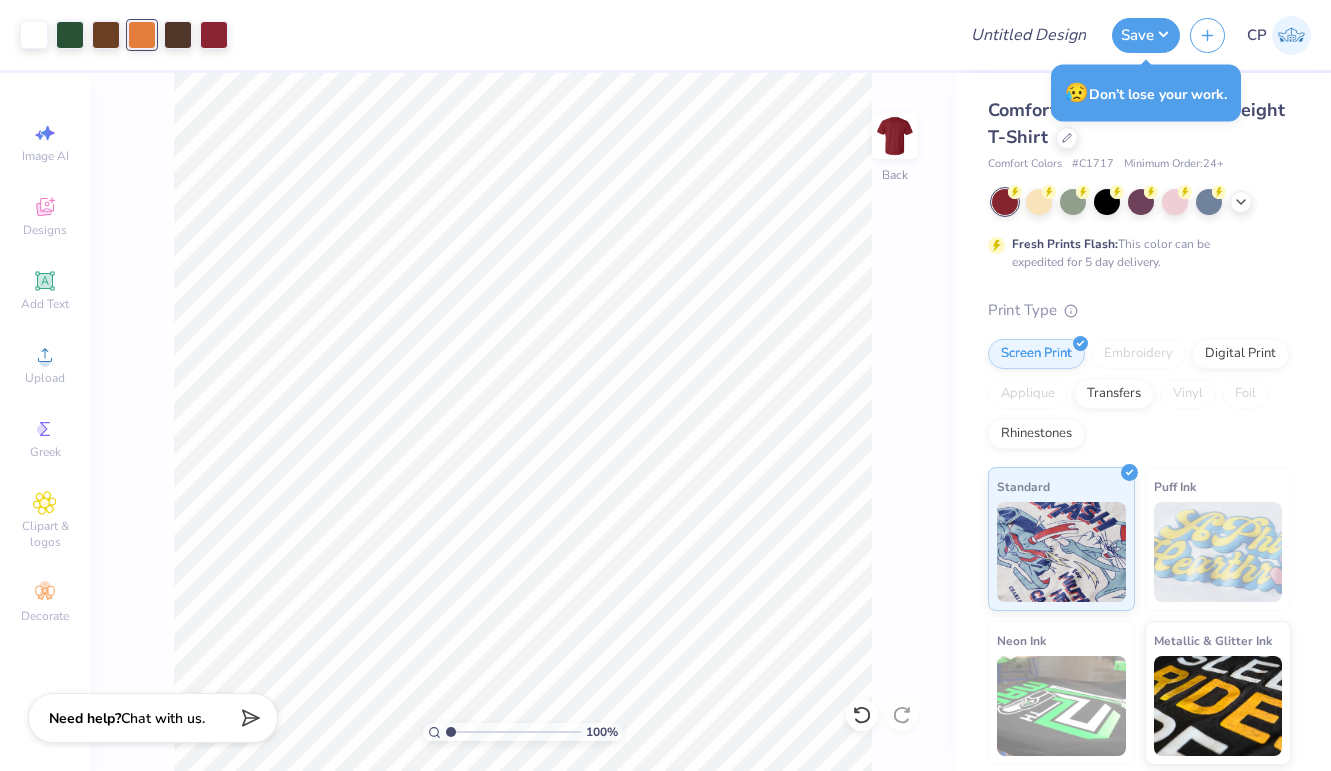 scroll, scrollTop: 0, scrollLeft: 0, axis: both 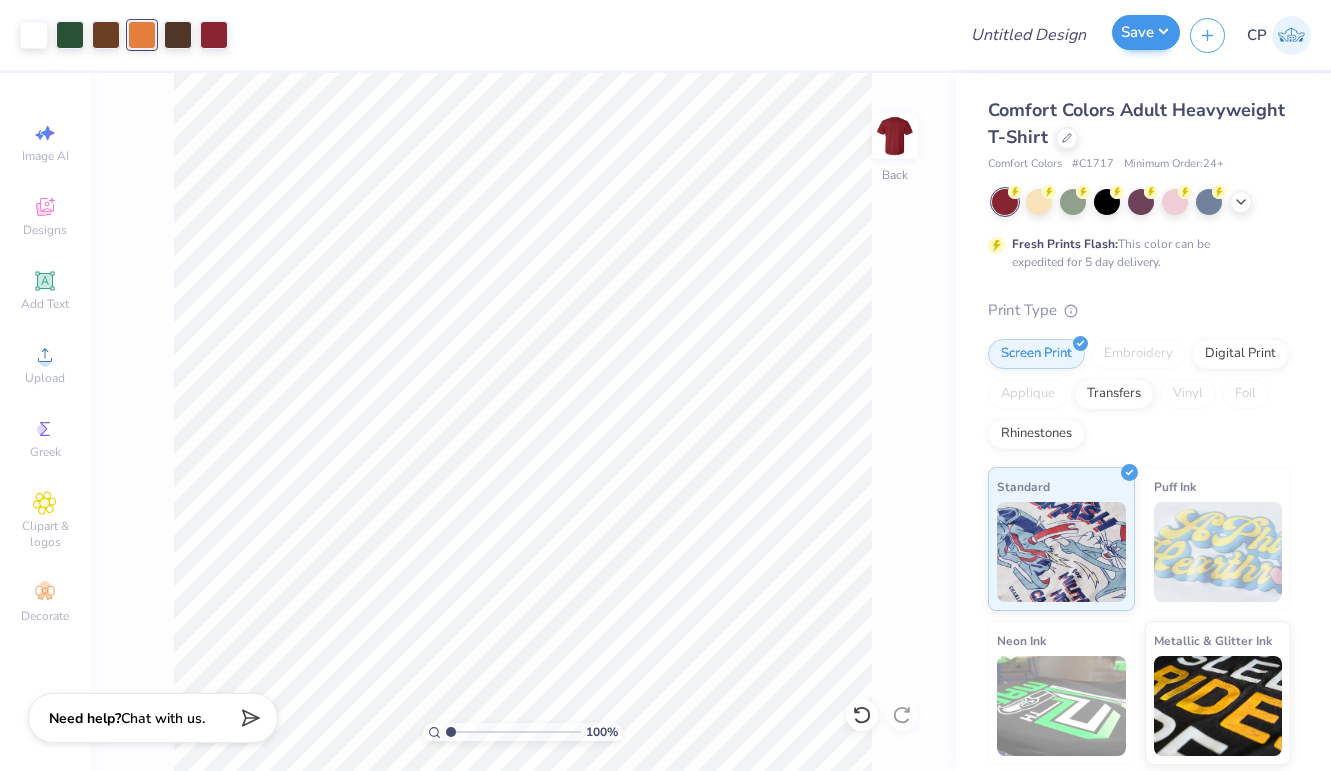 click on "Save" at bounding box center [1146, 32] 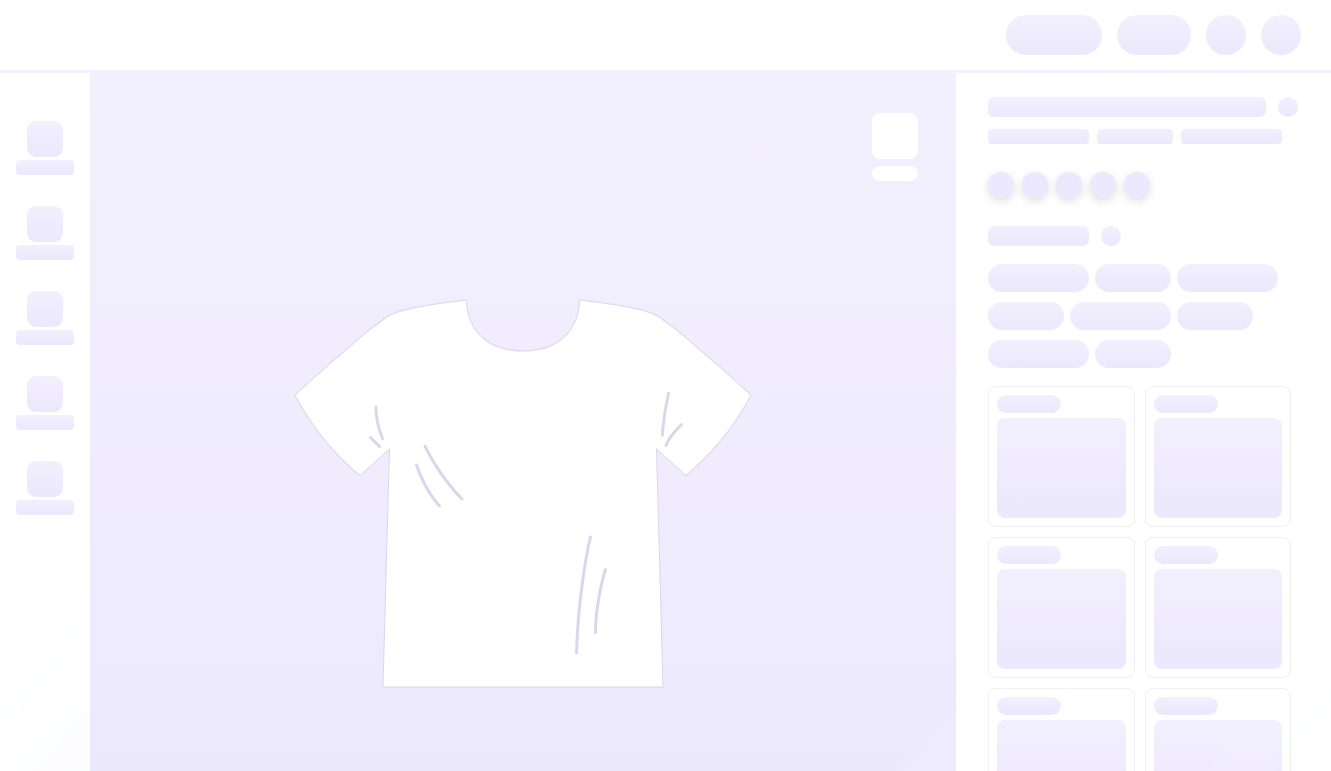 scroll, scrollTop: 0, scrollLeft: 0, axis: both 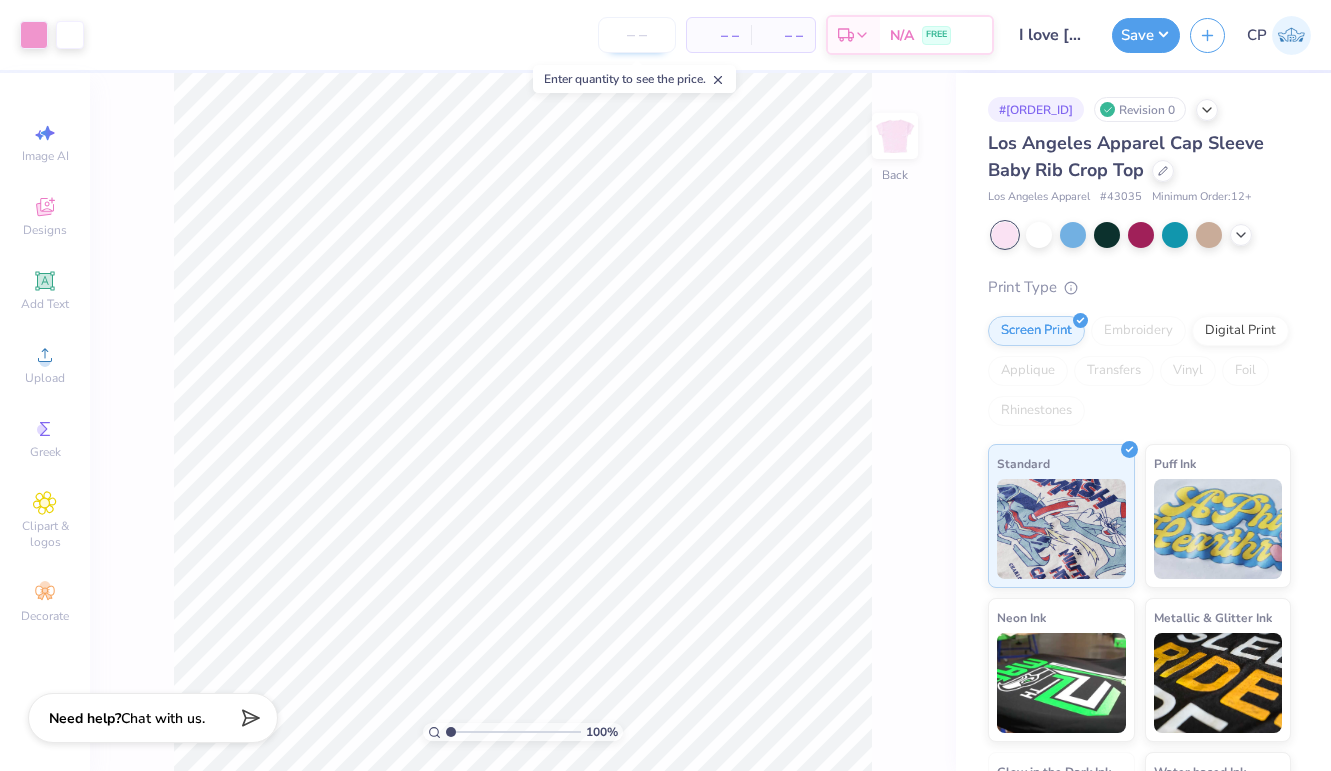 click at bounding box center (637, 35) 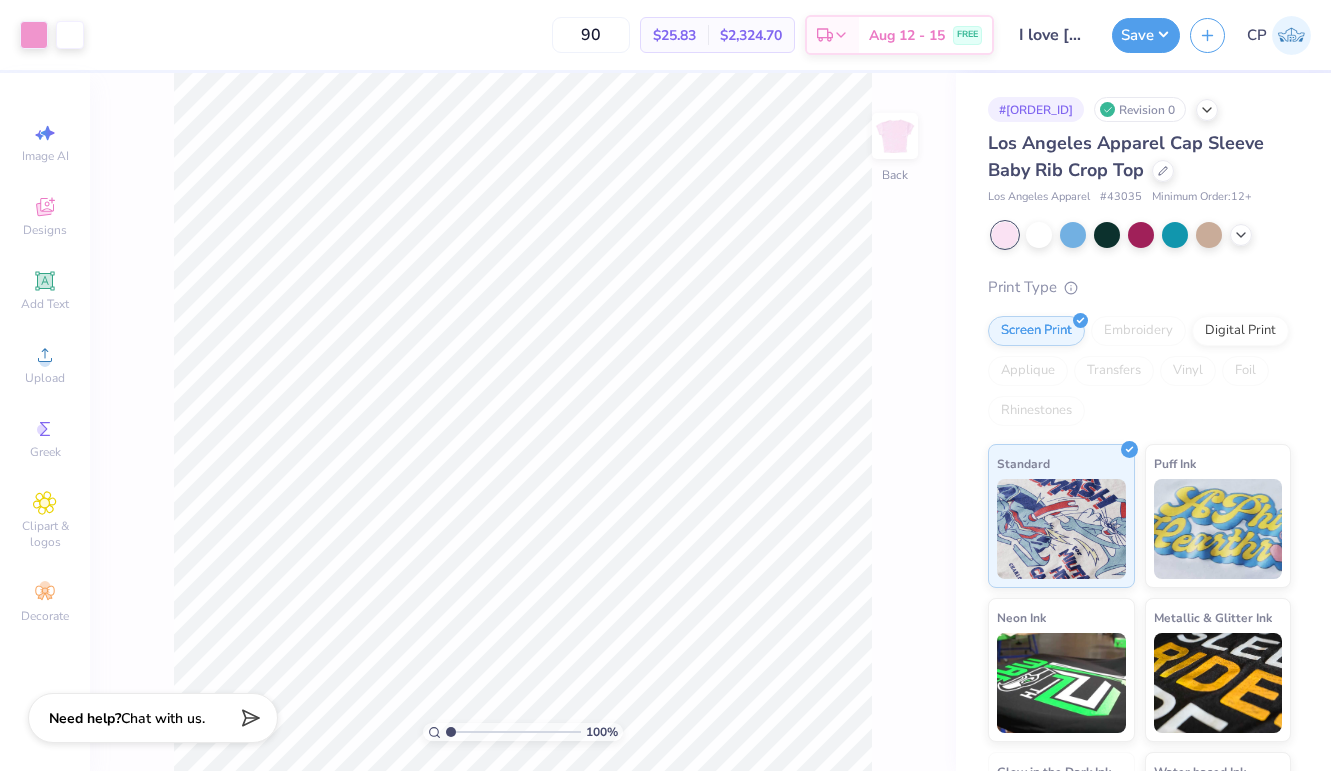 type on "90" 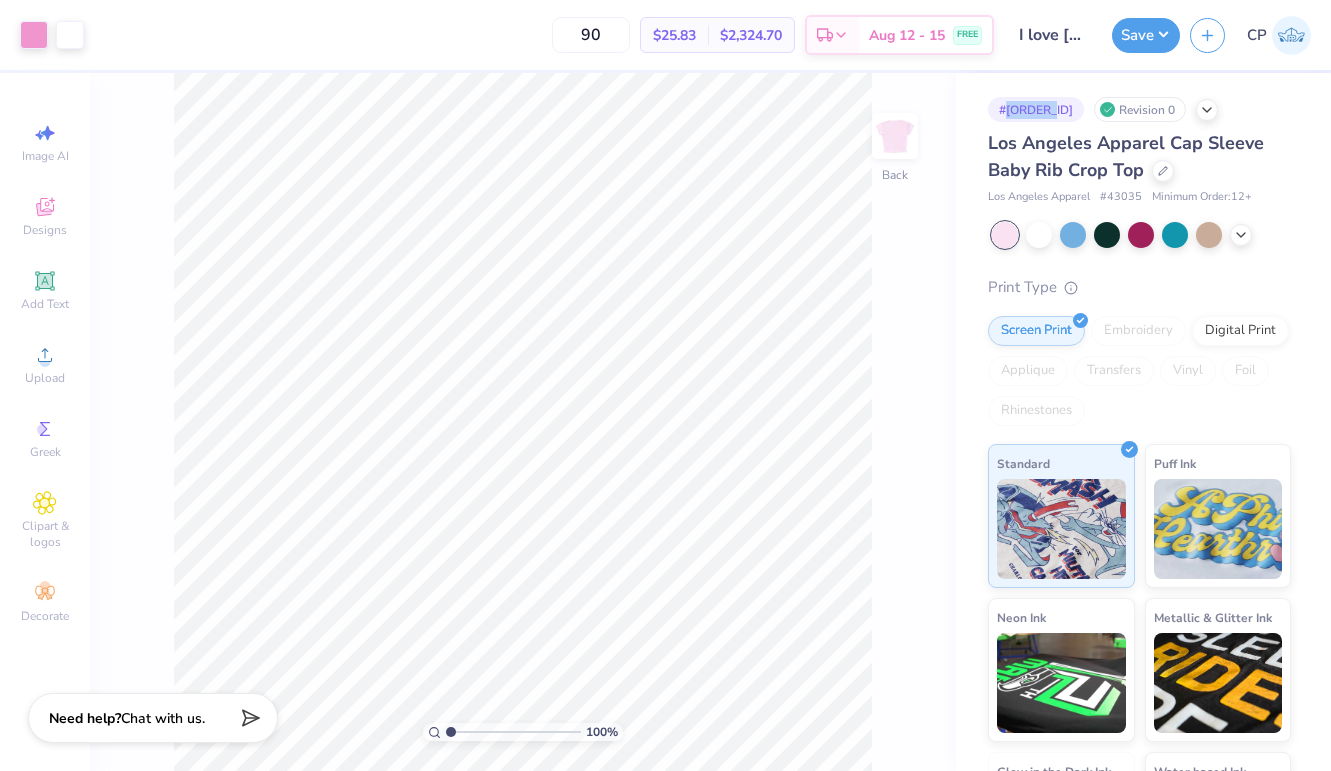 drag, startPoint x: 1057, startPoint y: 112, endPoint x: 1011, endPoint y: 110, distance: 46.043457 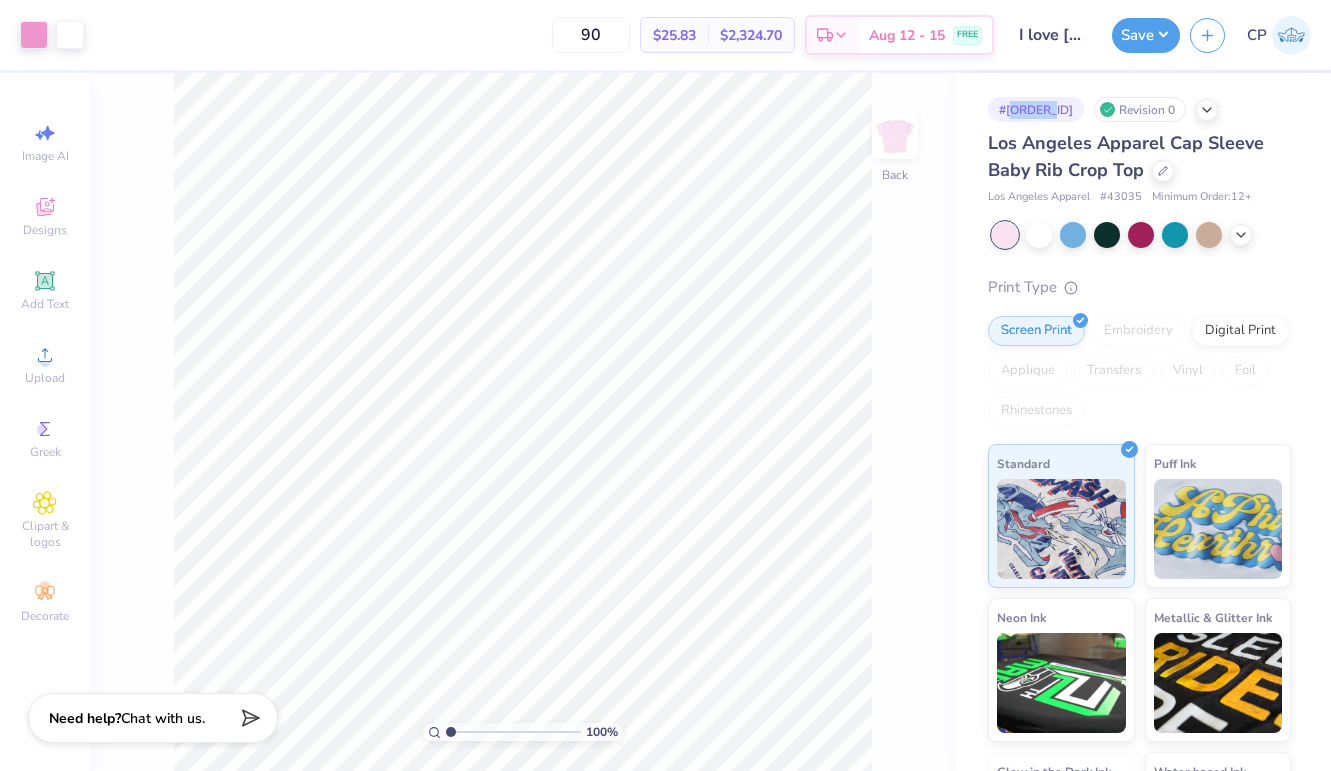 copy on "03499A" 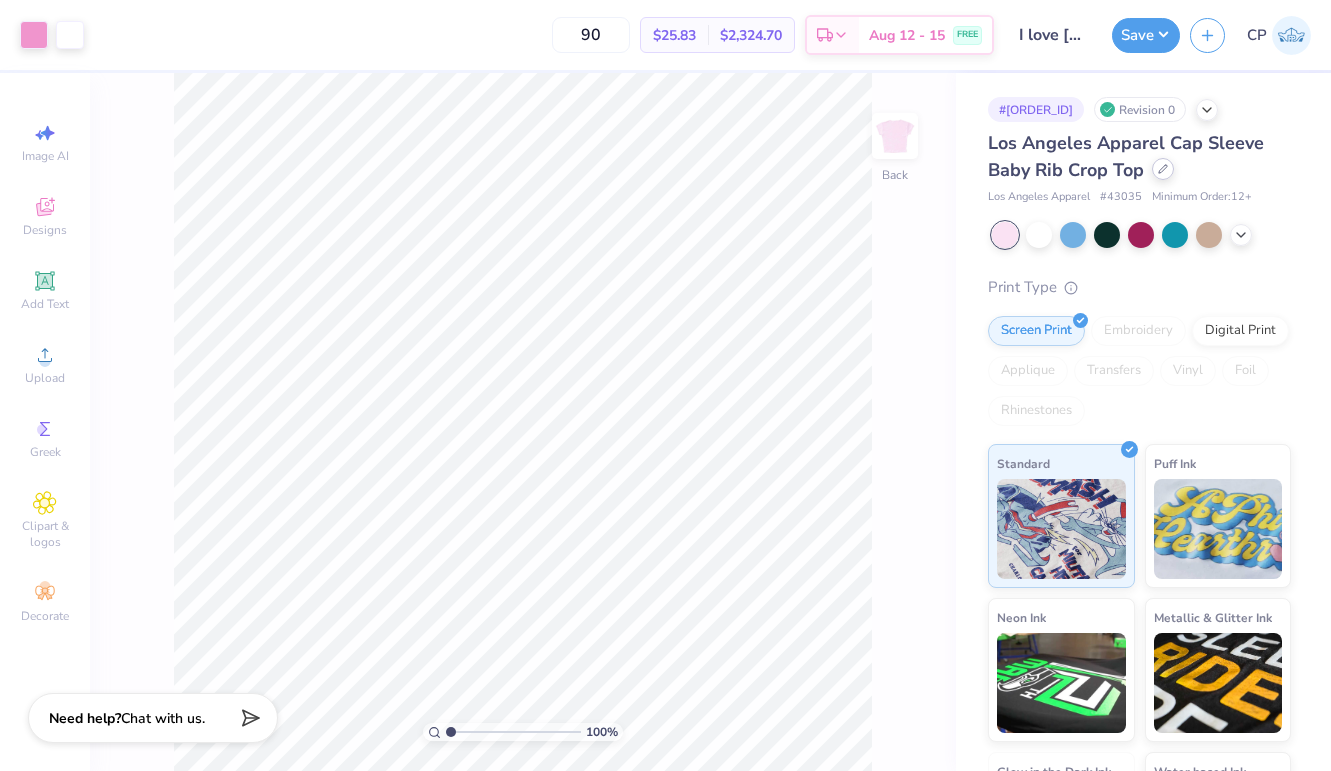 click 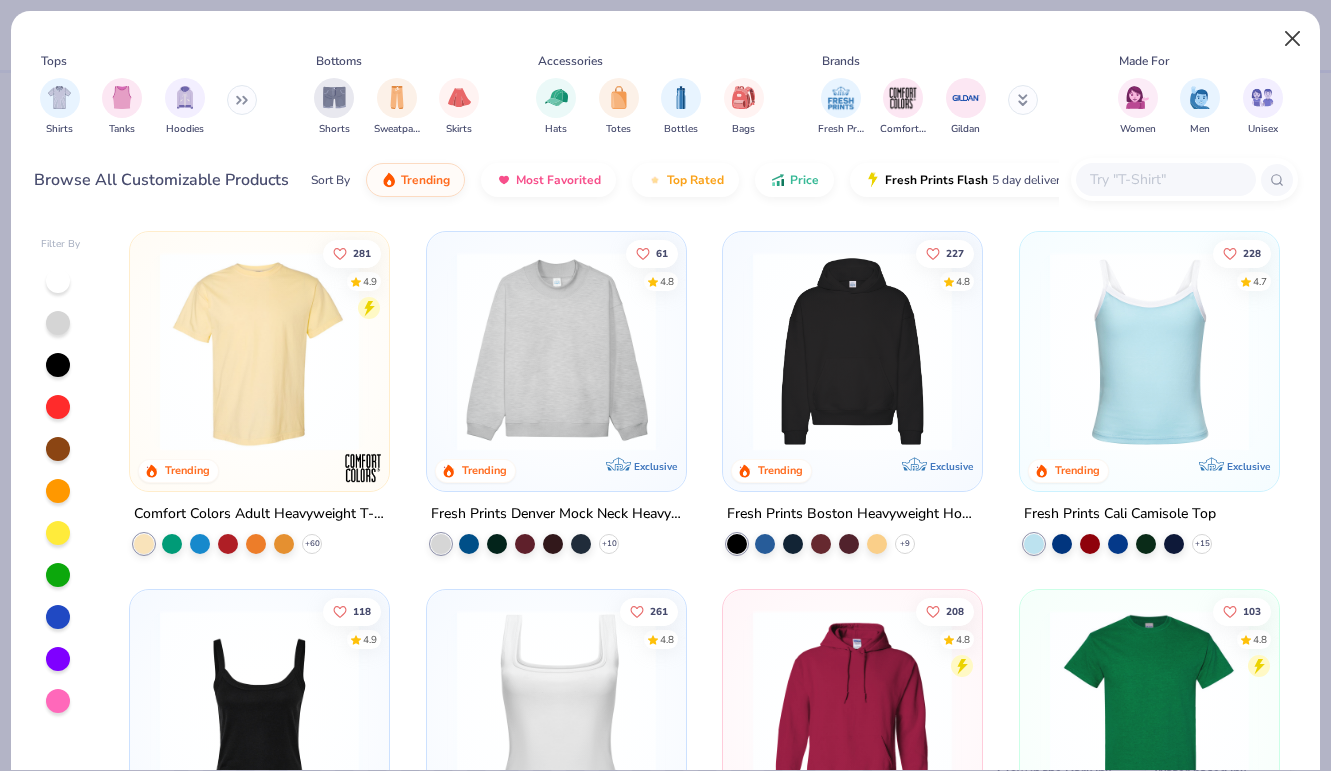 click at bounding box center [1293, 39] 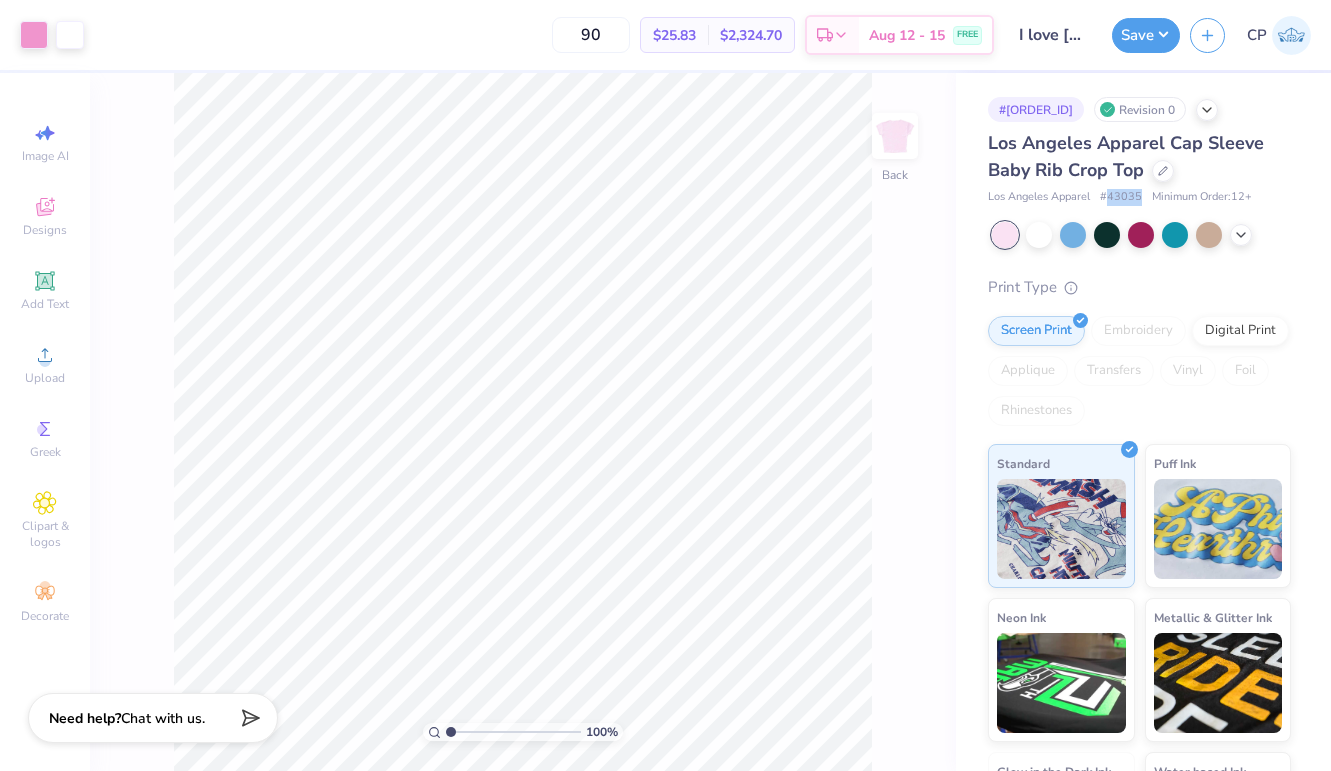 drag, startPoint x: 1141, startPoint y: 192, endPoint x: 1111, endPoint y: 195, distance: 30.149628 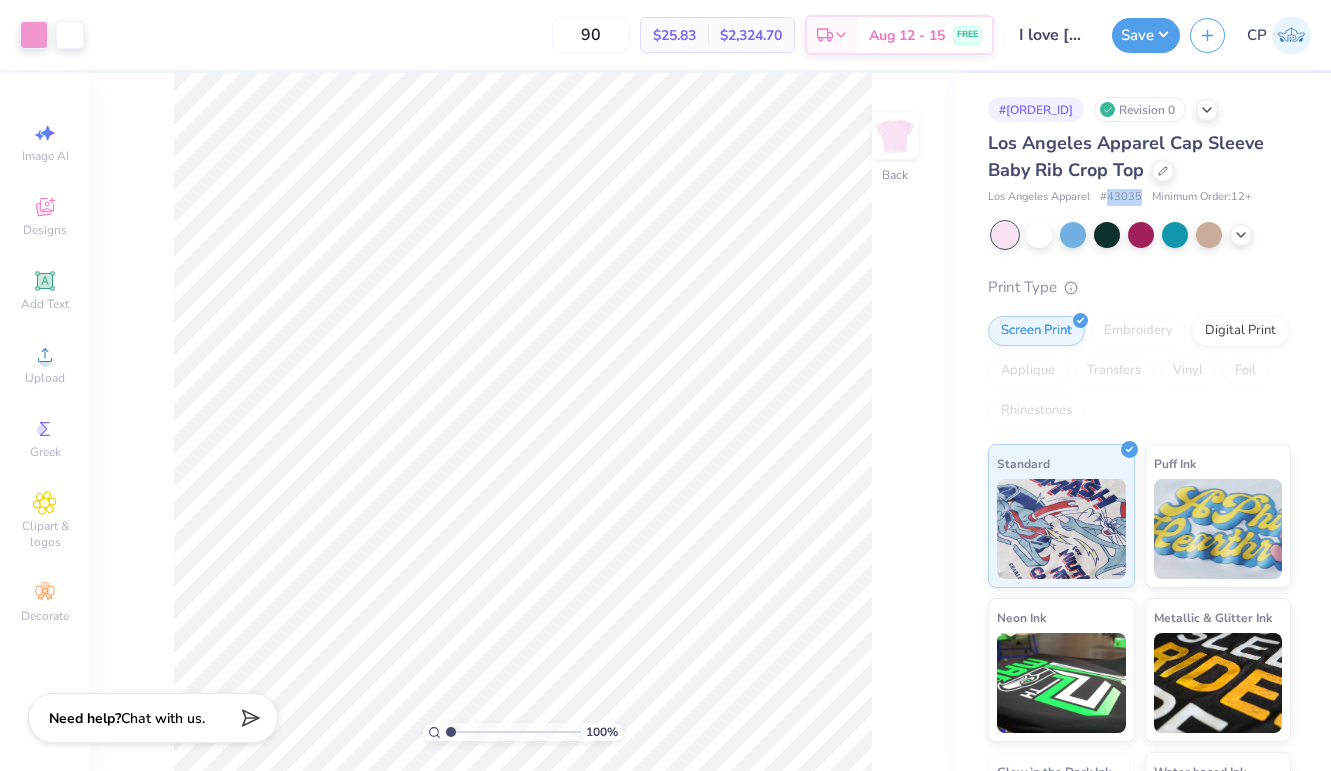 click on "# 43035" at bounding box center [1121, 197] 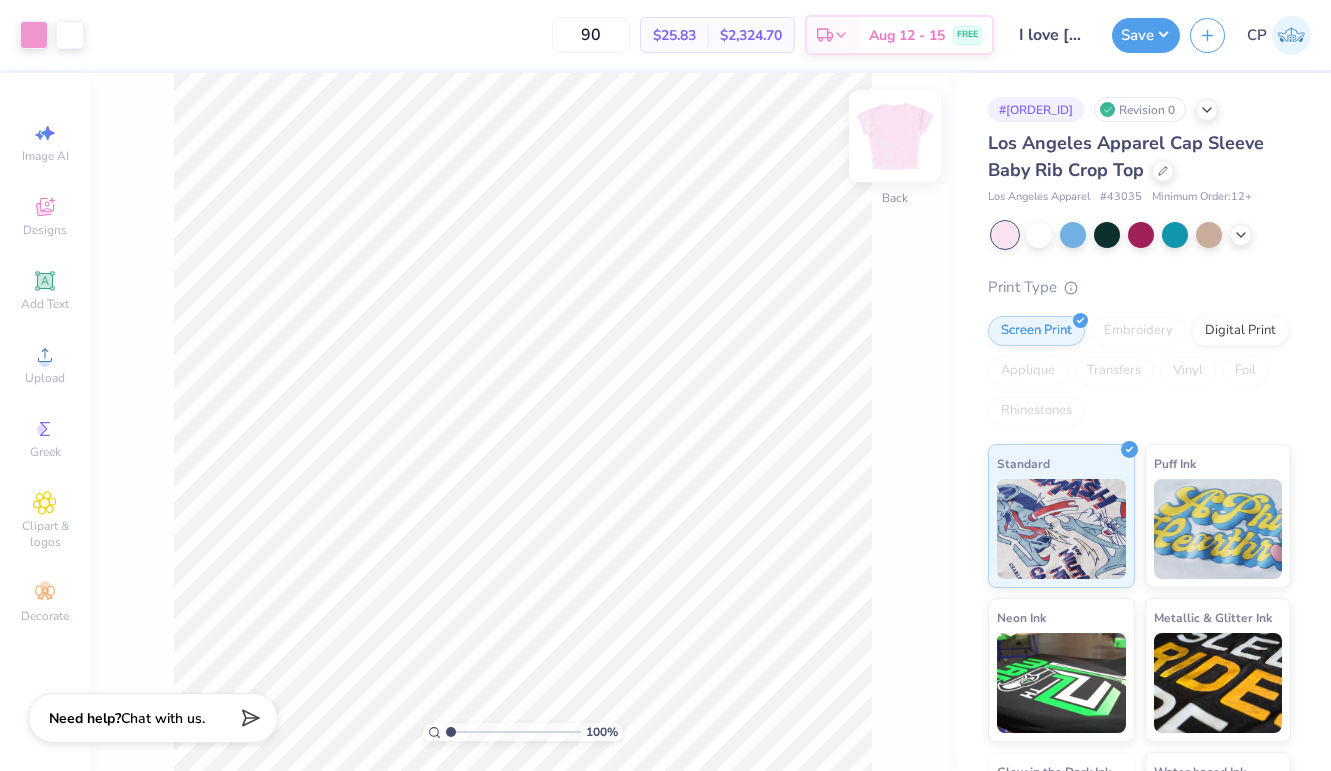 click at bounding box center (895, 136) 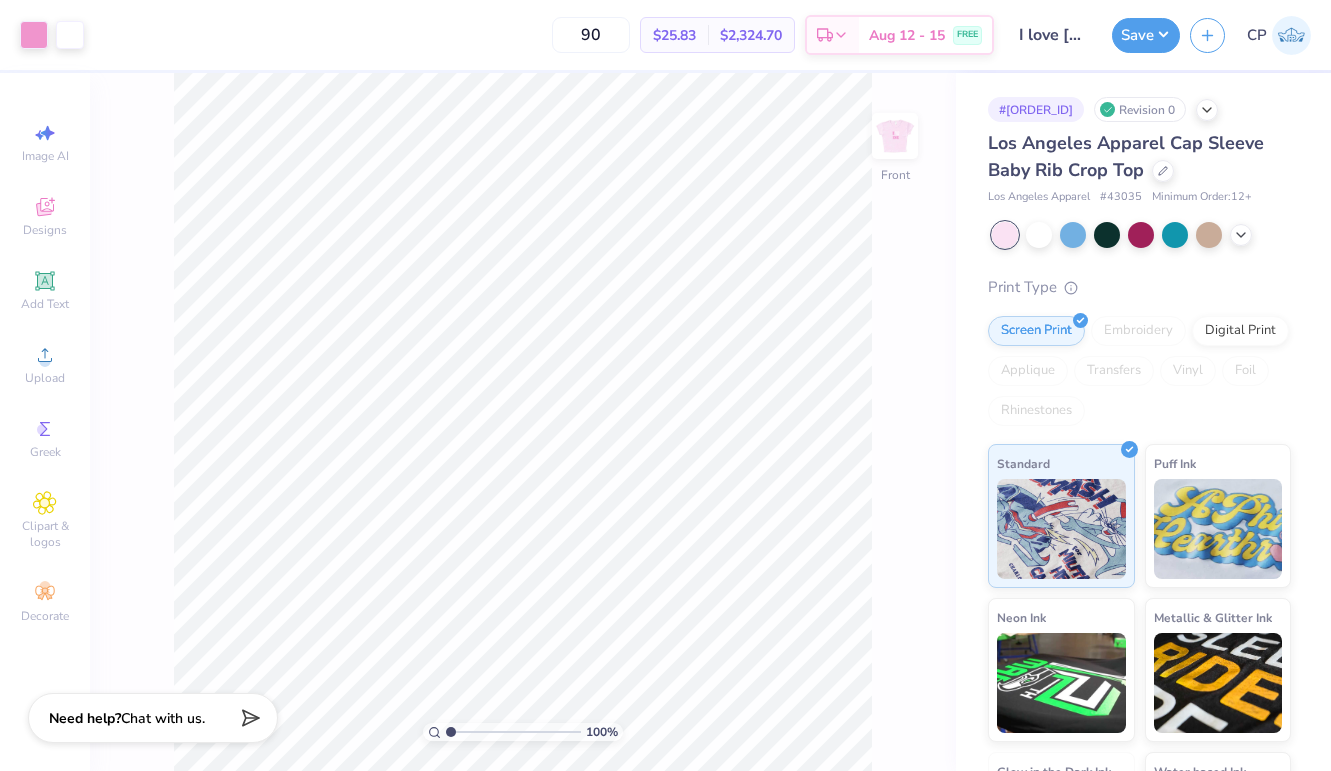 click at bounding box center [895, 136] 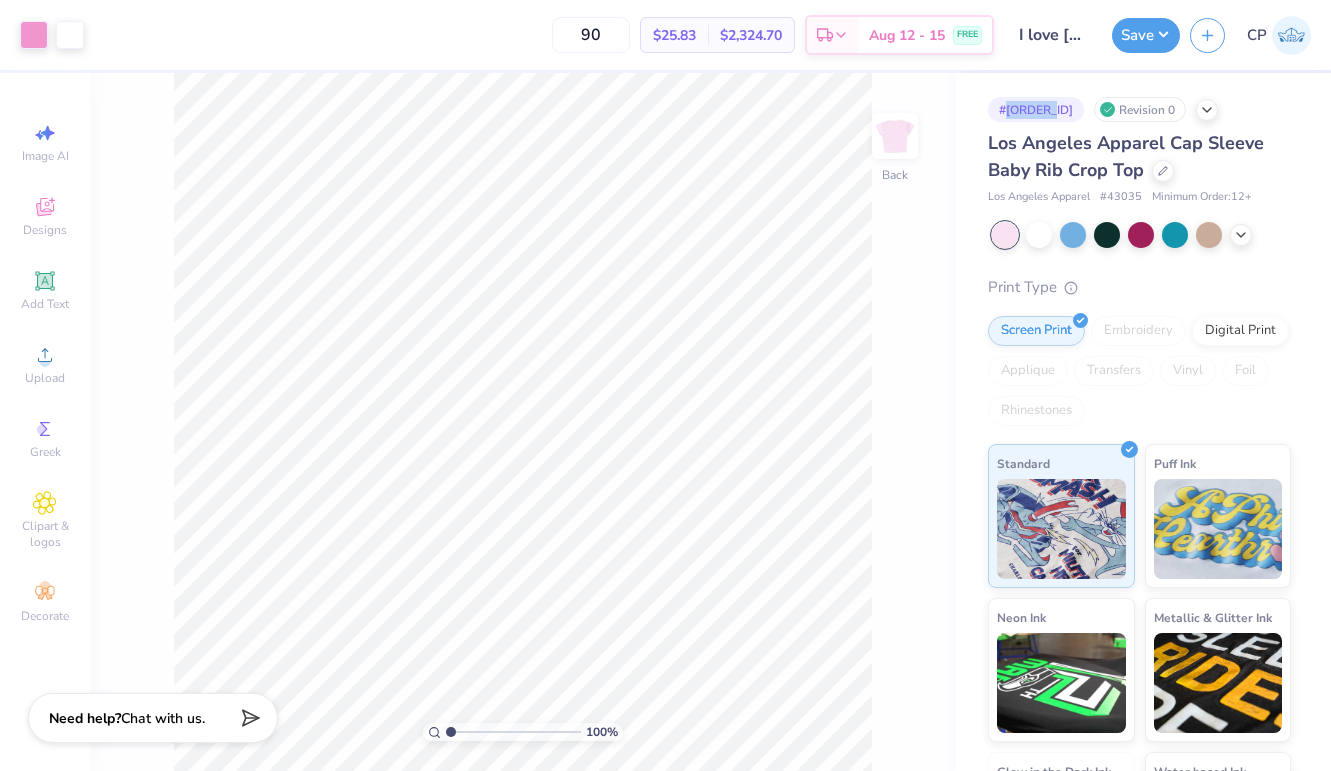 drag, startPoint x: 1057, startPoint y: 108, endPoint x: 1003, endPoint y: 104, distance: 54.147945 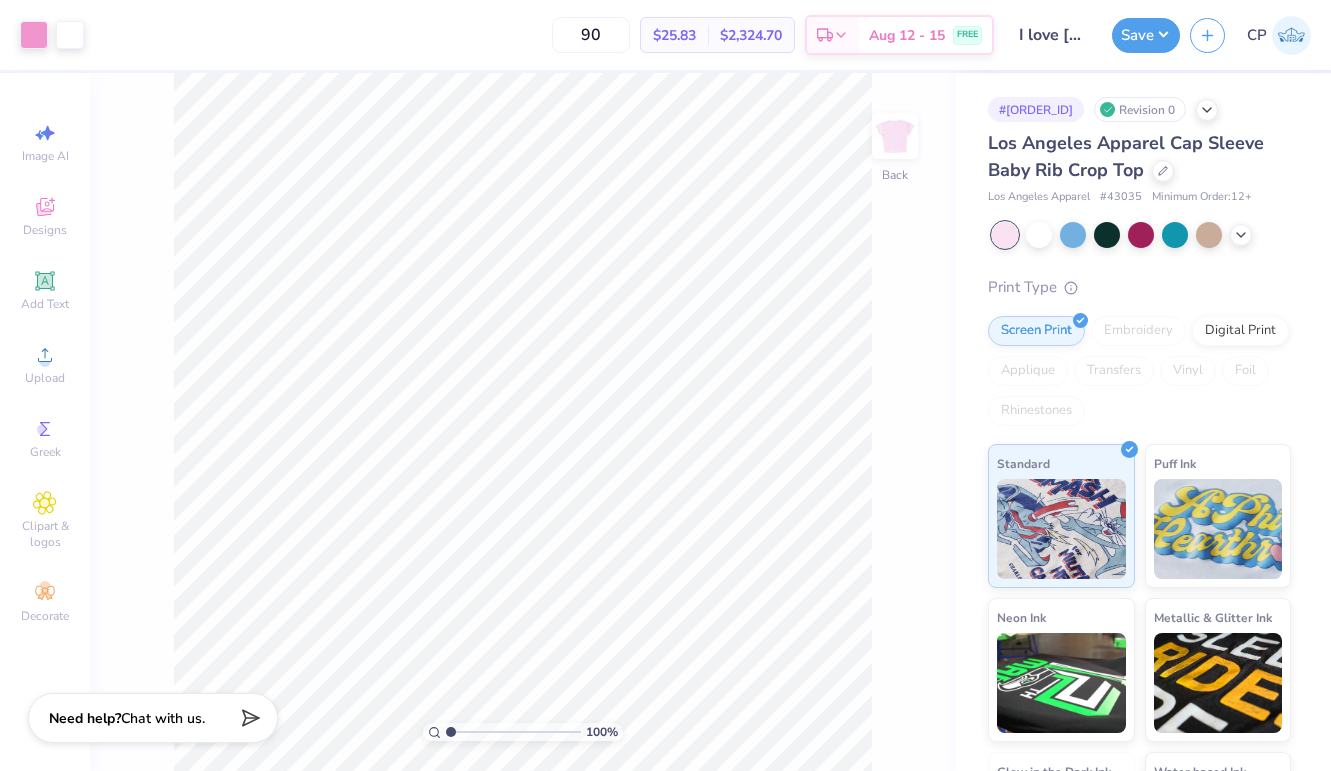 click on "Los Angeles Apparel Cap Sleeve Baby Rib Crop Top" at bounding box center (1126, 156) 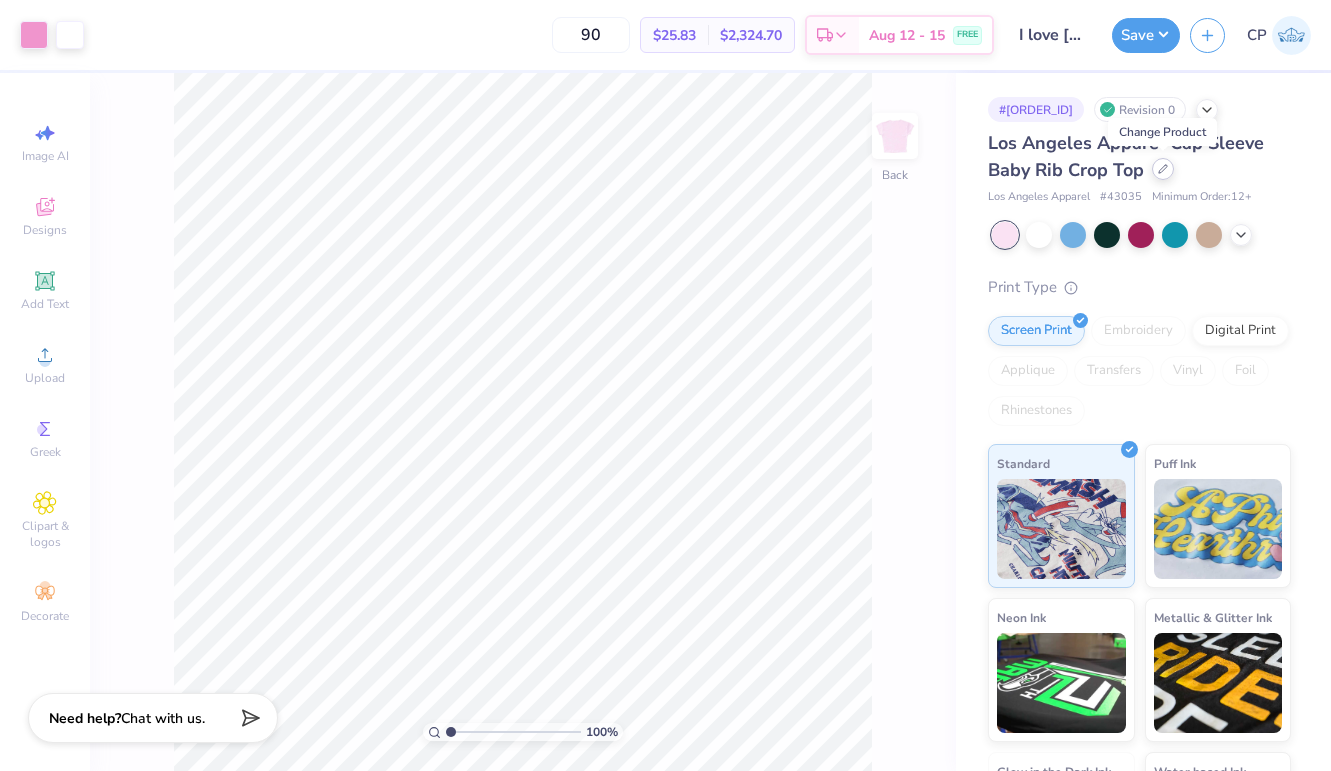click at bounding box center [1163, 169] 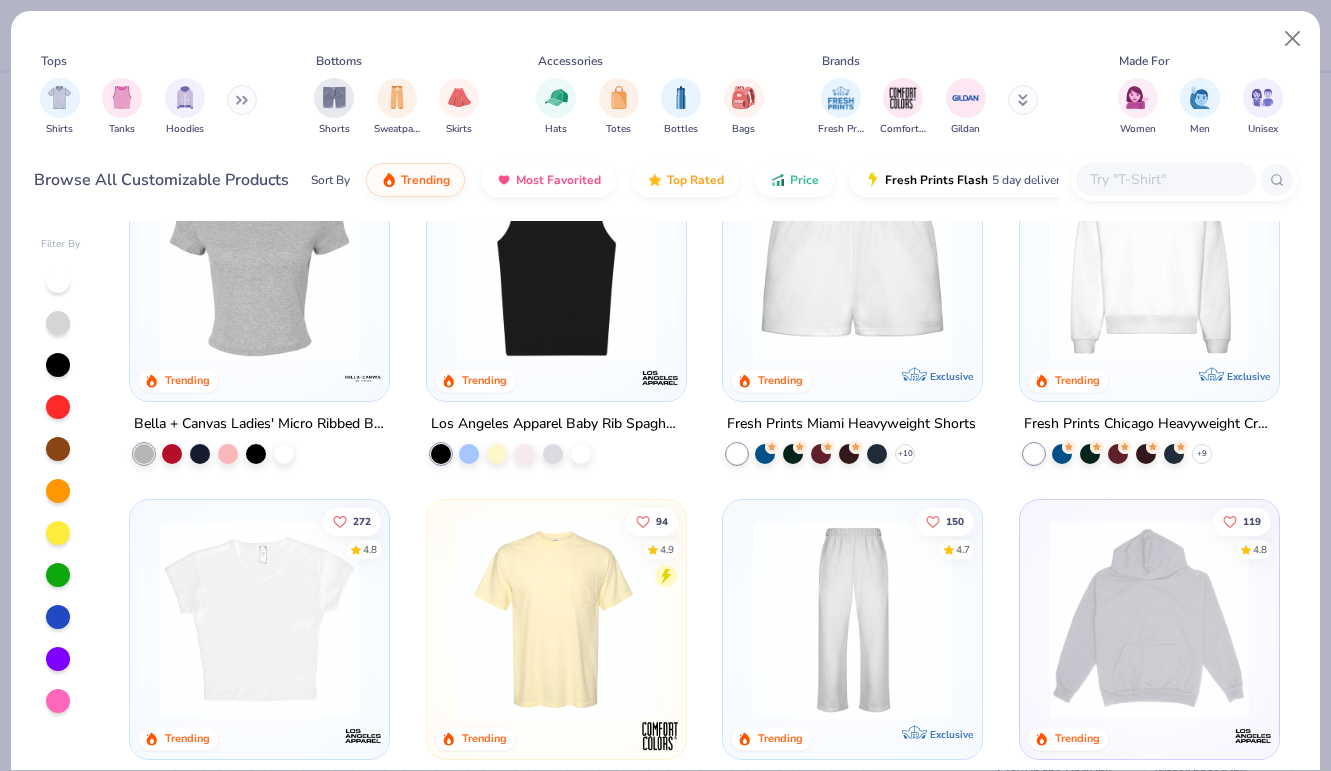 scroll, scrollTop: 818, scrollLeft: 0, axis: vertical 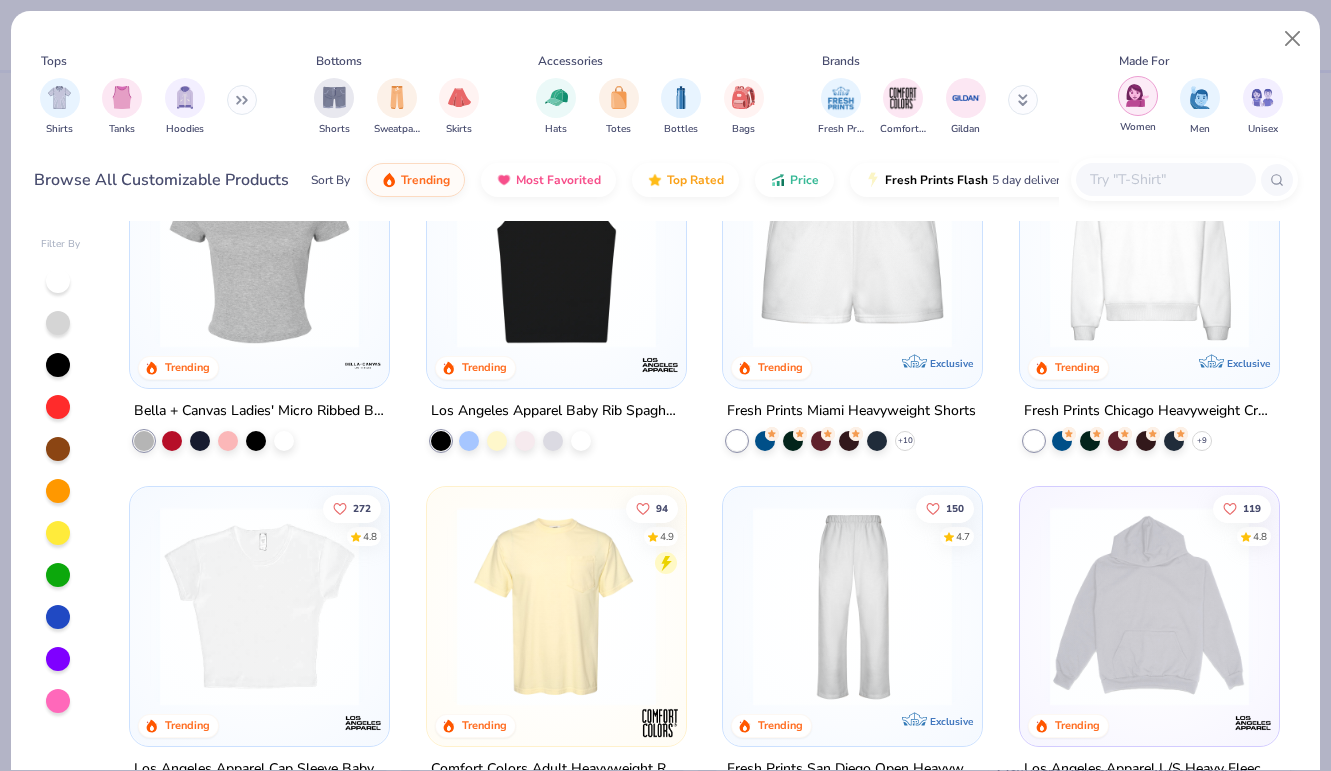 click at bounding box center [1137, 95] 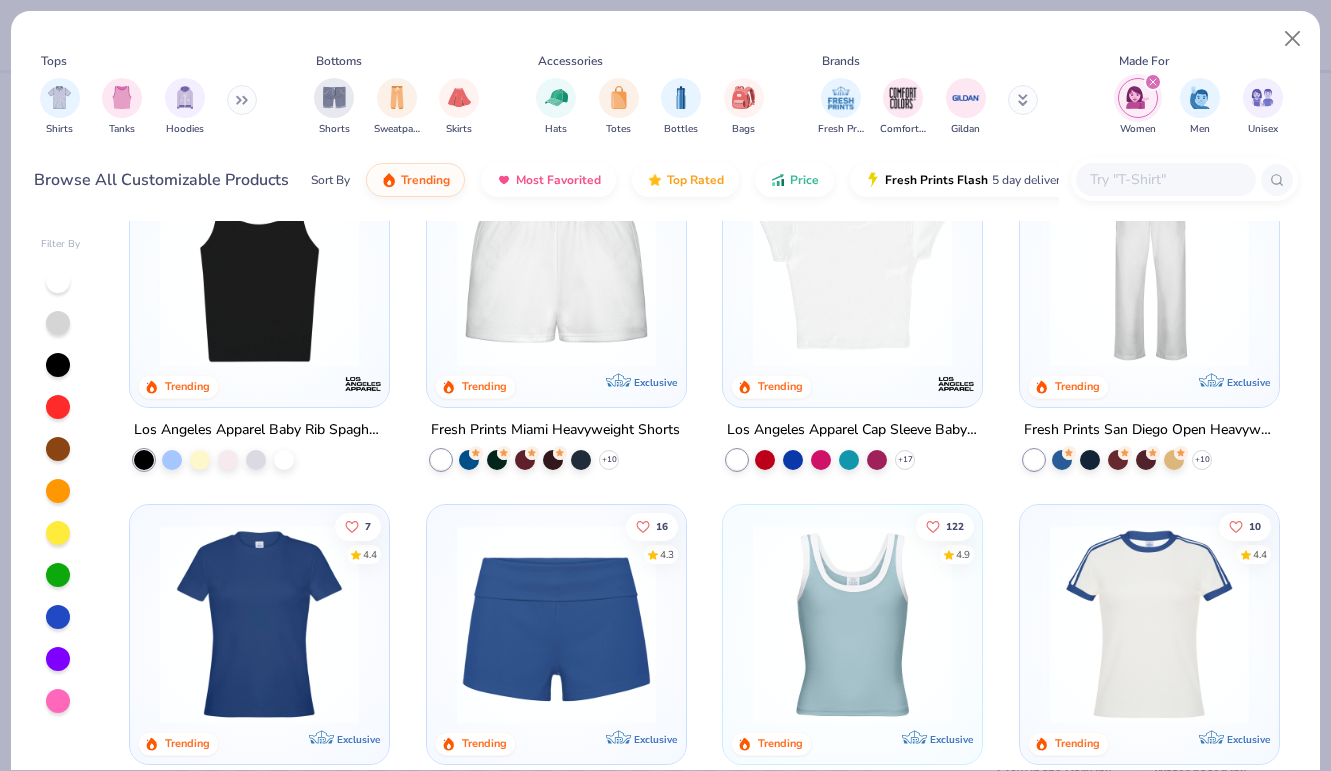 scroll, scrollTop: 444, scrollLeft: 0, axis: vertical 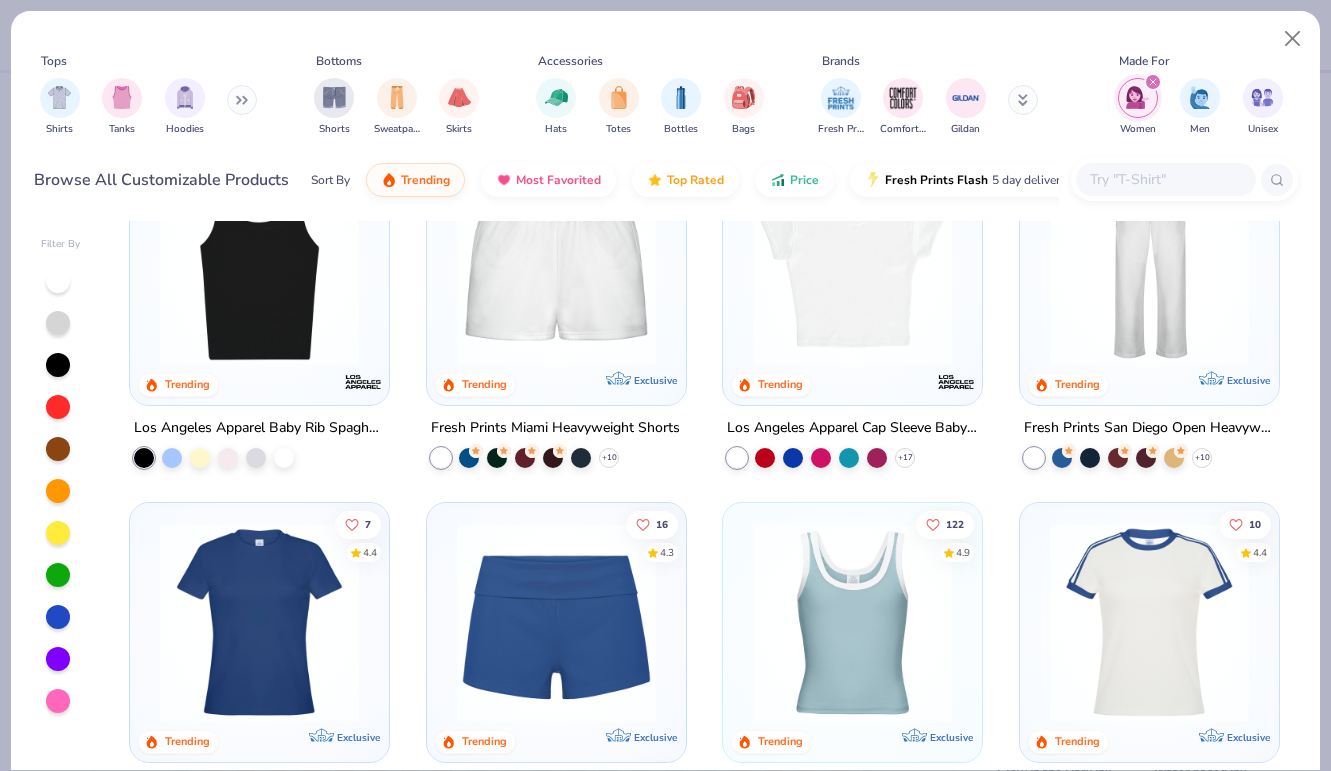 click at bounding box center (259, 264) 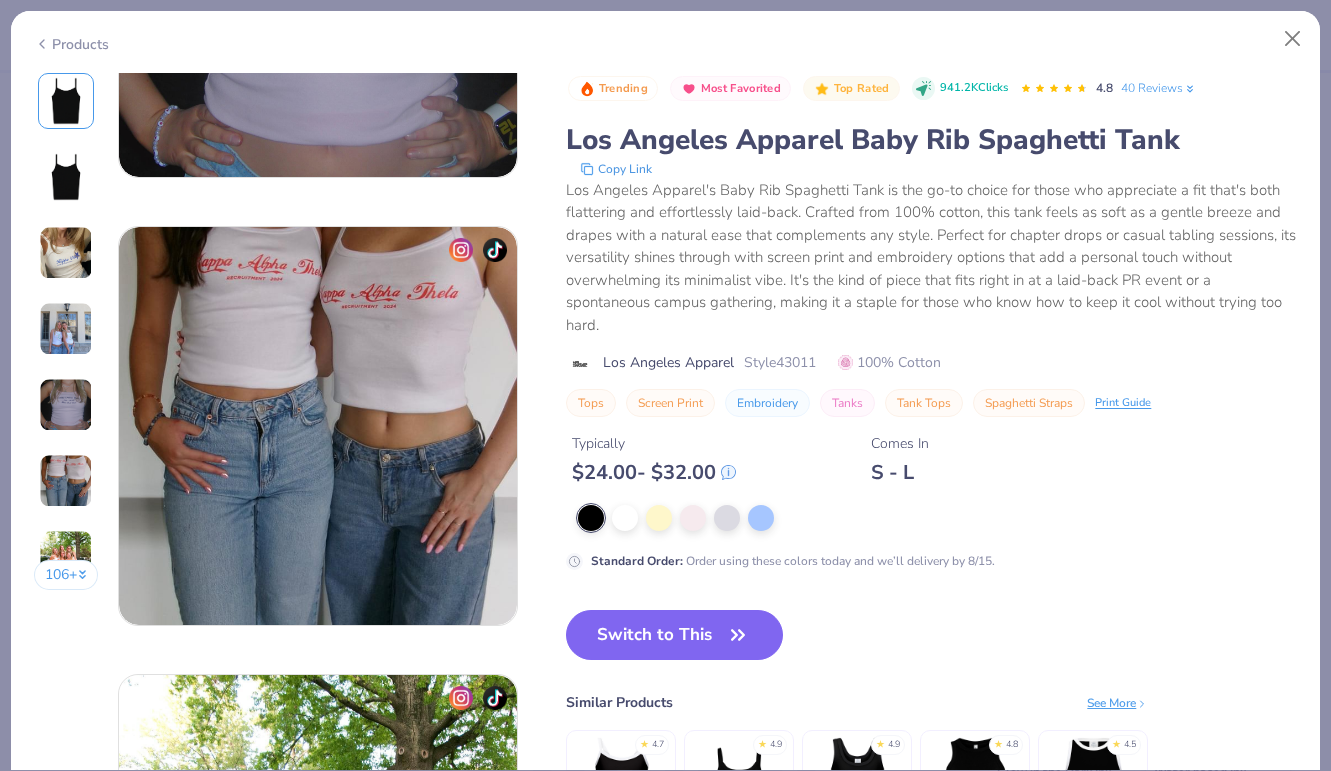 scroll, scrollTop: 2084, scrollLeft: 0, axis: vertical 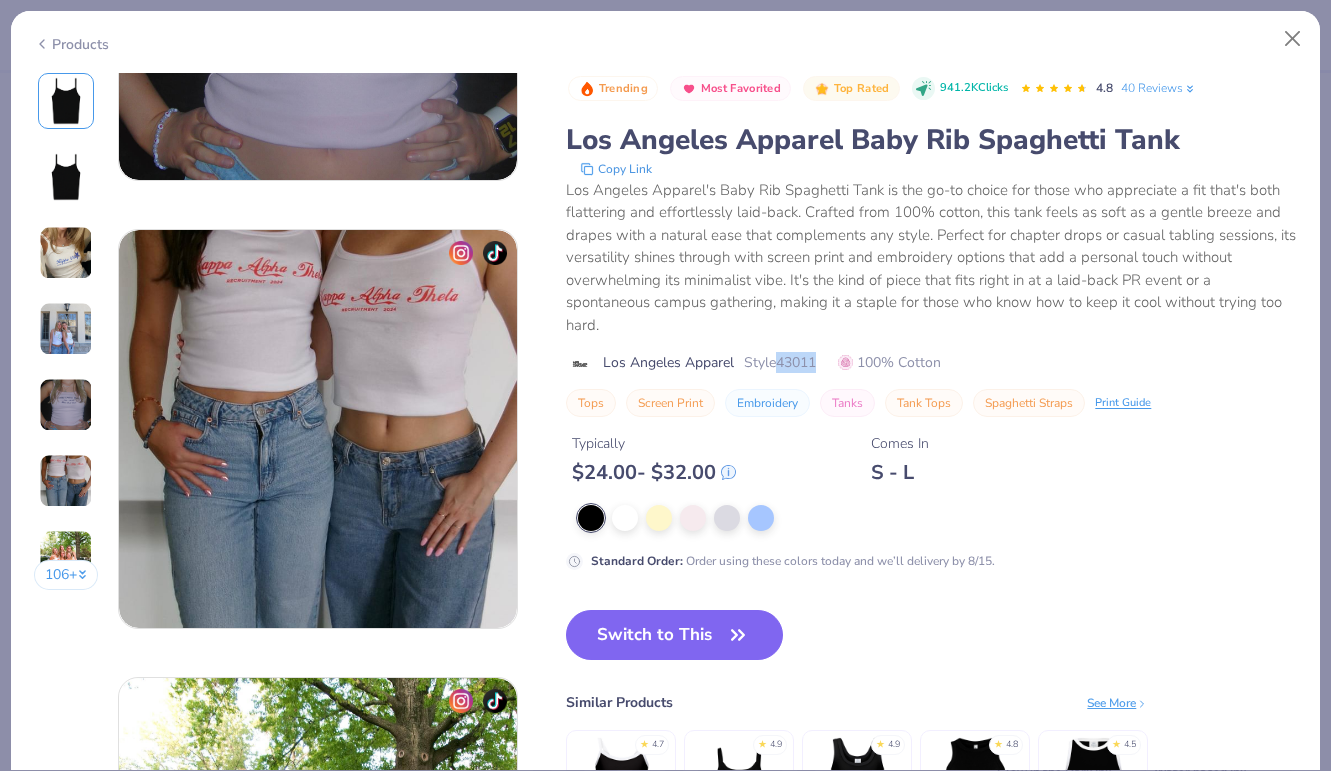 drag, startPoint x: 775, startPoint y: 361, endPoint x: 823, endPoint y: 362, distance: 48.010414 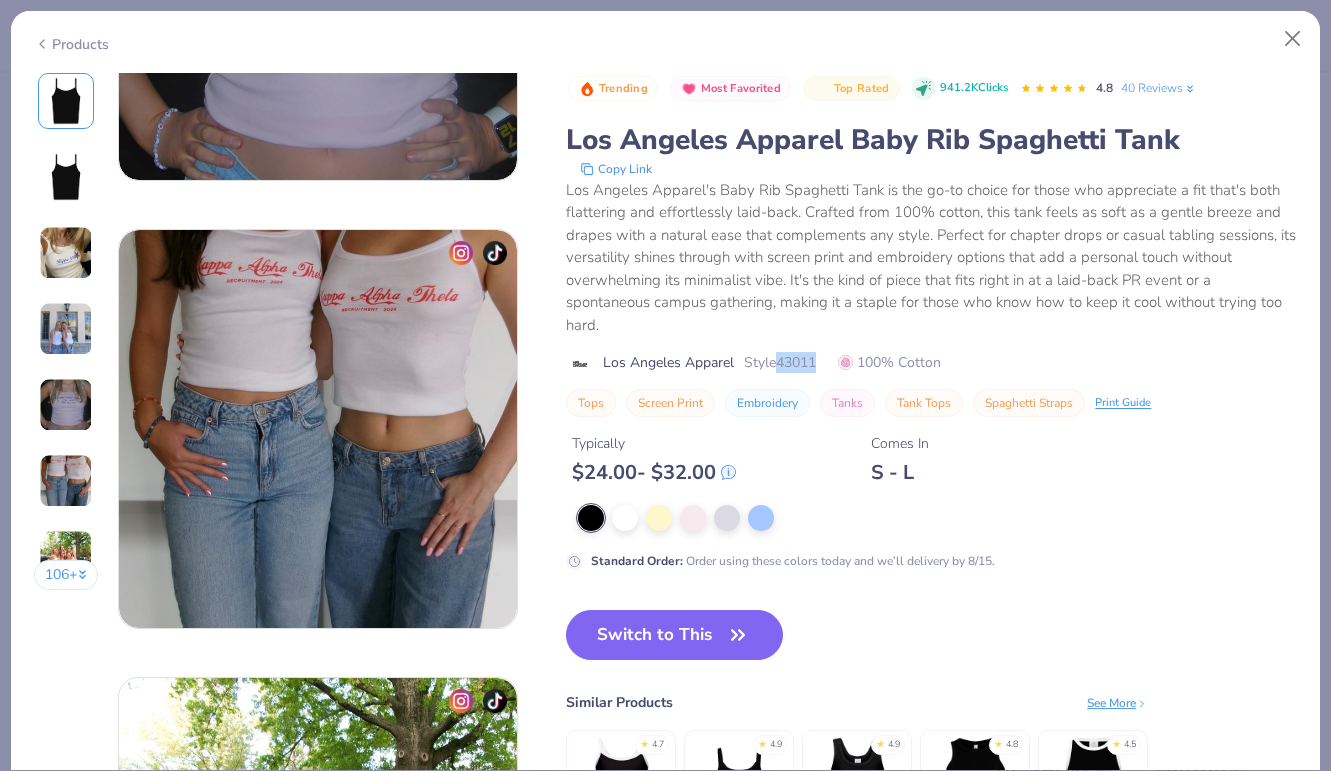 click on "Style  43011" at bounding box center [780, 362] 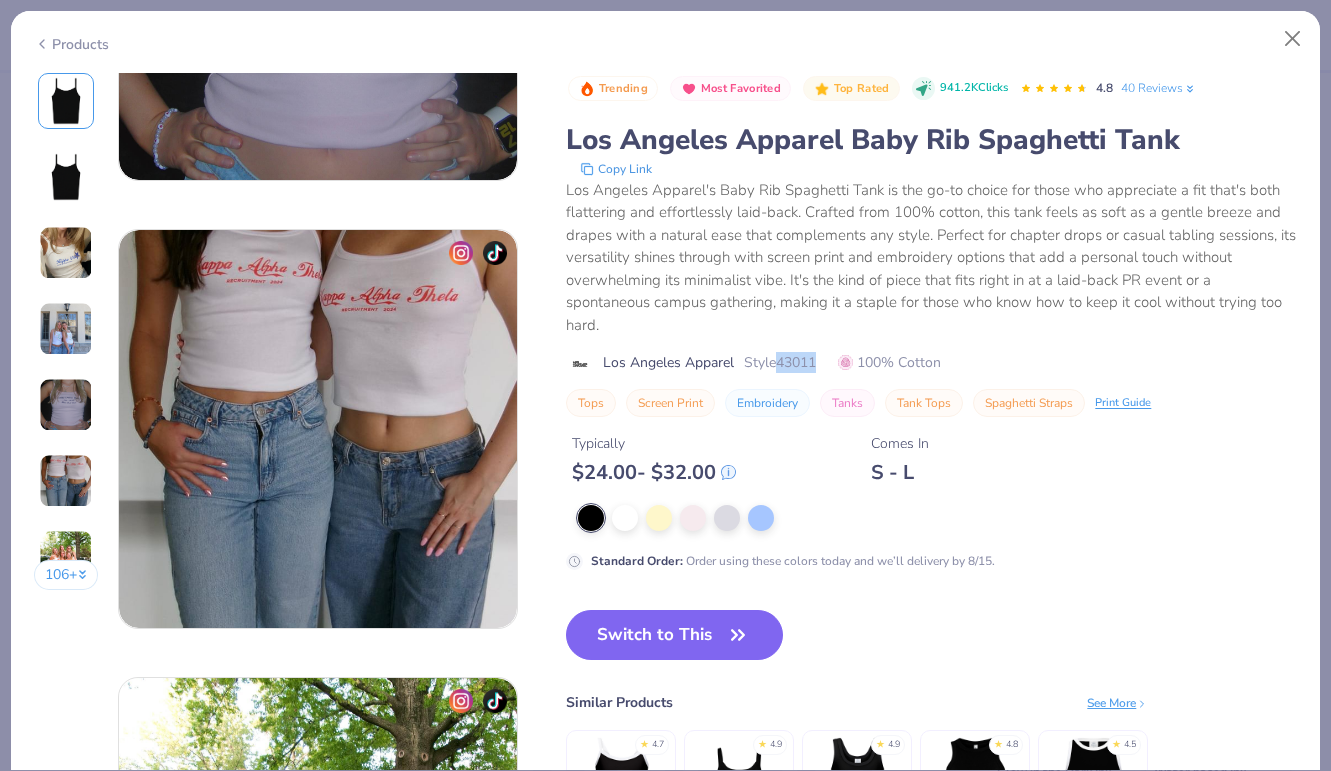 copy on "43011" 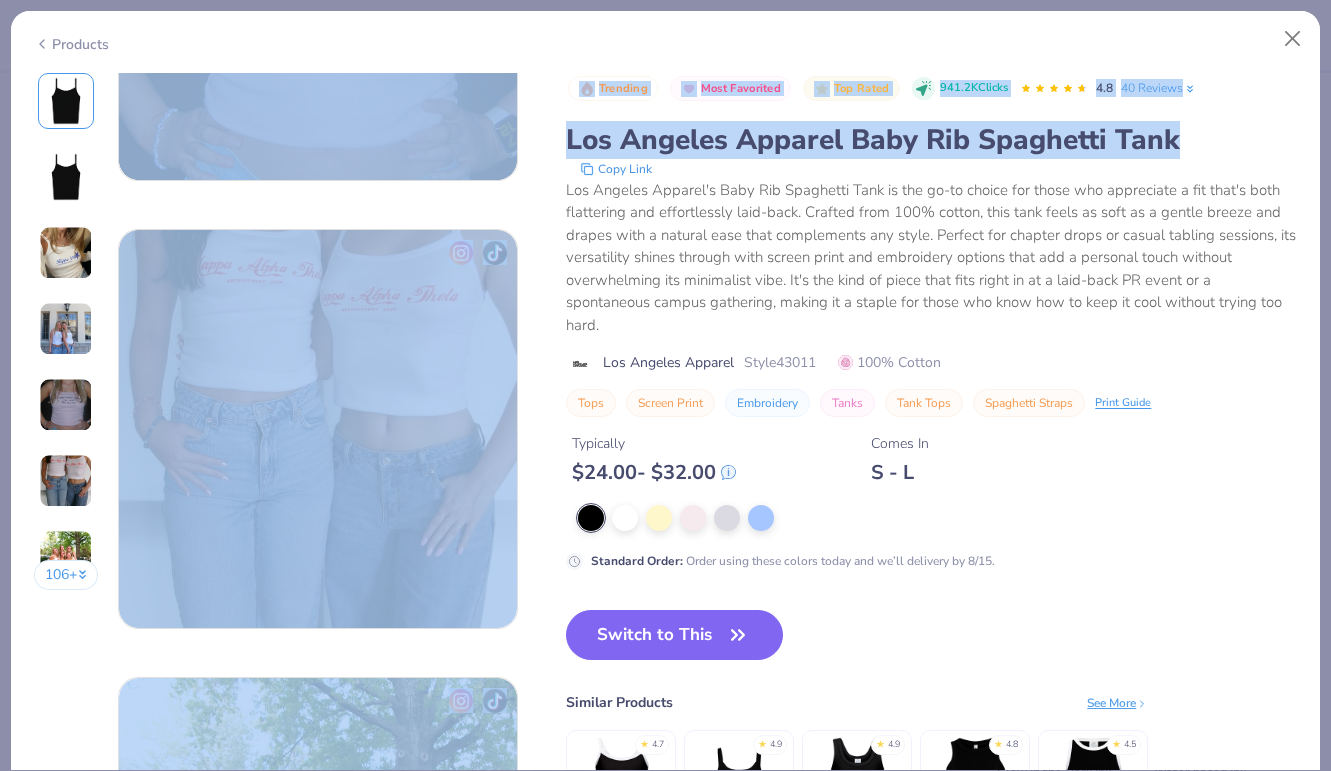 drag, startPoint x: 565, startPoint y: 126, endPoint x: 1188, endPoint y: 133, distance: 623.0393 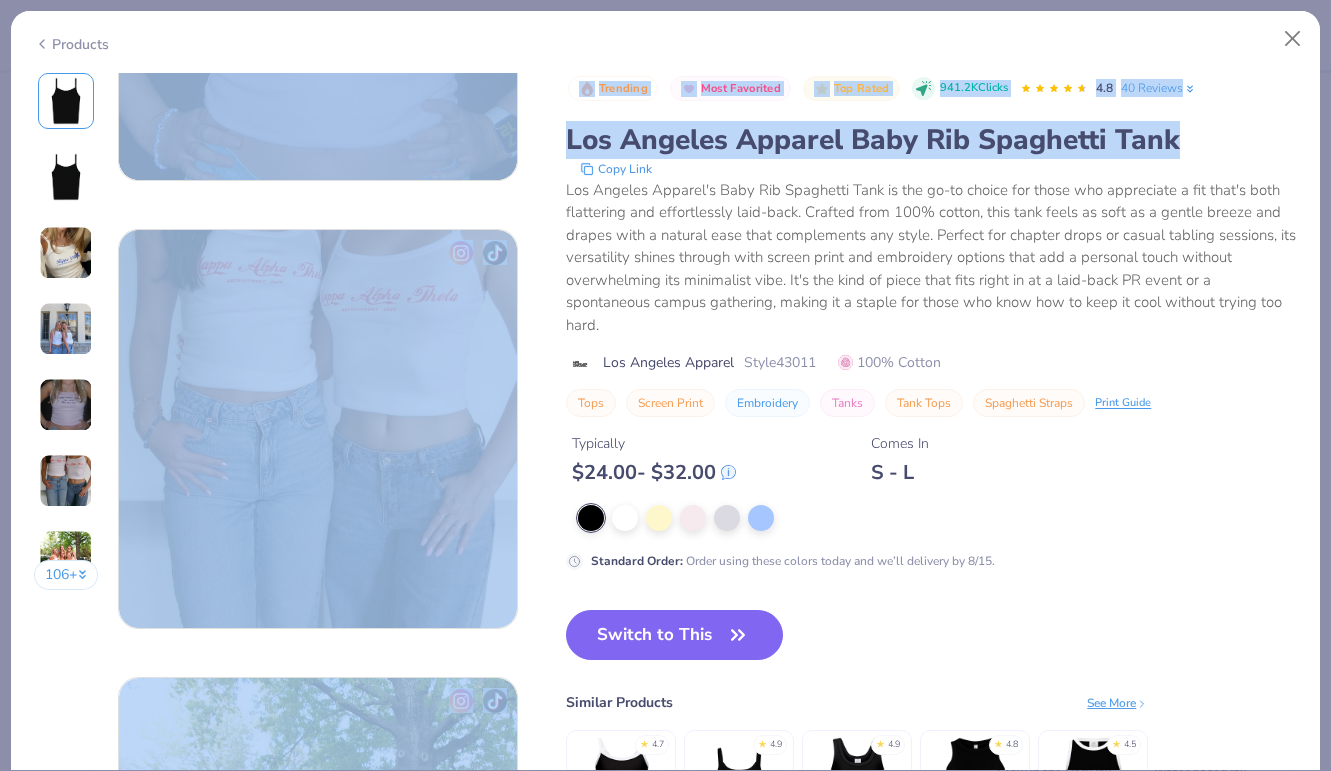 click on "106 + 130 KM Kappa Delta, University of Maryland AU Alpha Phi, Indiana University DI Delta Delta Delta, University of Idaho KF Kappa Alpha Theta, University of Florida KK Kappa Alpha Theta, University of Kansas Trending Most Favorited Top Rated 941.2K  Clicks 4.8 40 Reviews Los Angeles Apparel Baby Rib Spaghetti Tank Copy Link Los Angeles Apparel's Baby Rib Spaghetti Tank is the go-to choice for those who appreciate a fit that's both flattering and effortlessly laid-back. Crafted from 100% cotton, this tank feels as soft as a gentle breeze and drapes with a natural ease that complements any style. Perfect for chapter drops or casual tabling sessions, its versatility shines through with screen print and embroidery options that add a personal touch without overwhelming its minimalist vibe. It's the kind of piece that fits right in at a laid-back PR event or a spontaneous campus gathering, making it a staple for those who know how to keep it cool without trying too hard. Los Angeles Apparel Style  43011   Tops" at bounding box center [666, -467] 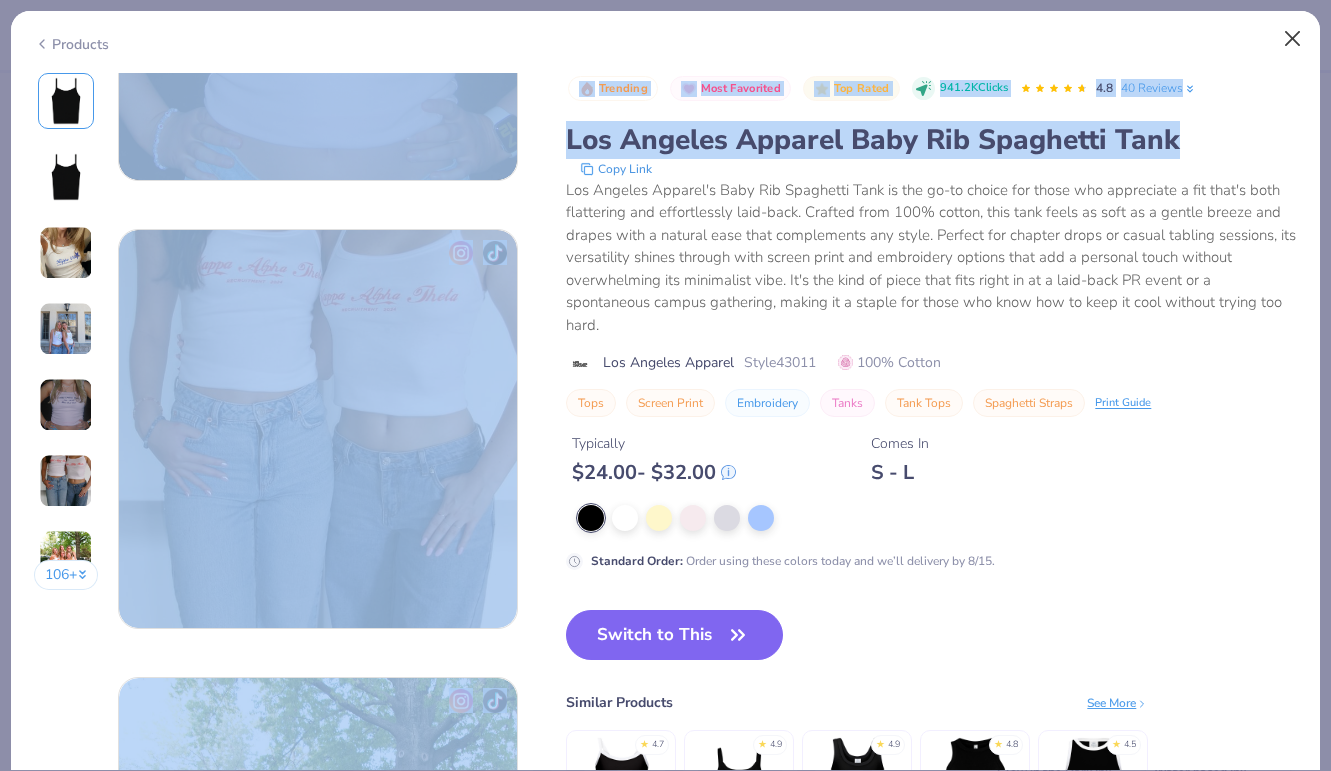 click at bounding box center (1293, 39) 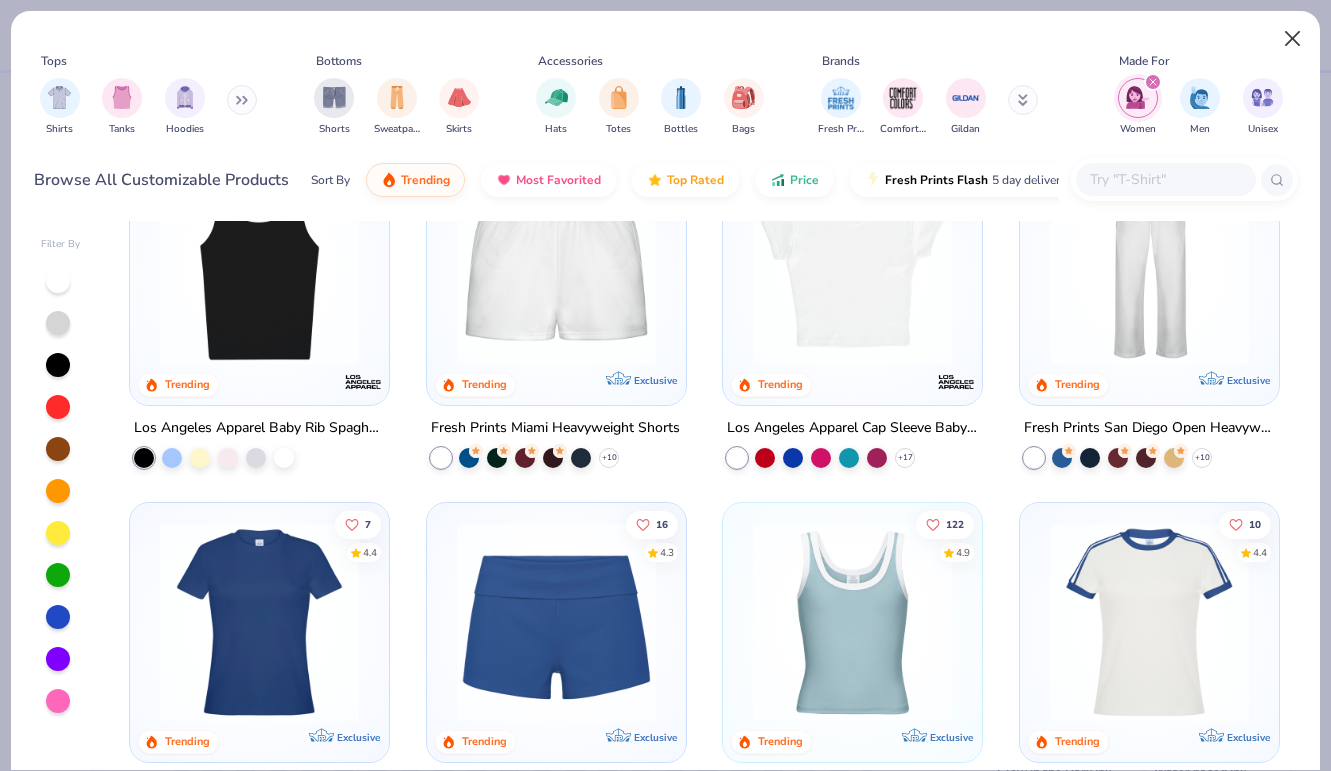 click at bounding box center (1293, 39) 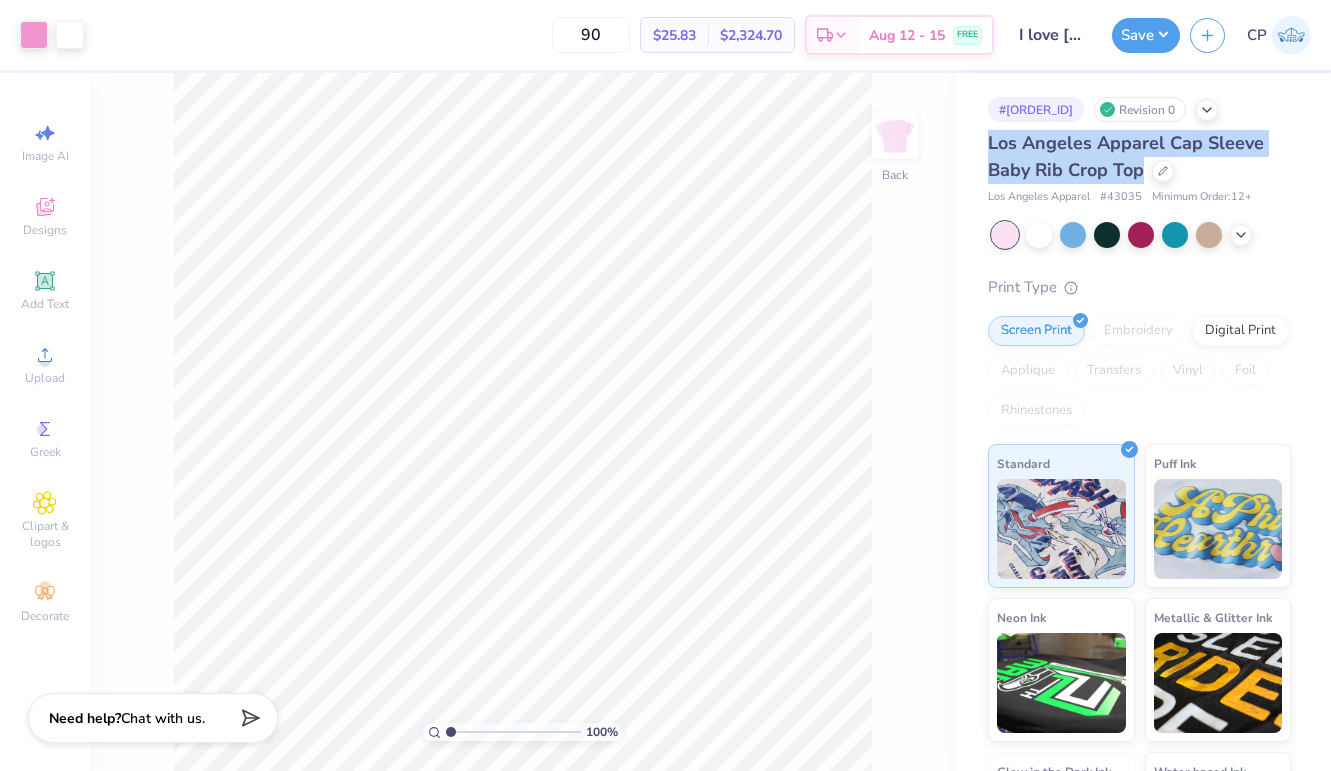 drag, startPoint x: 982, startPoint y: 146, endPoint x: 1142, endPoint y: 164, distance: 161.00932 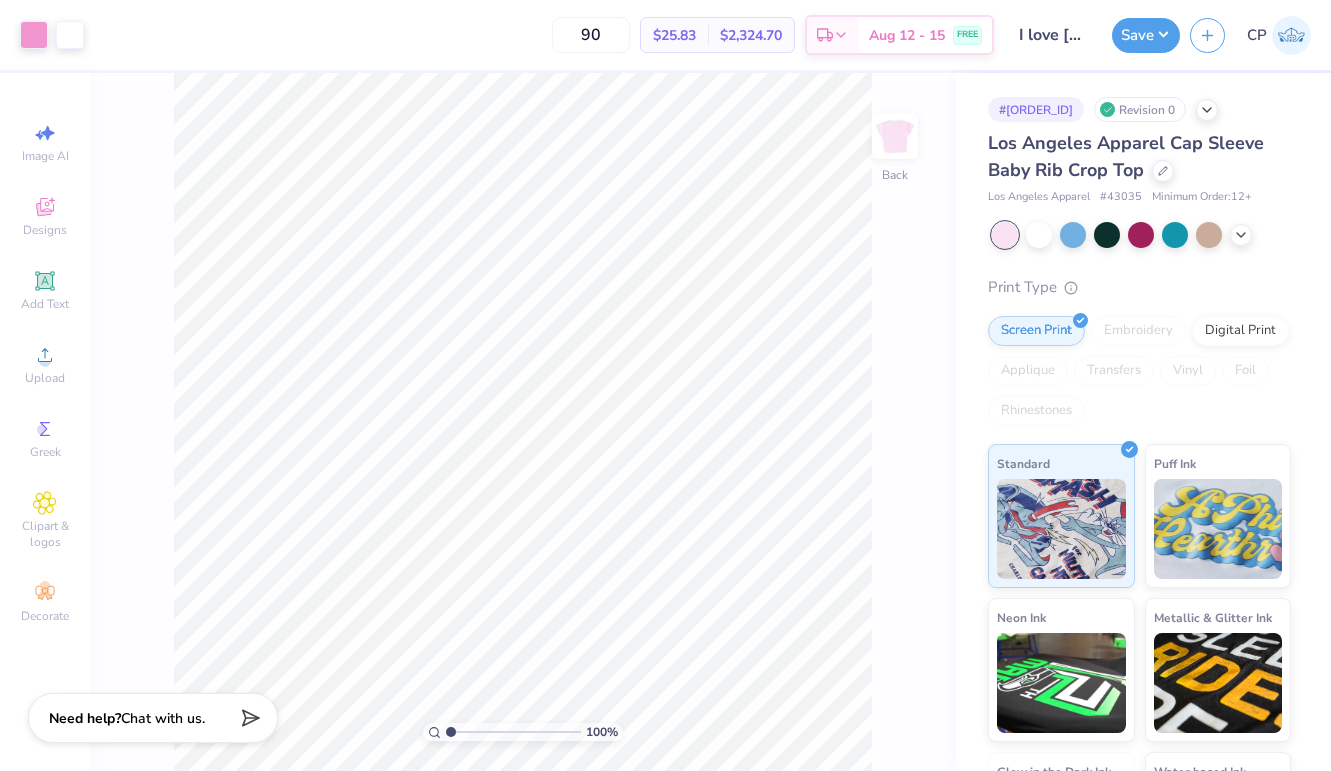 click on "Print Type" at bounding box center (1139, 287) 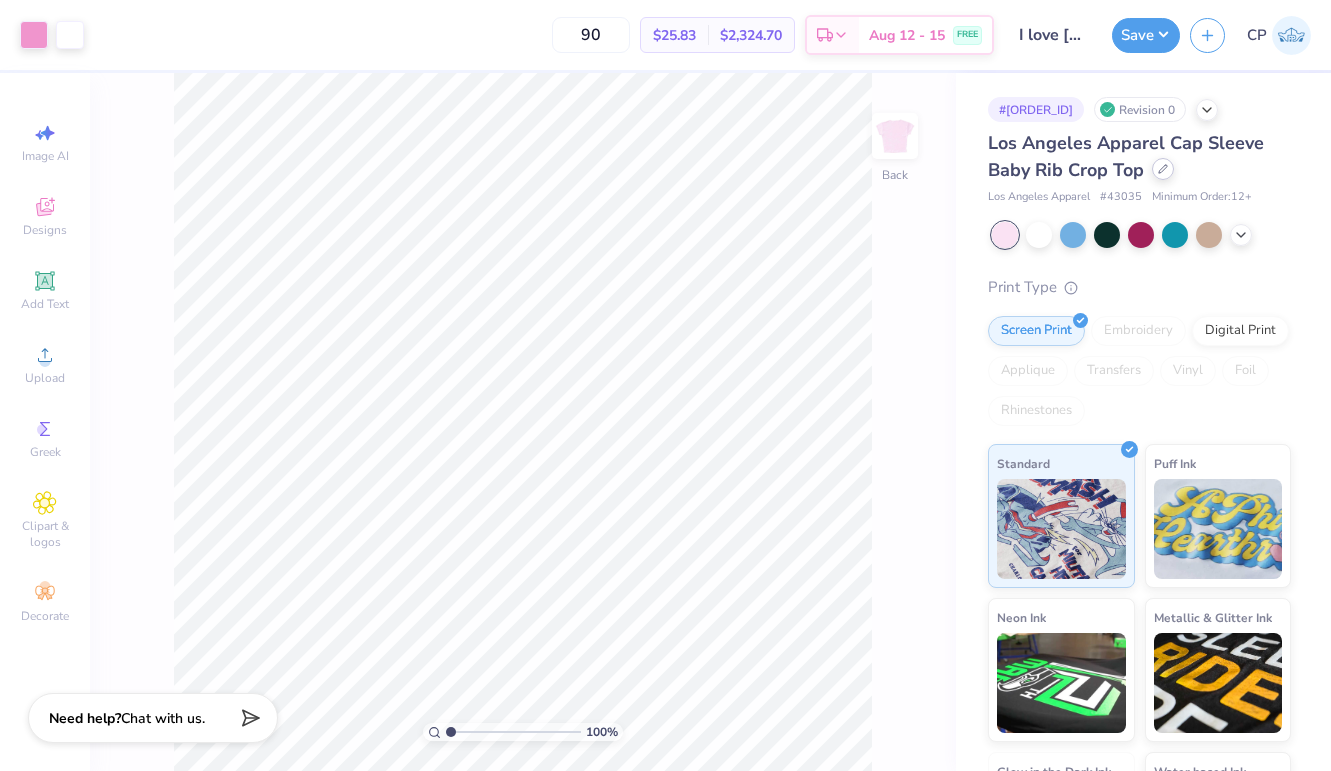 click 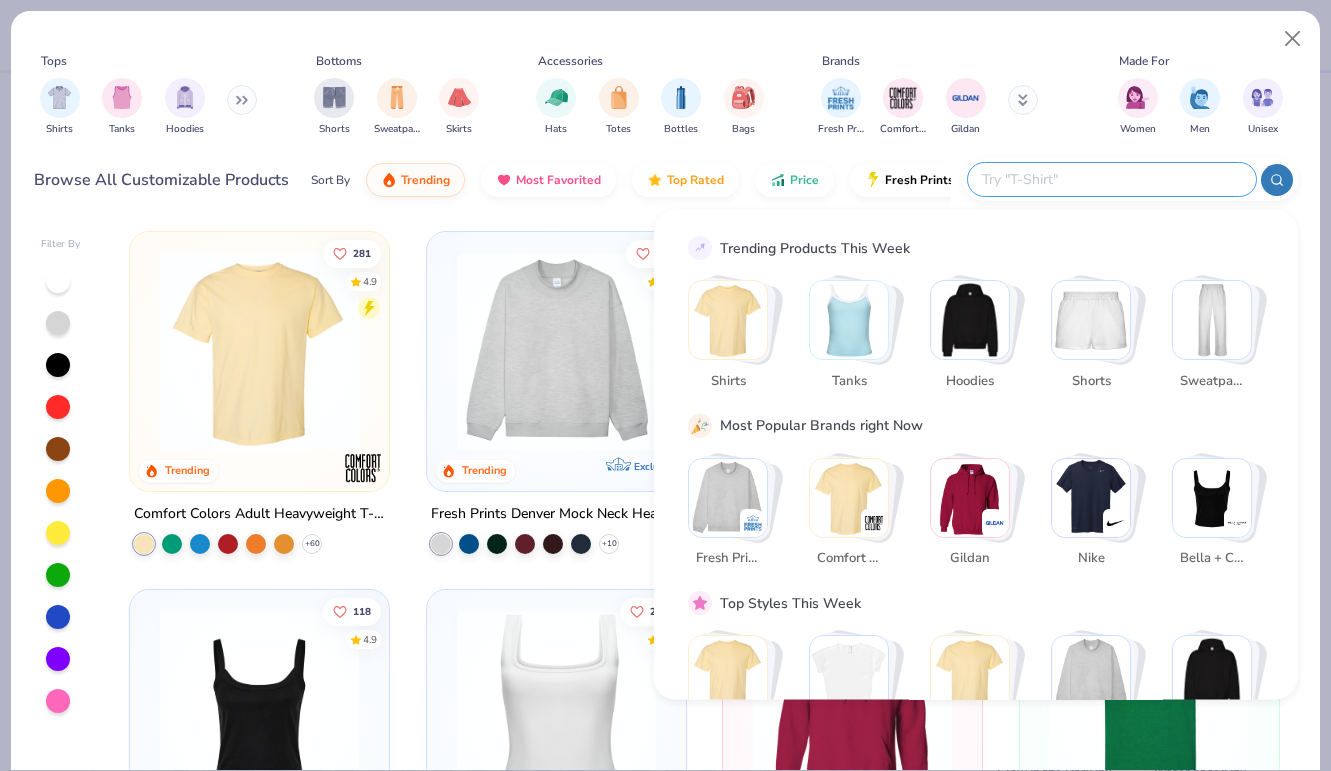 click at bounding box center (1111, 179) 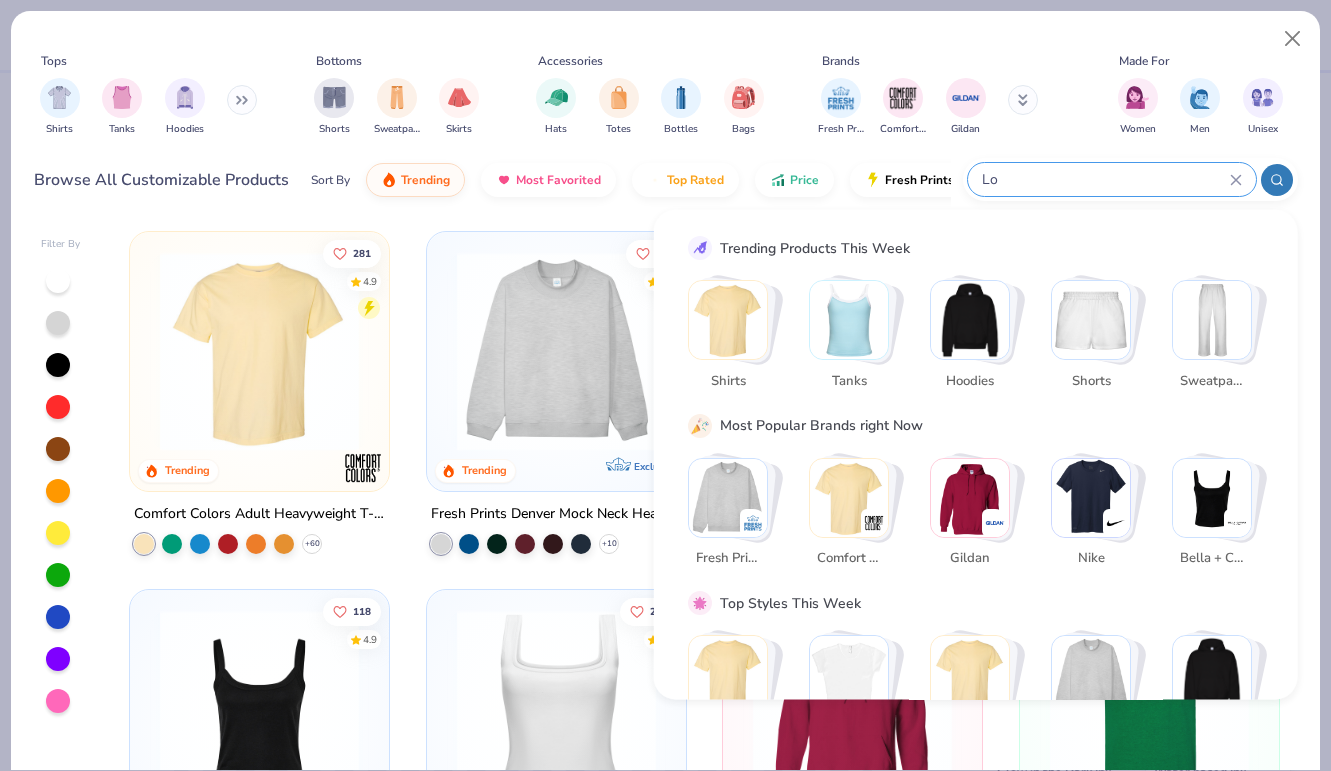type on "L" 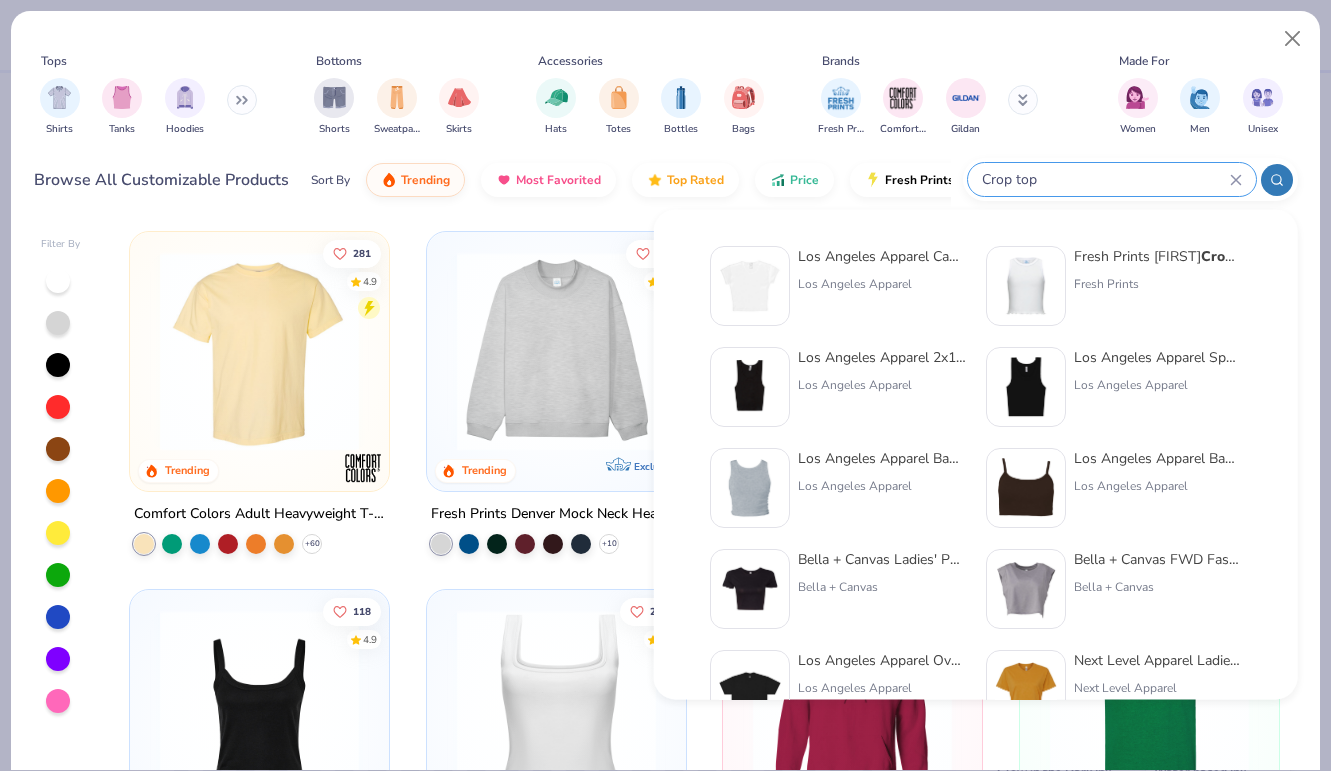 type on "Crop top" 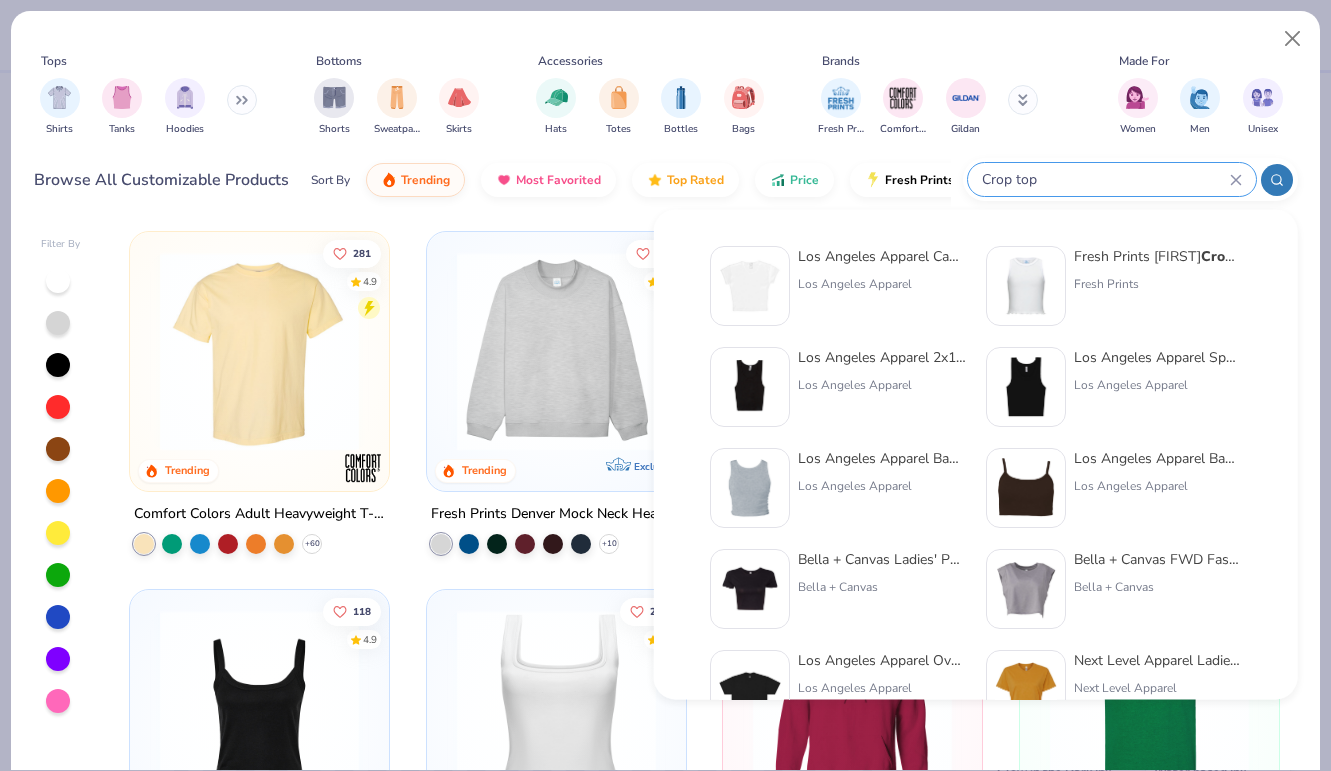 click at bounding box center [750, 286] 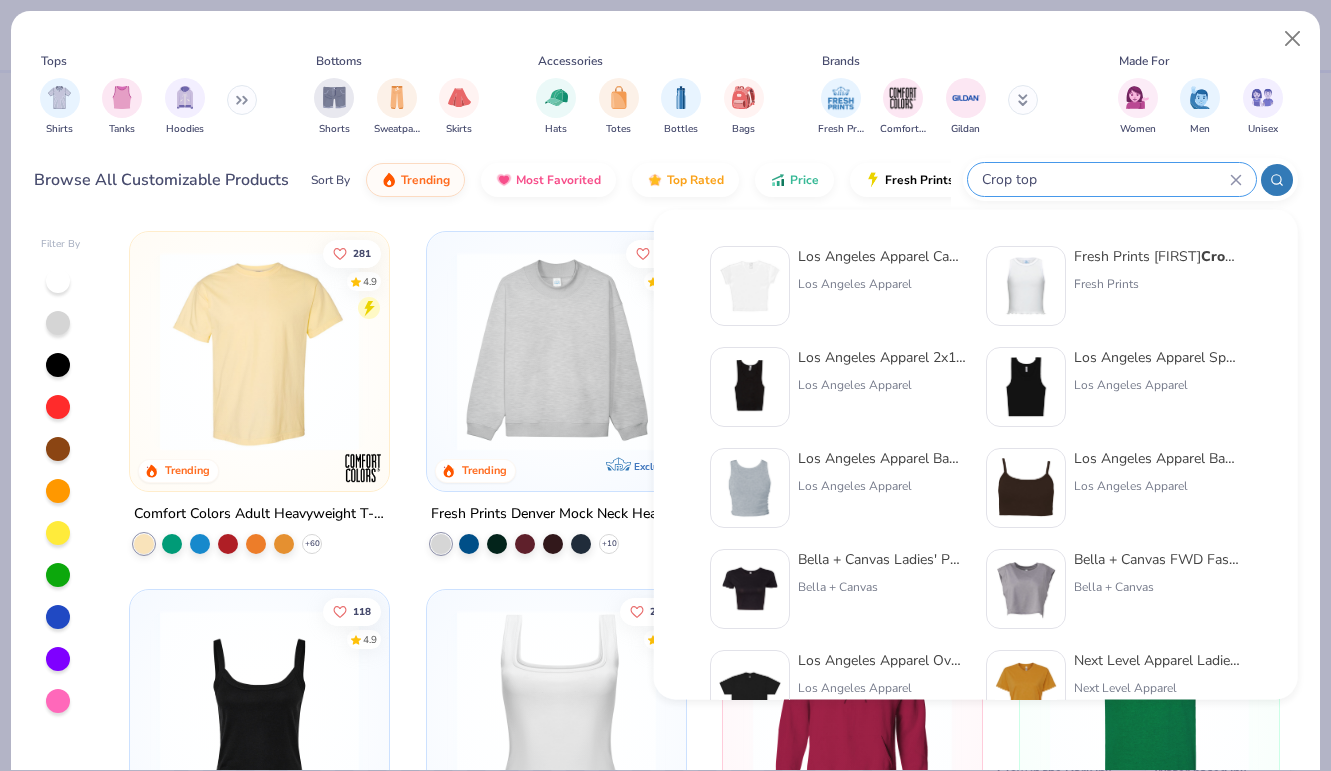 type 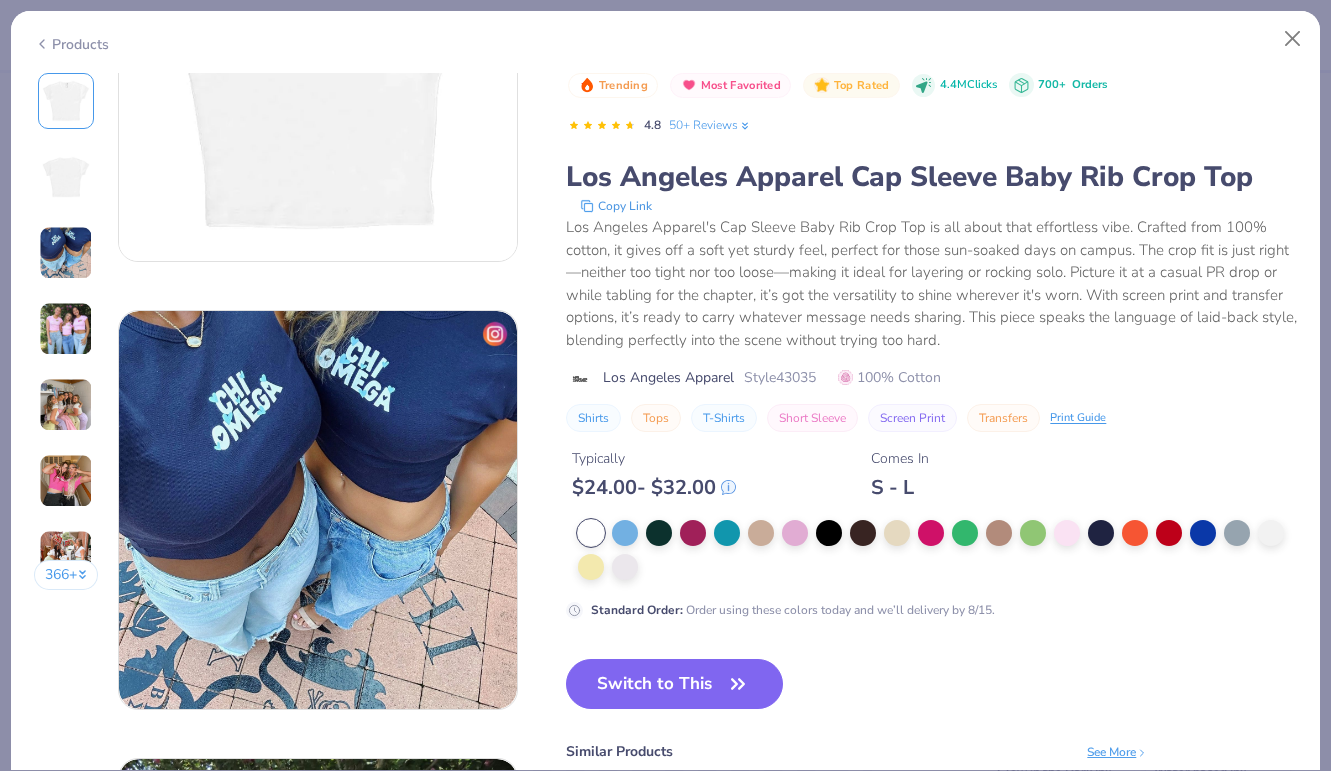 scroll, scrollTop: 710, scrollLeft: 0, axis: vertical 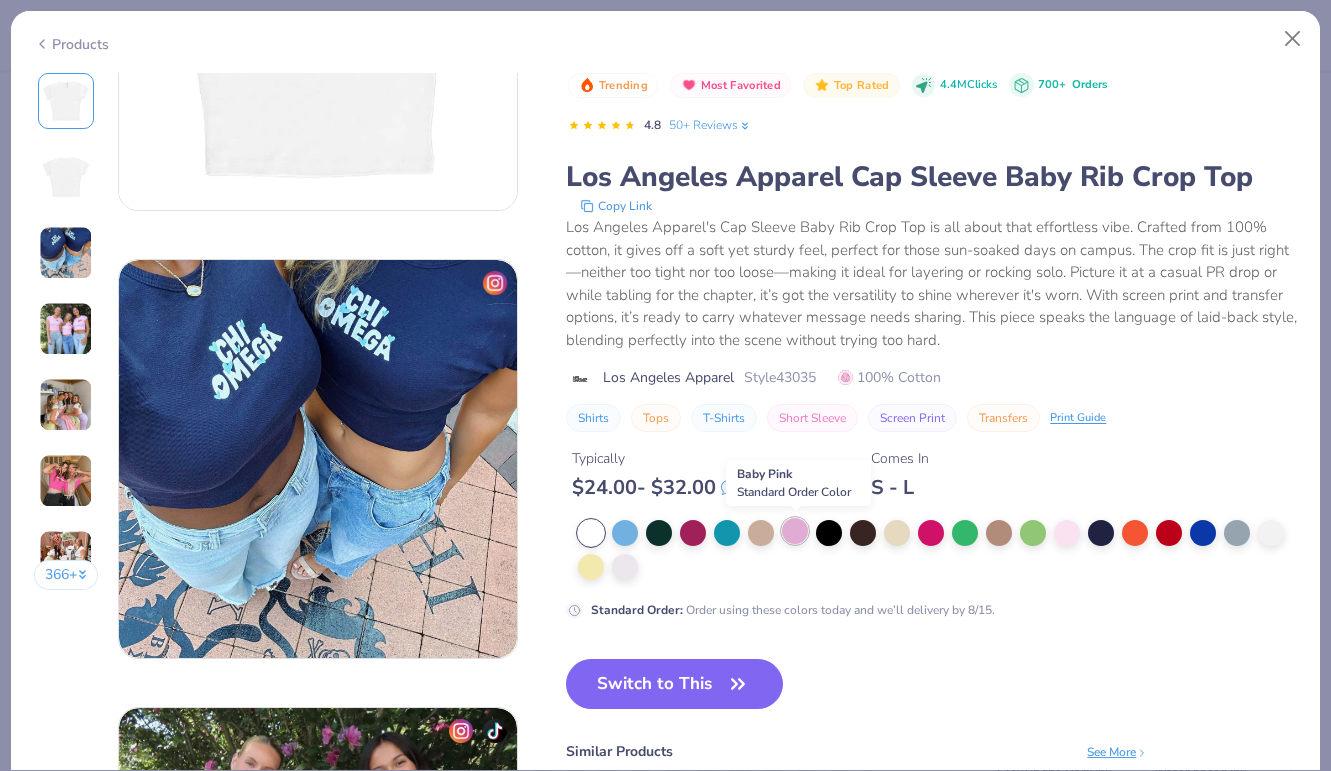 click at bounding box center [795, 531] 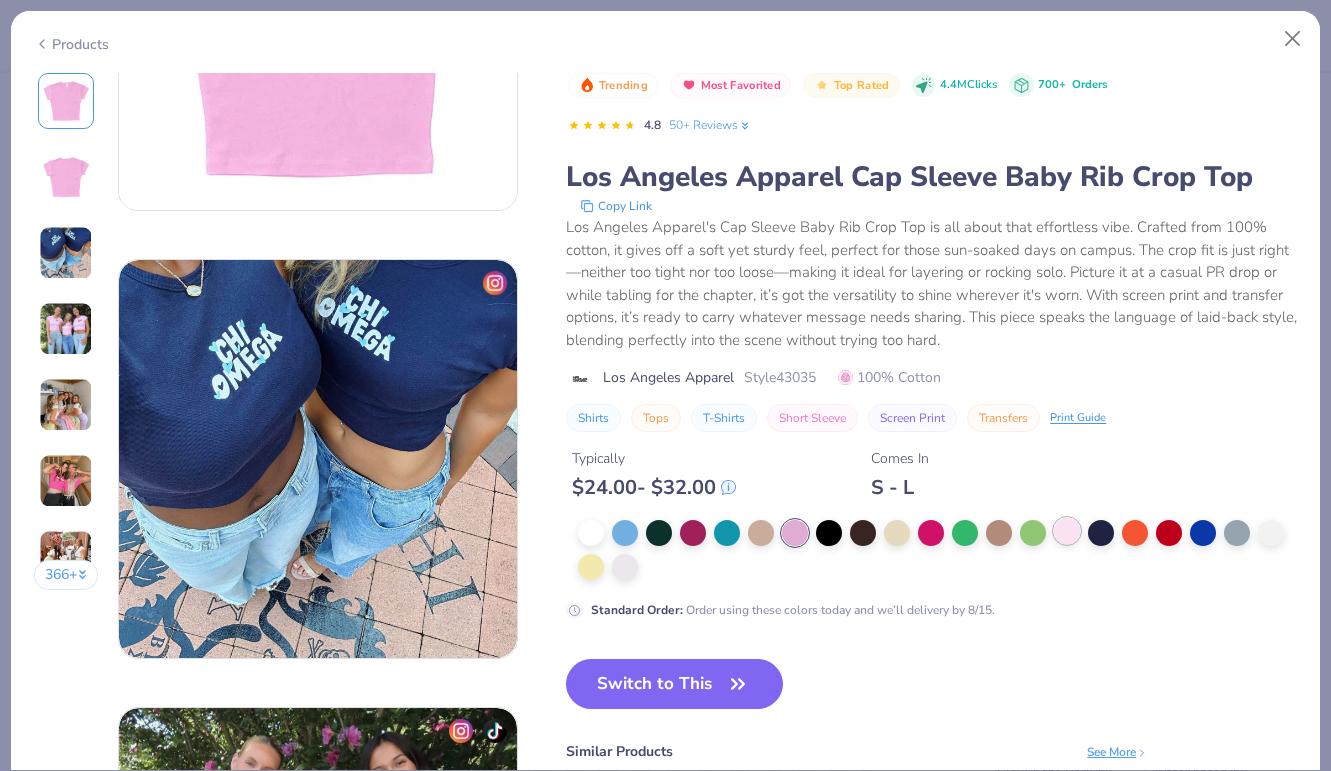 click at bounding box center [1067, 531] 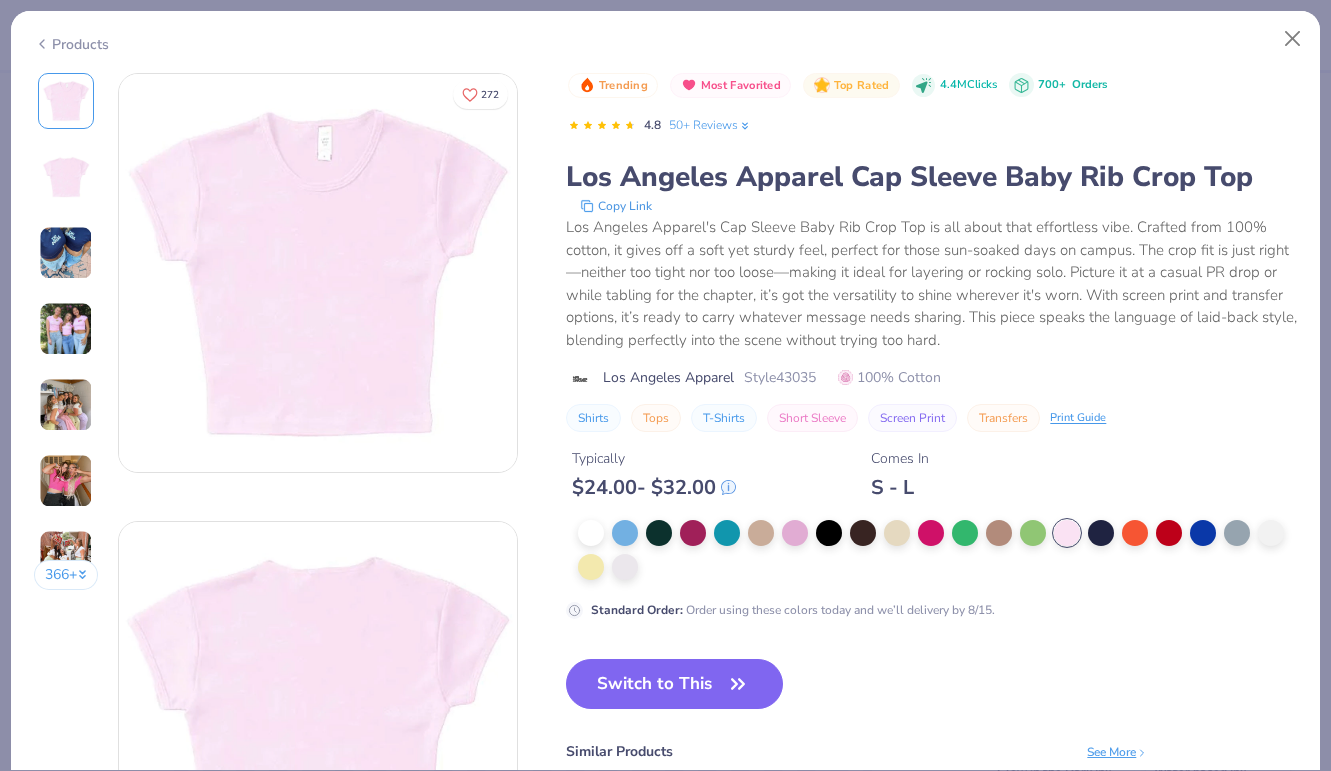 scroll, scrollTop: 0, scrollLeft: 0, axis: both 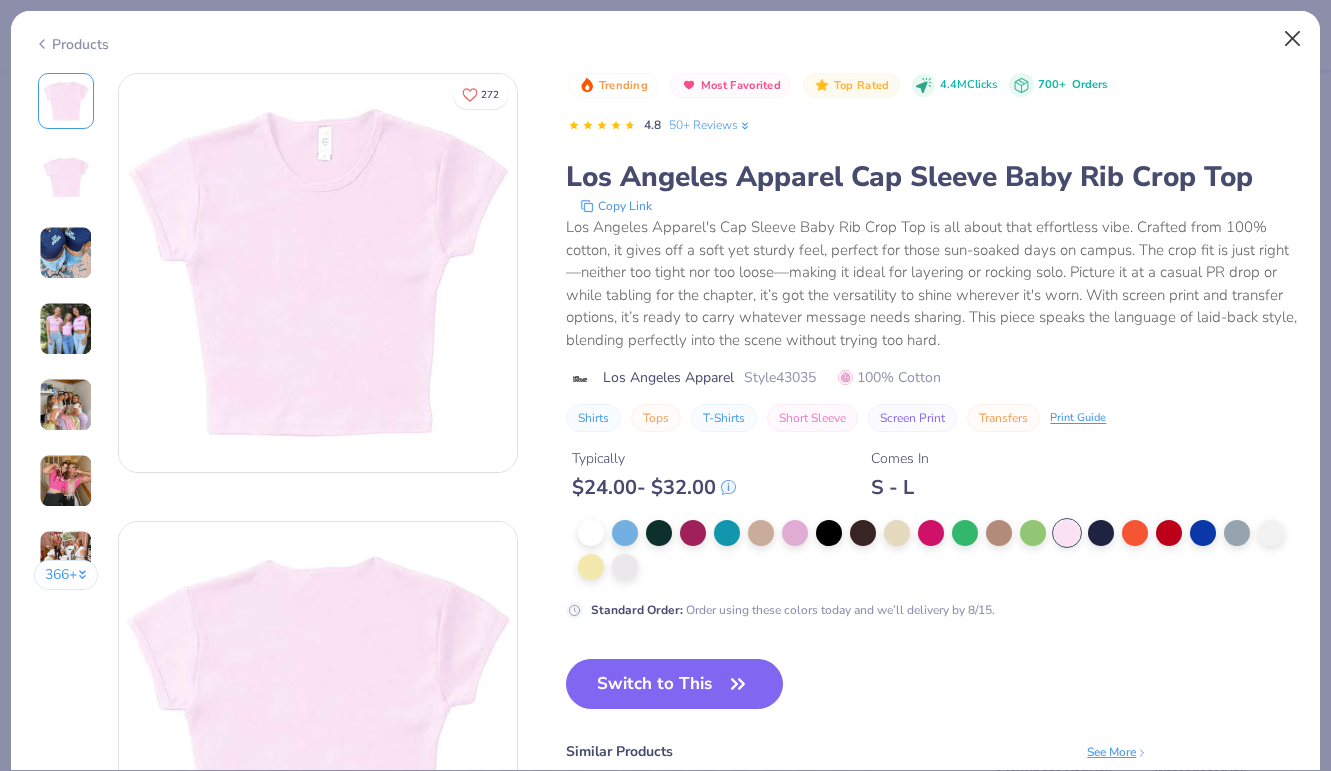 click at bounding box center (1293, 39) 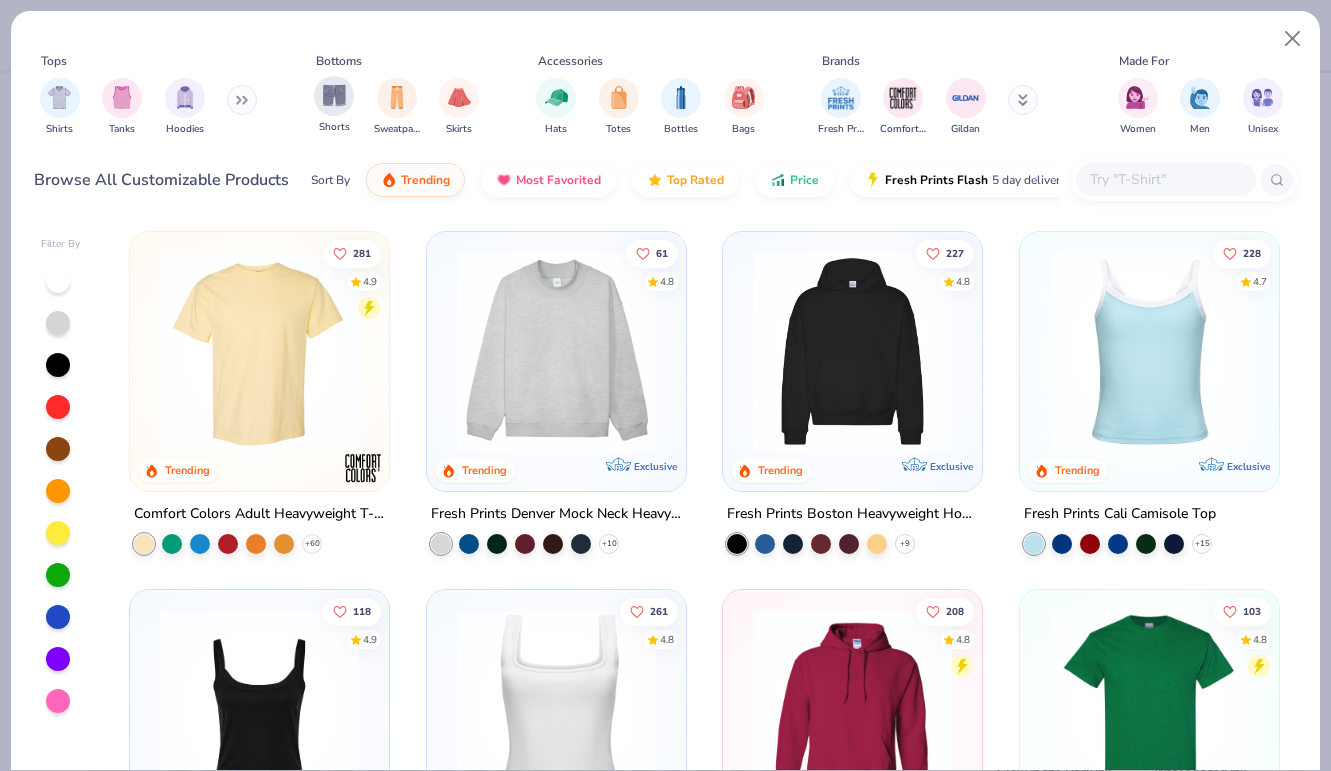 scroll, scrollTop: 0, scrollLeft: 0, axis: both 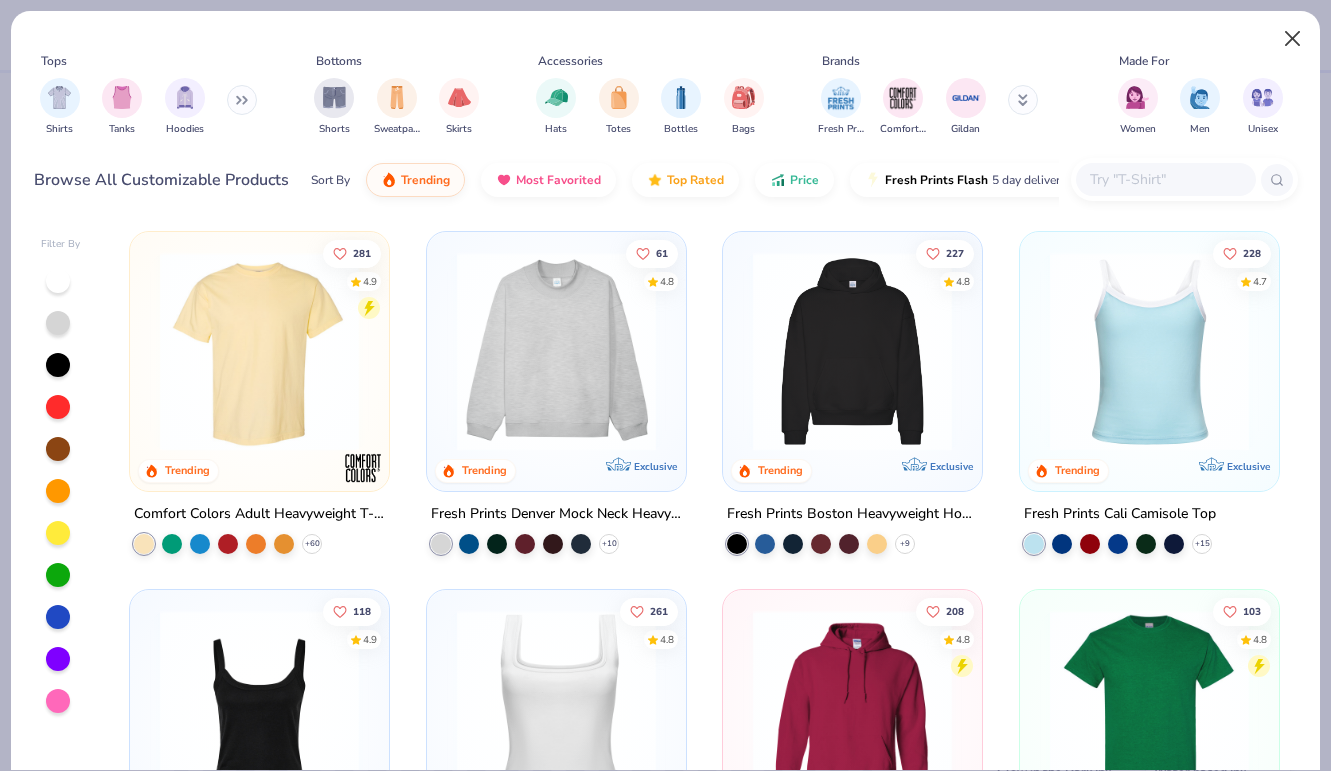 click at bounding box center (1293, 39) 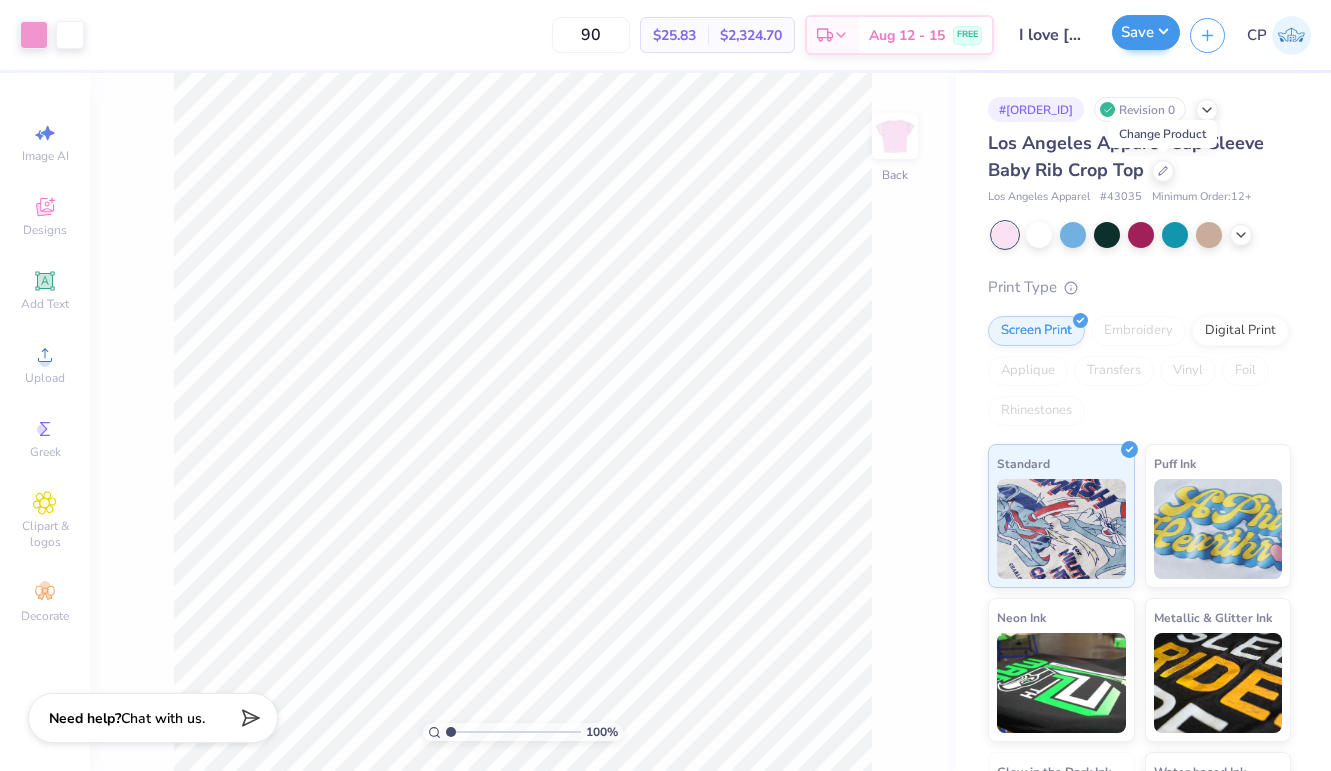 click on "Save" at bounding box center (1146, 32) 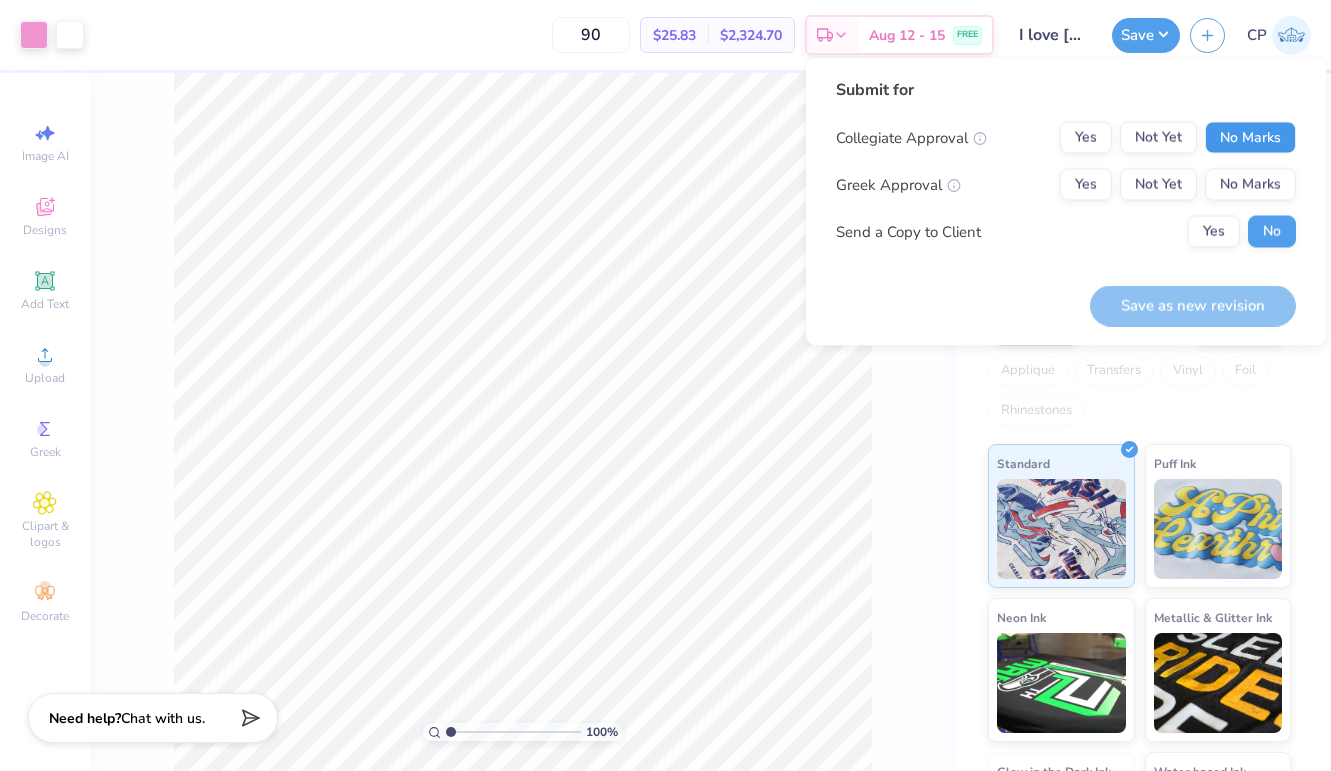 click on "No Marks" at bounding box center [1250, 138] 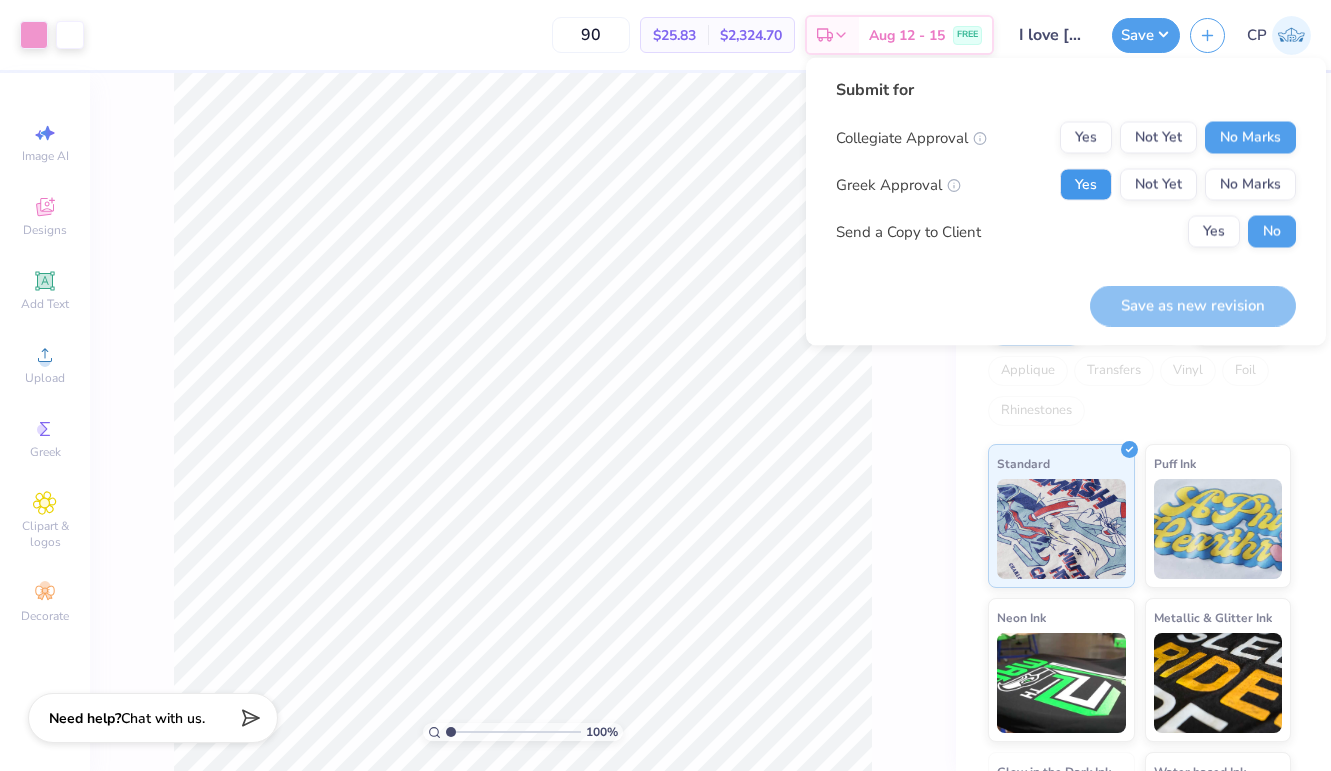click on "Yes" at bounding box center [1086, 185] 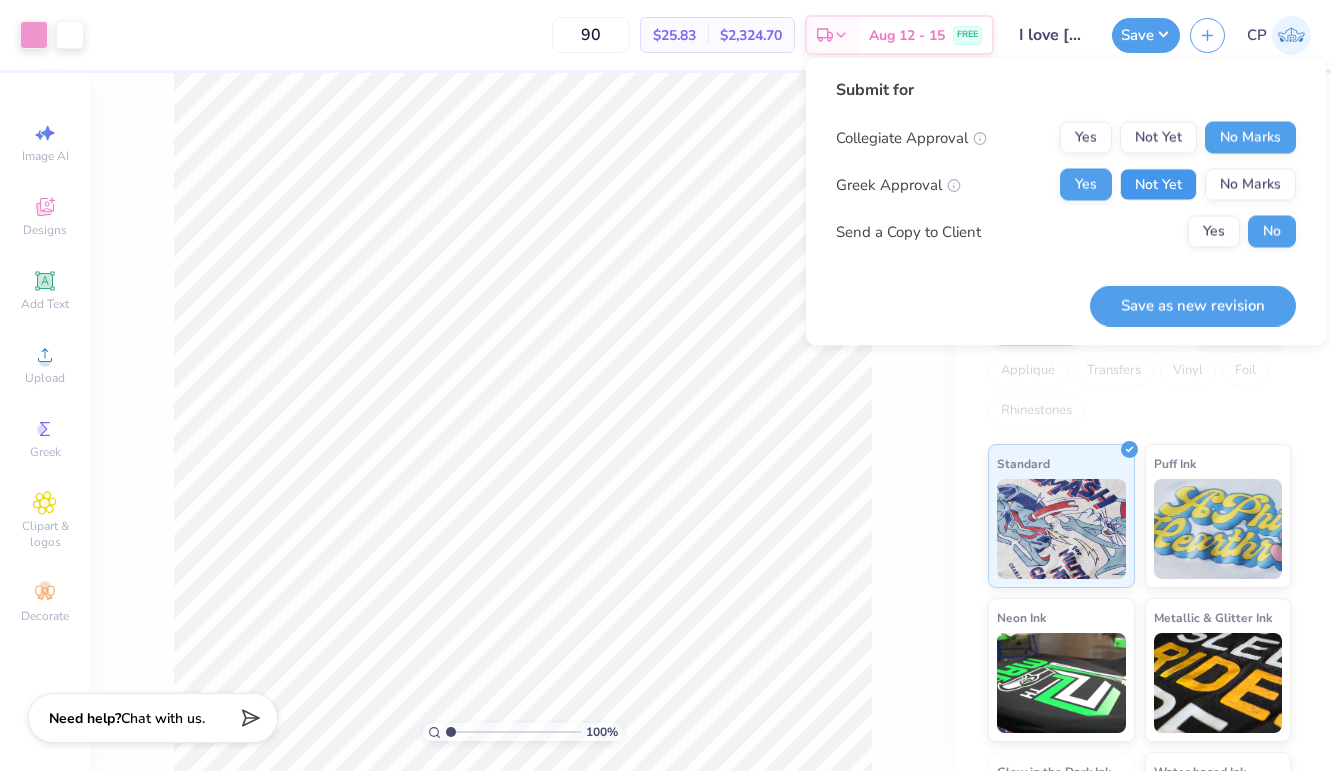 click on "Not Yet" at bounding box center (1158, 185) 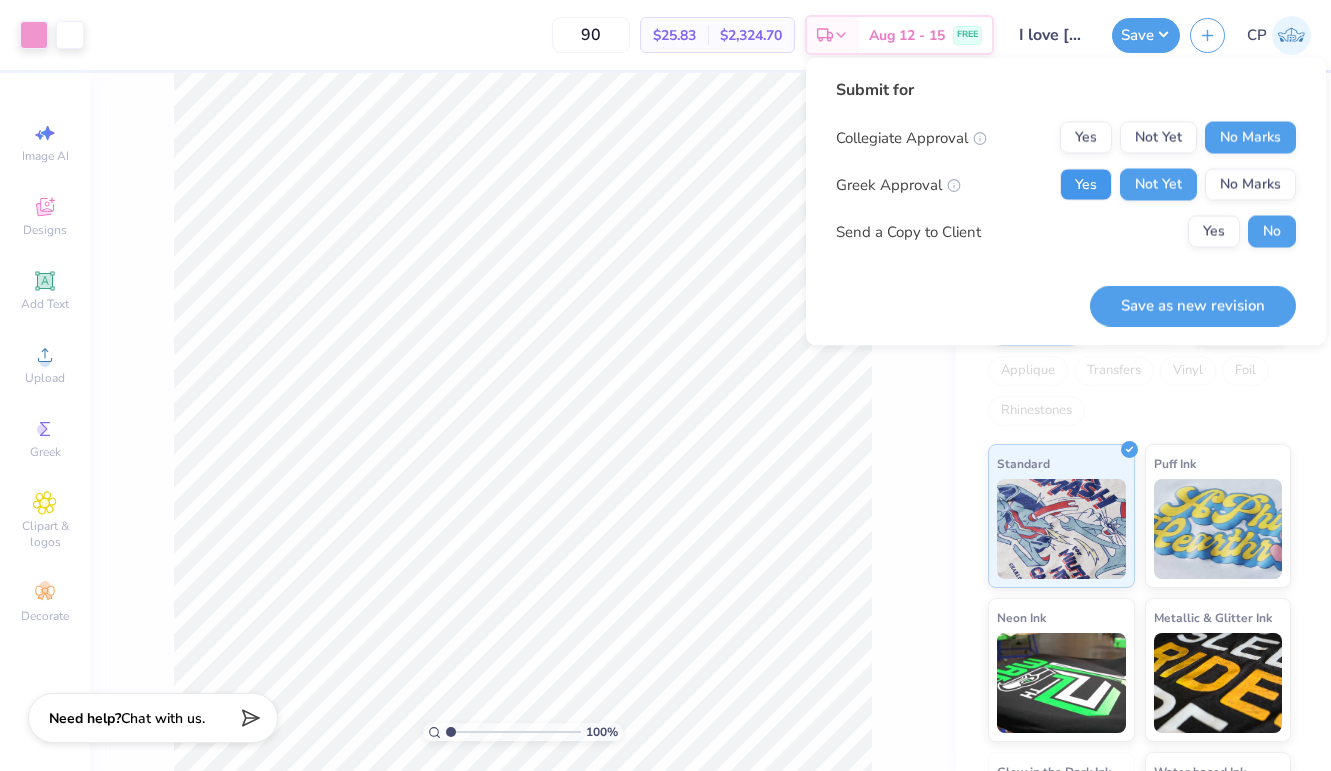 click on "Yes" at bounding box center [1086, 185] 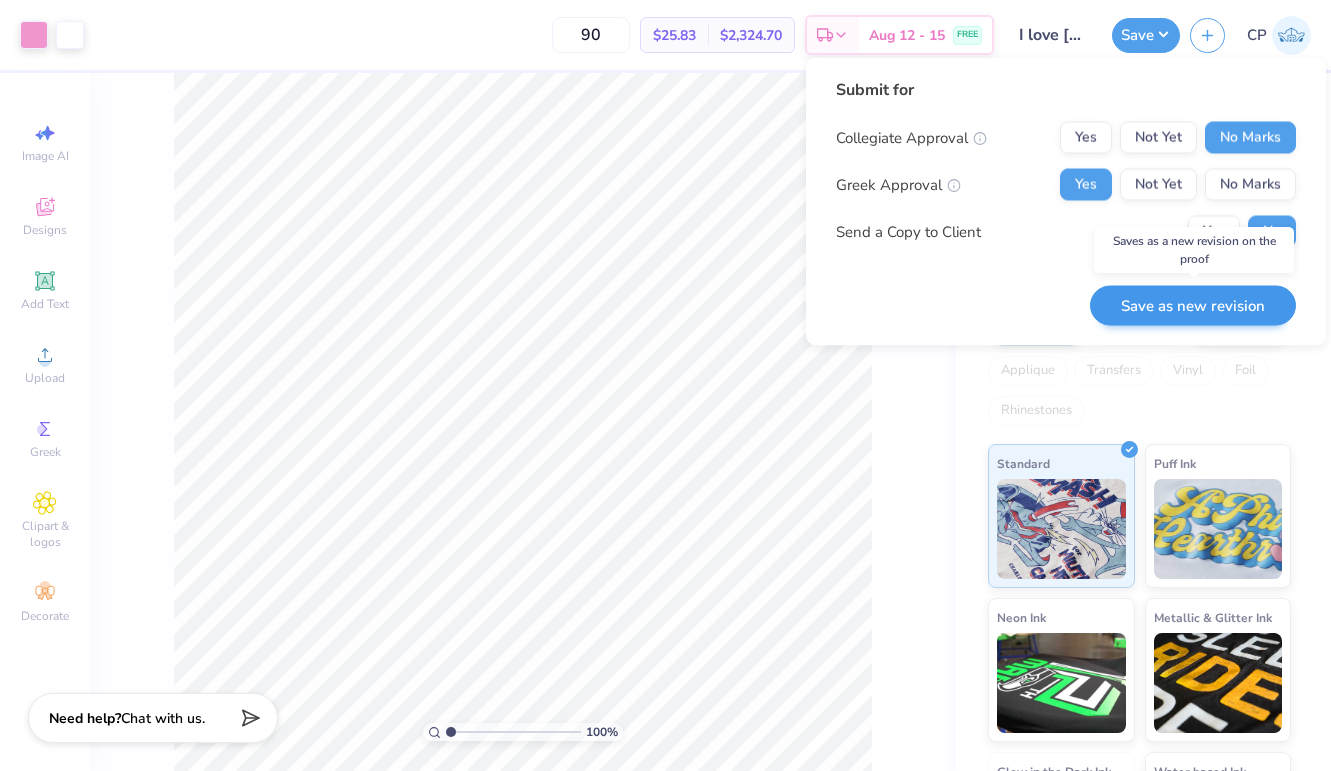 click on "Save as new revision" at bounding box center [1193, 305] 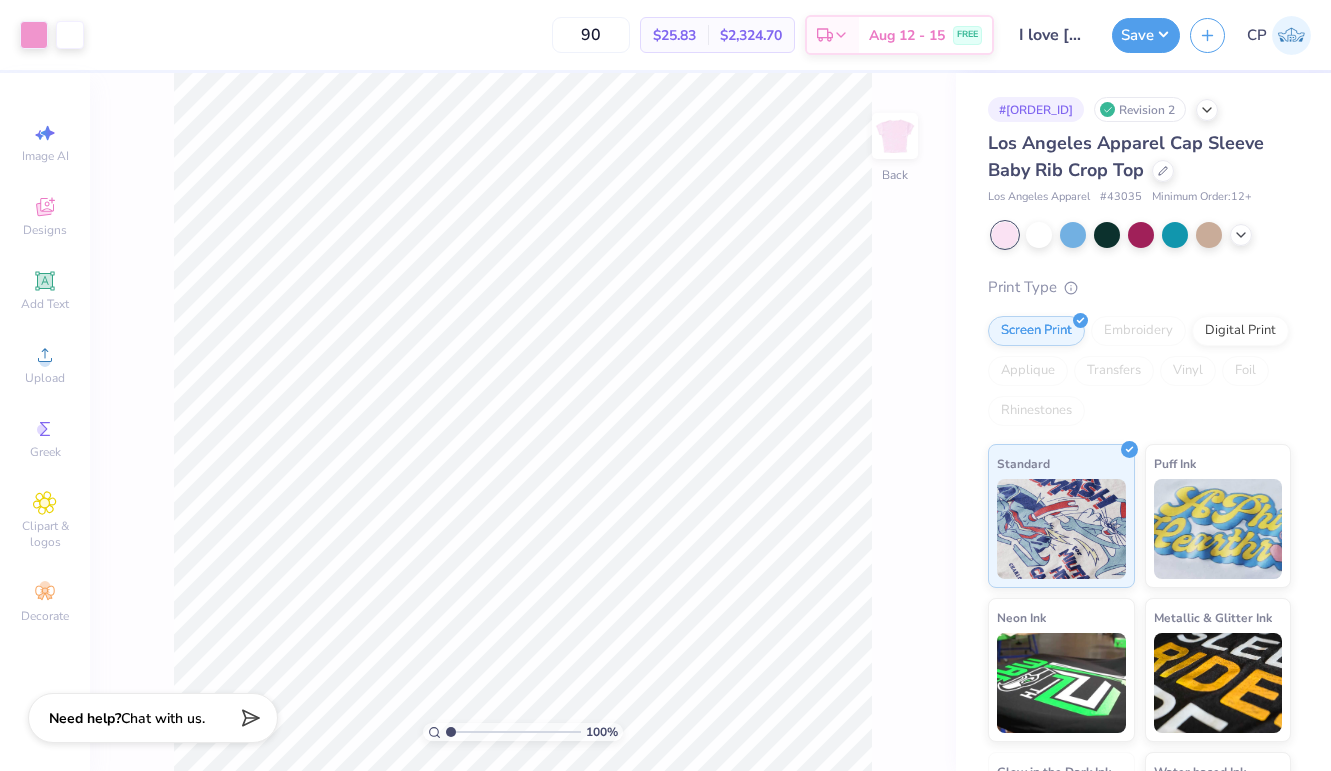 click at bounding box center [1291, 35] 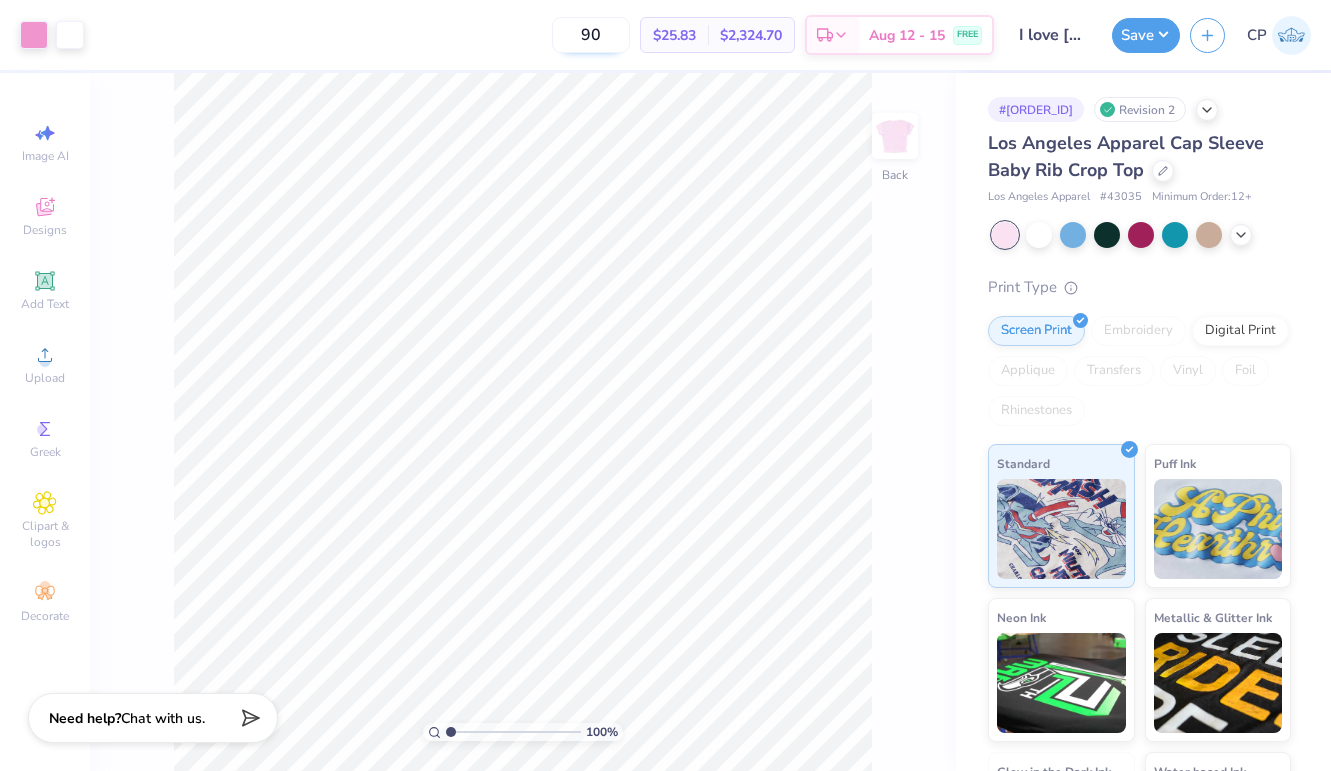 click on "90" at bounding box center [591, 35] 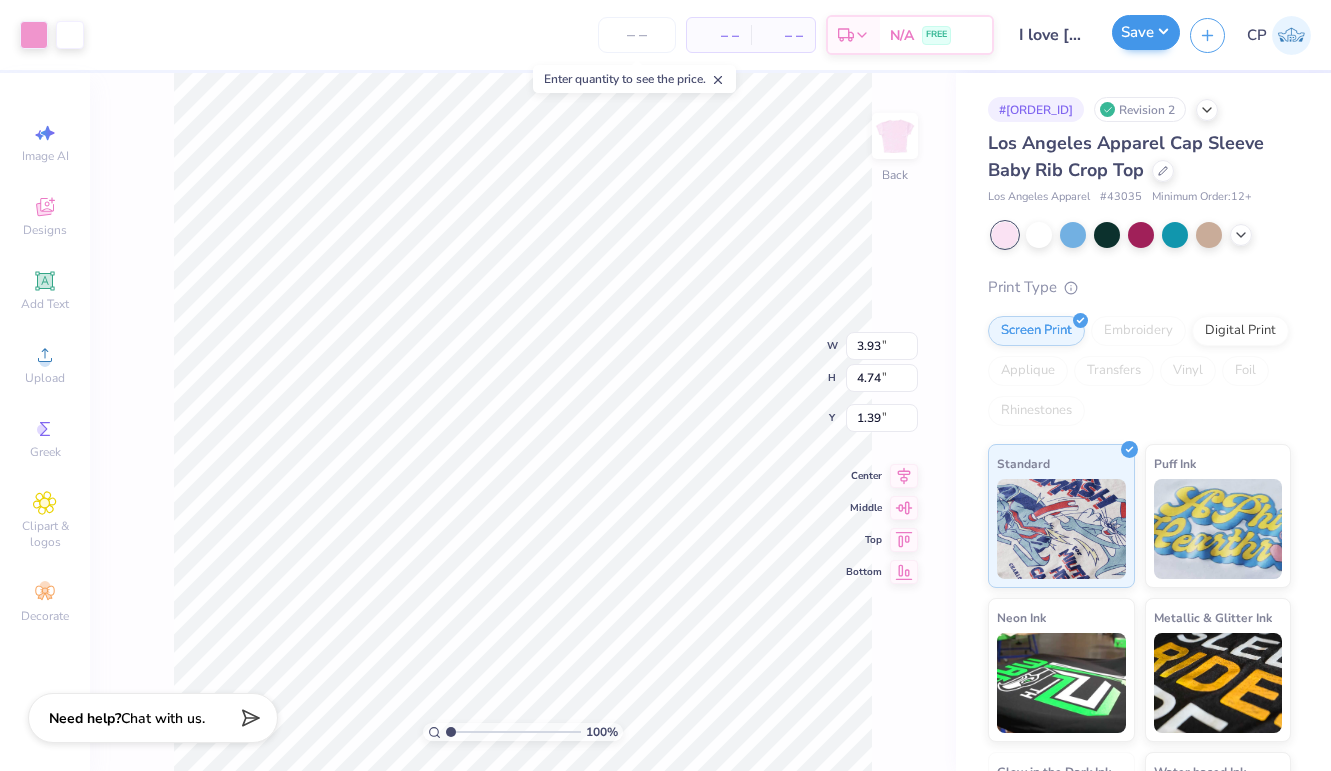 click on "Save" at bounding box center [1146, 32] 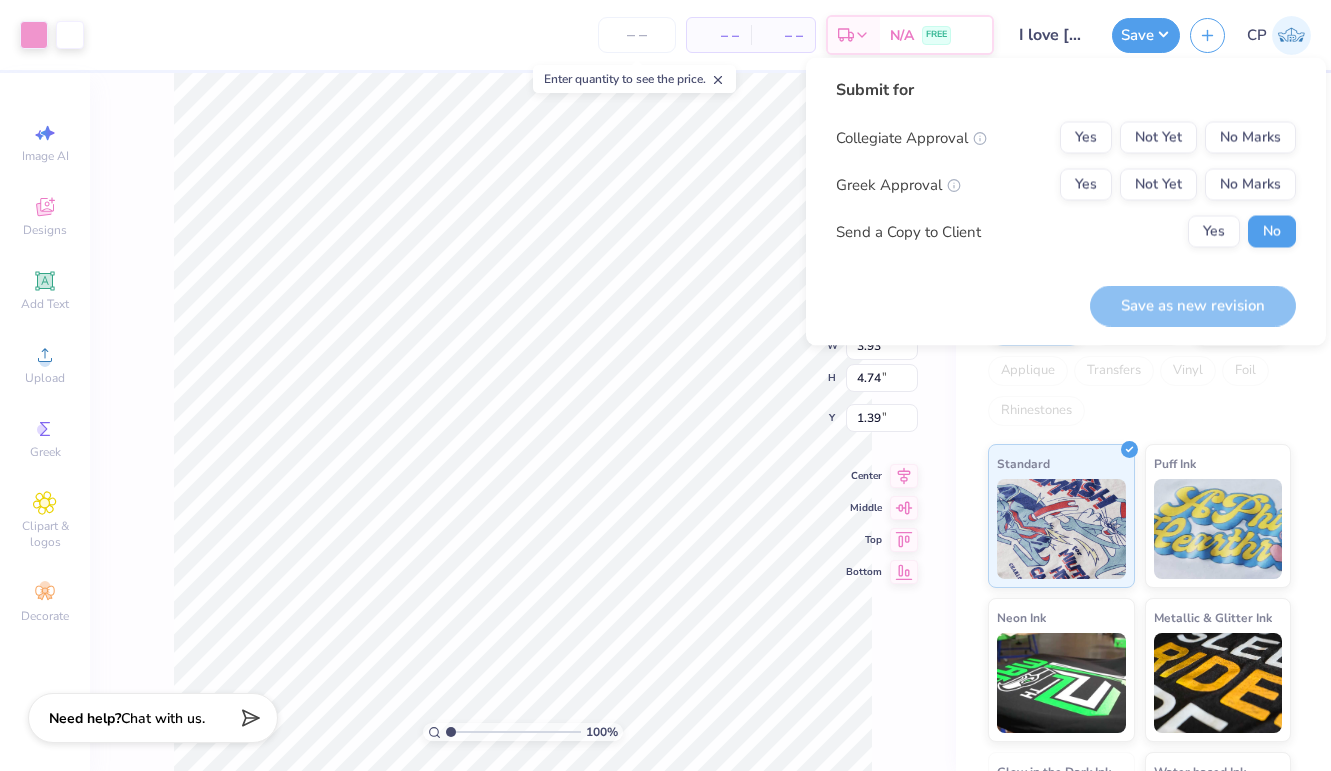 click on "Screen Print Embroidery Digital Print Applique Transfers Vinyl Foil Rhinestones" at bounding box center [1139, 371] 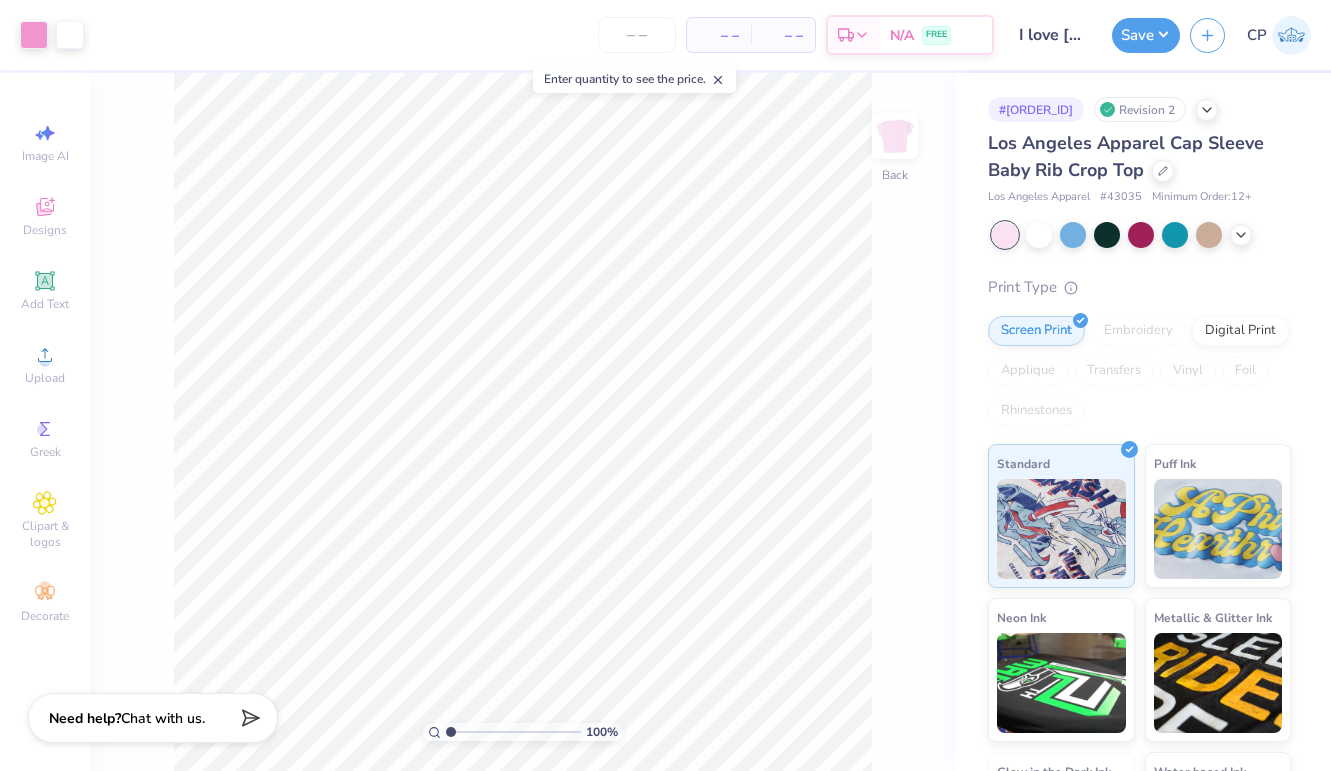 click on "– –" at bounding box center (719, 35) 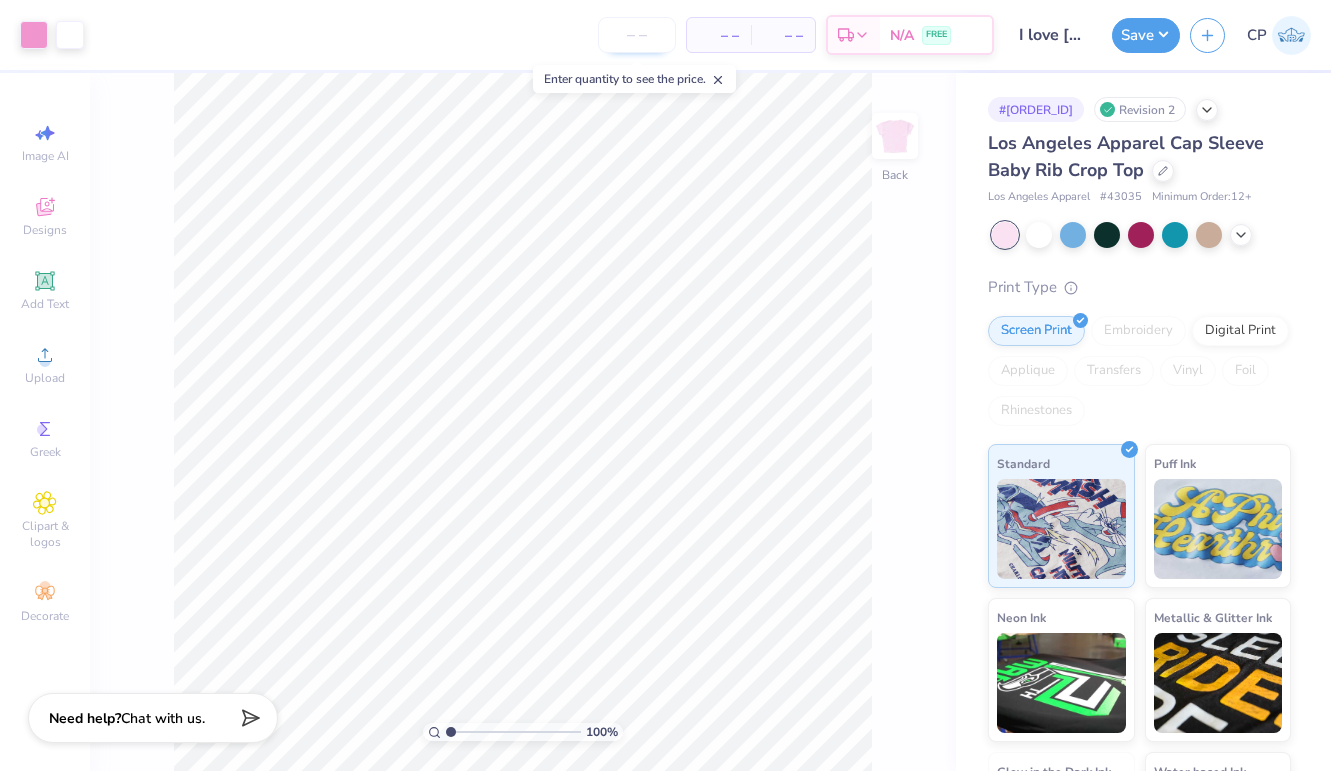 click at bounding box center [637, 35] 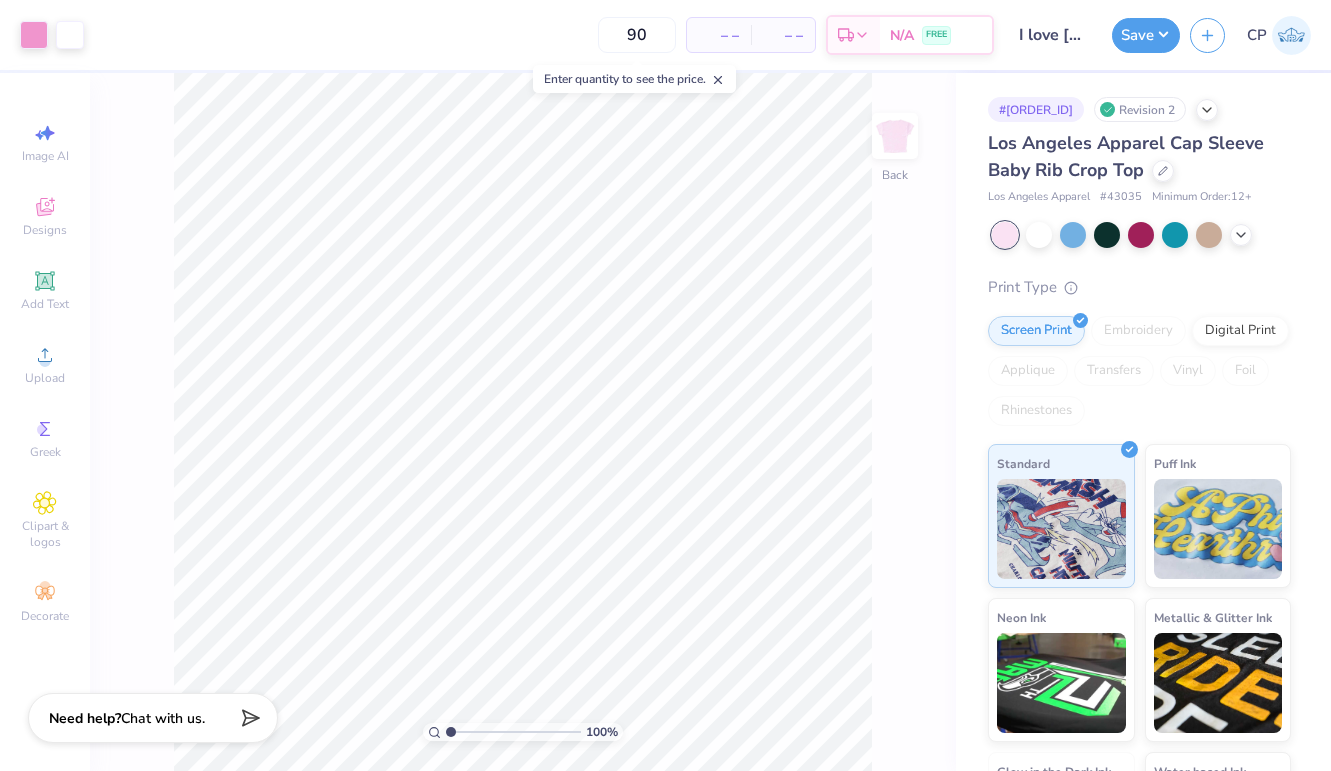 type on "90" 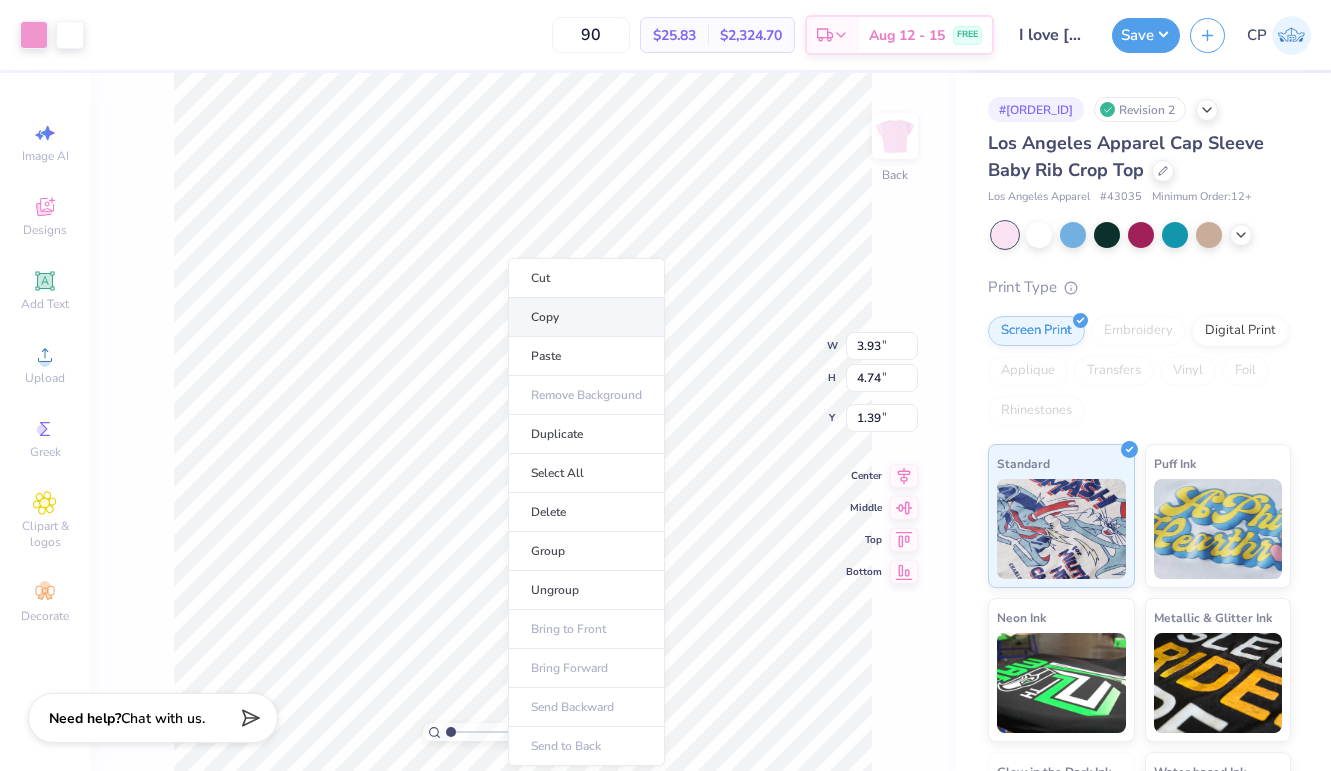 click on "Copy" at bounding box center [586, 317] 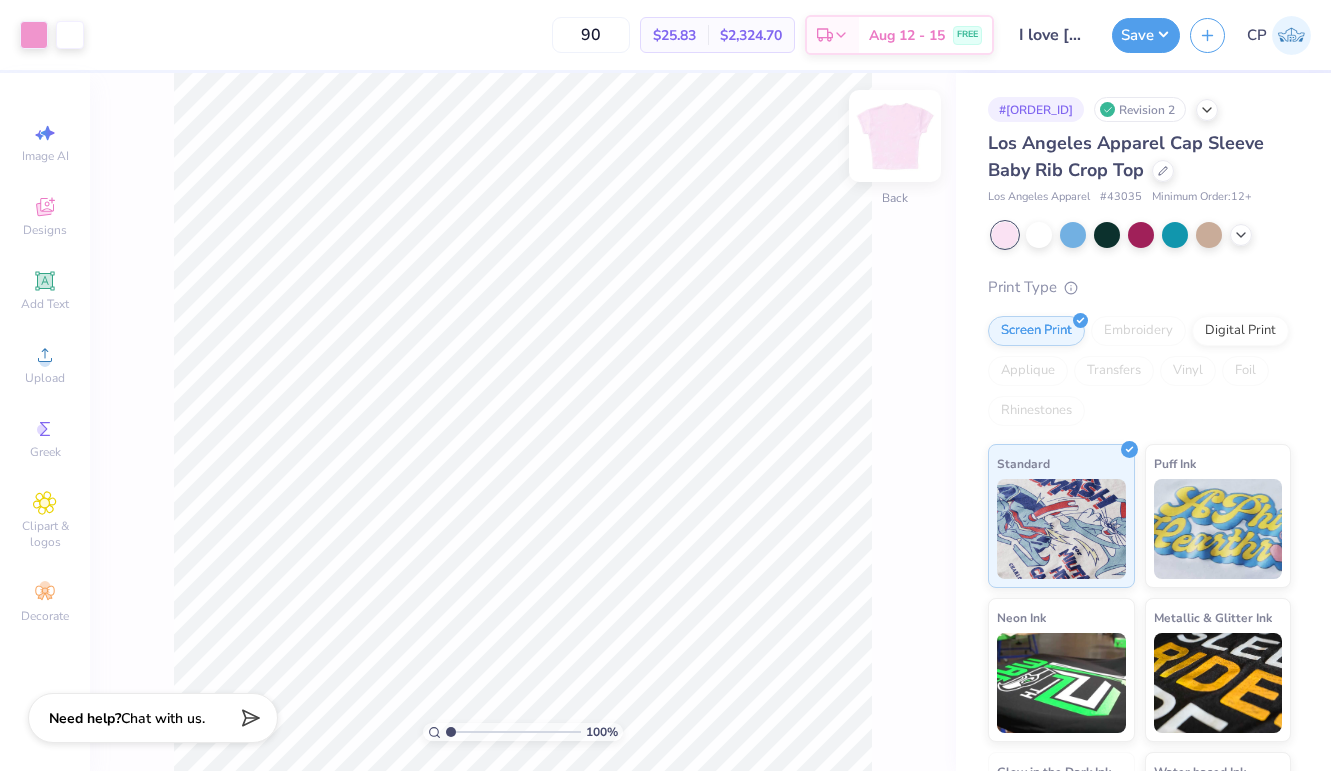 click at bounding box center (895, 136) 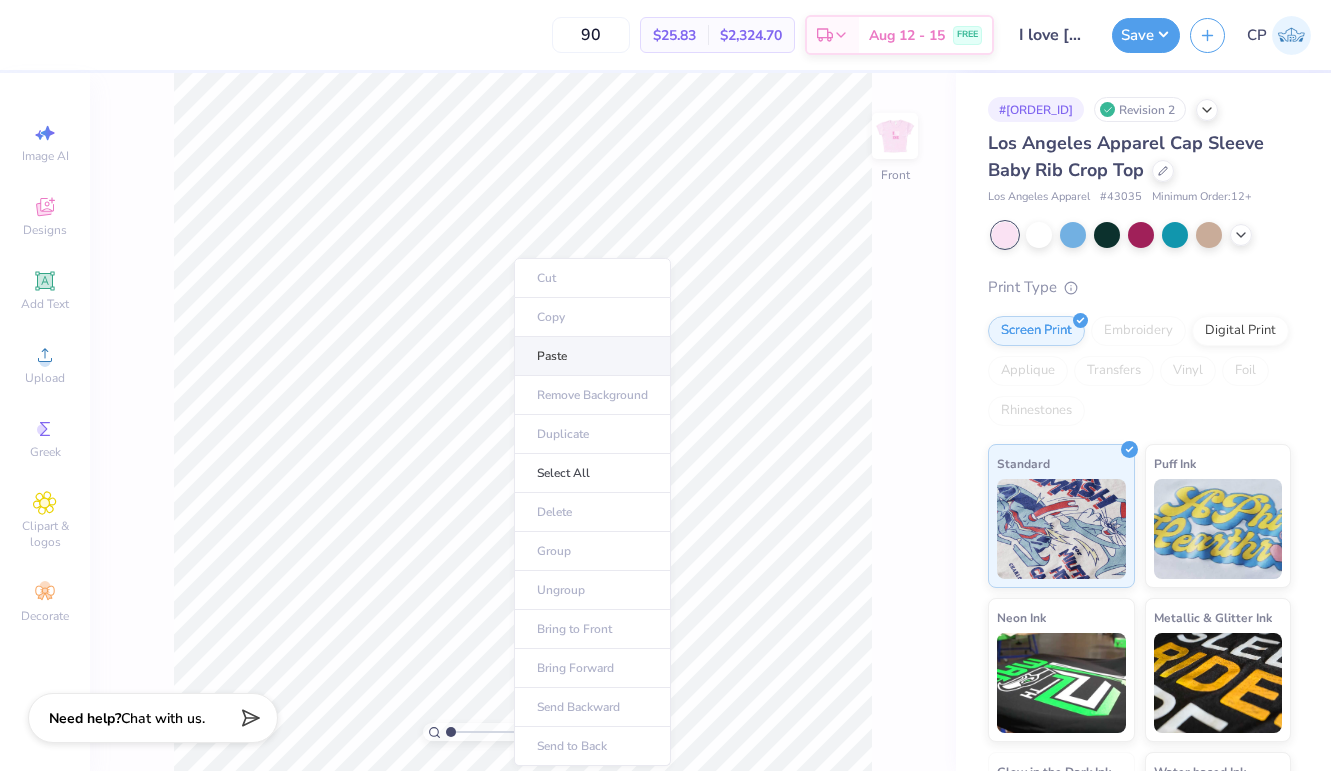 click on "Paste" at bounding box center [592, 356] 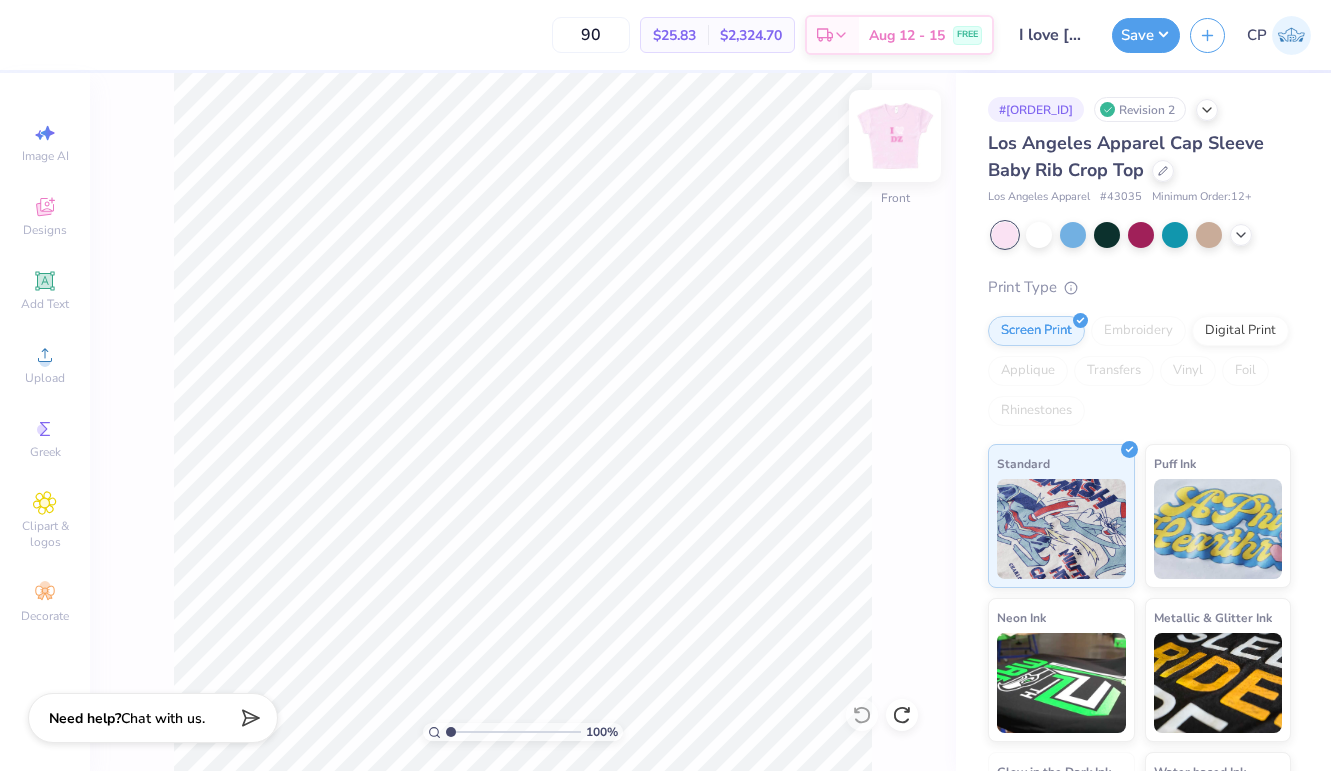 click at bounding box center [895, 136] 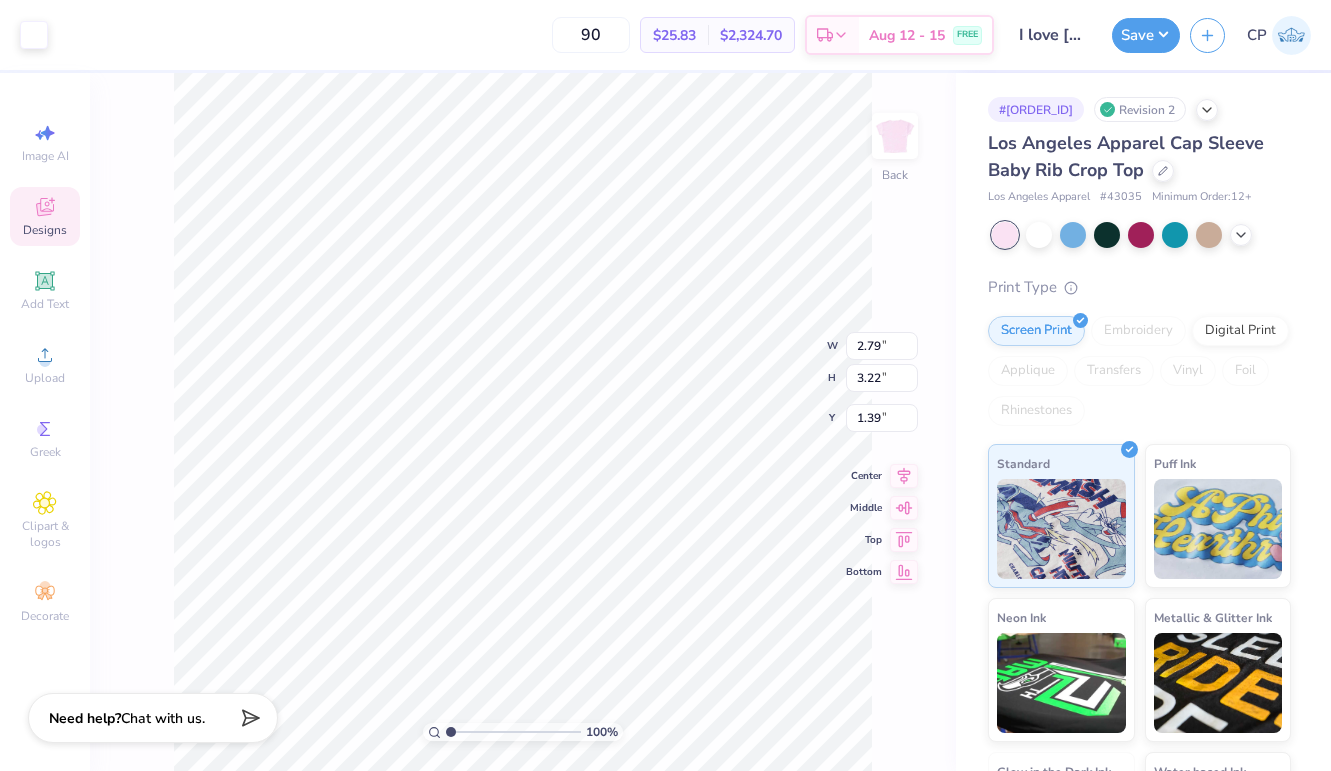 click 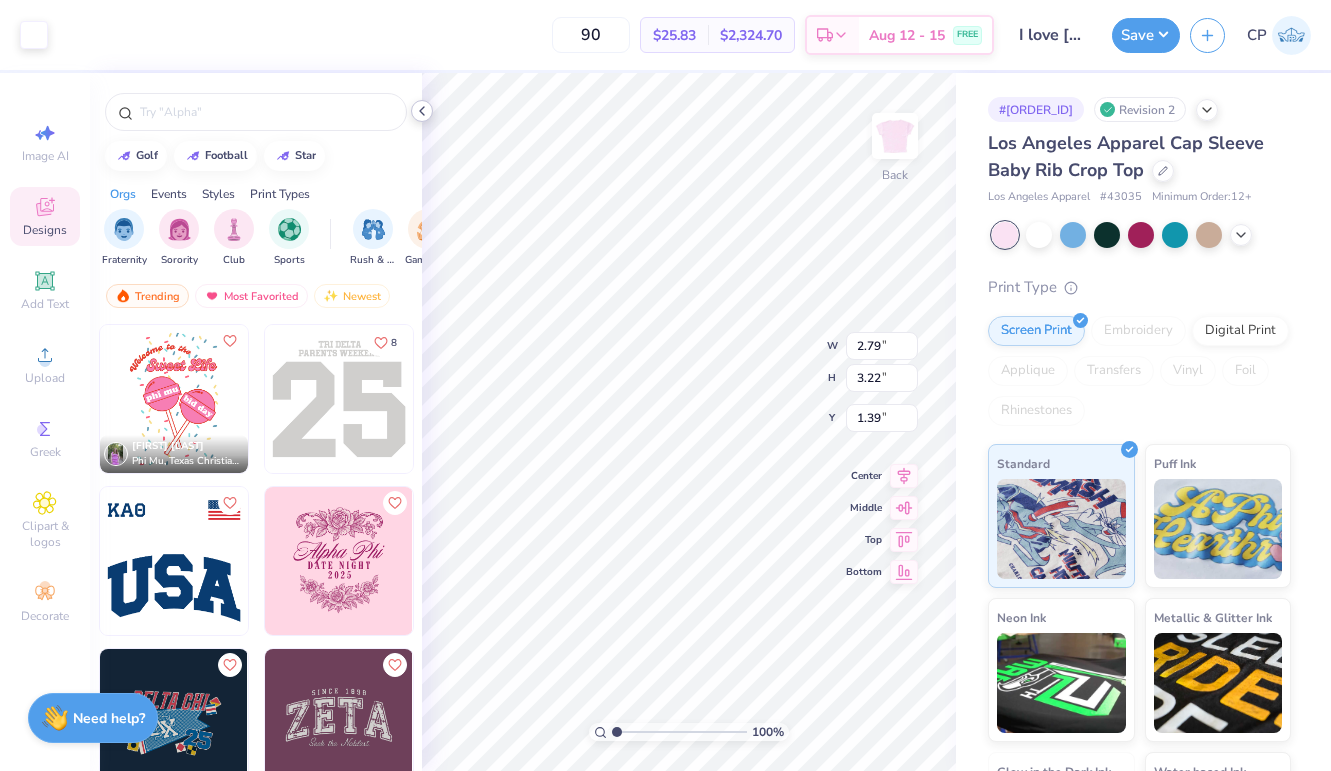click 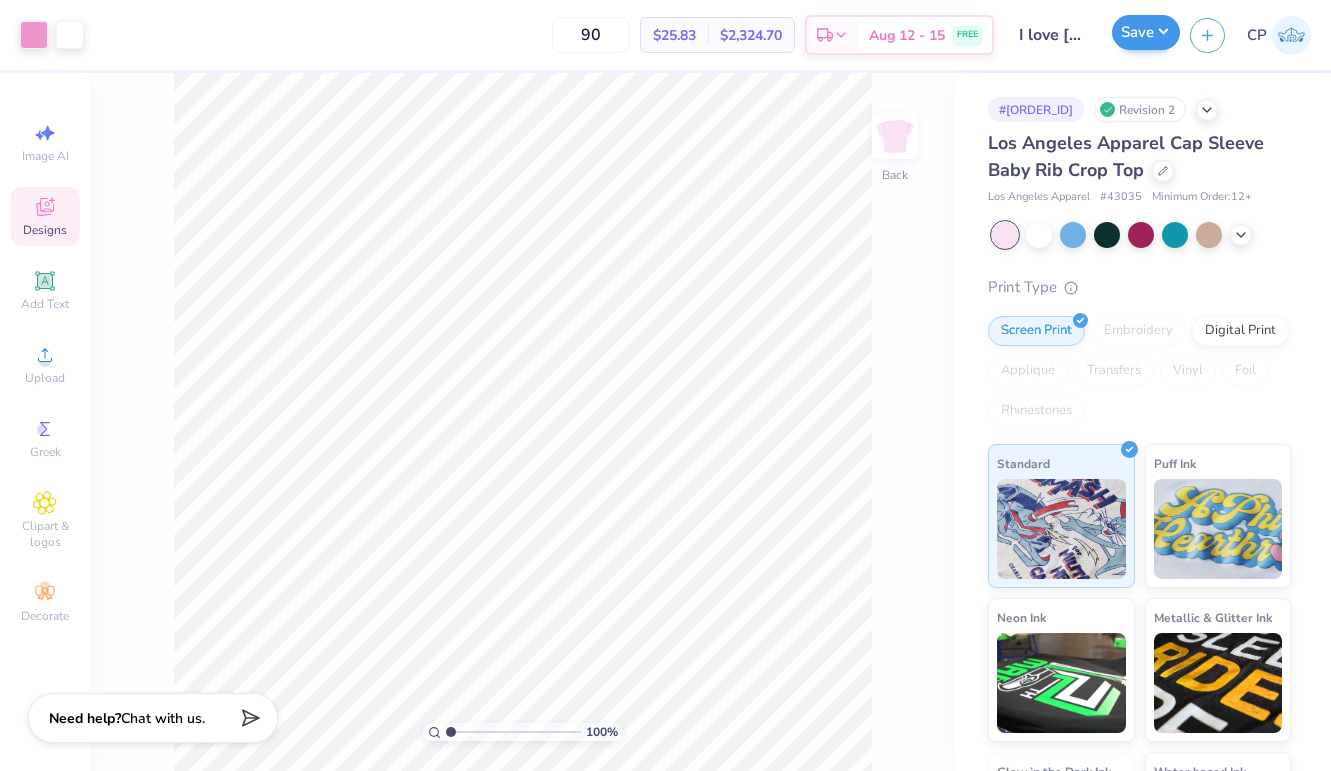 click on "Save" at bounding box center (1146, 32) 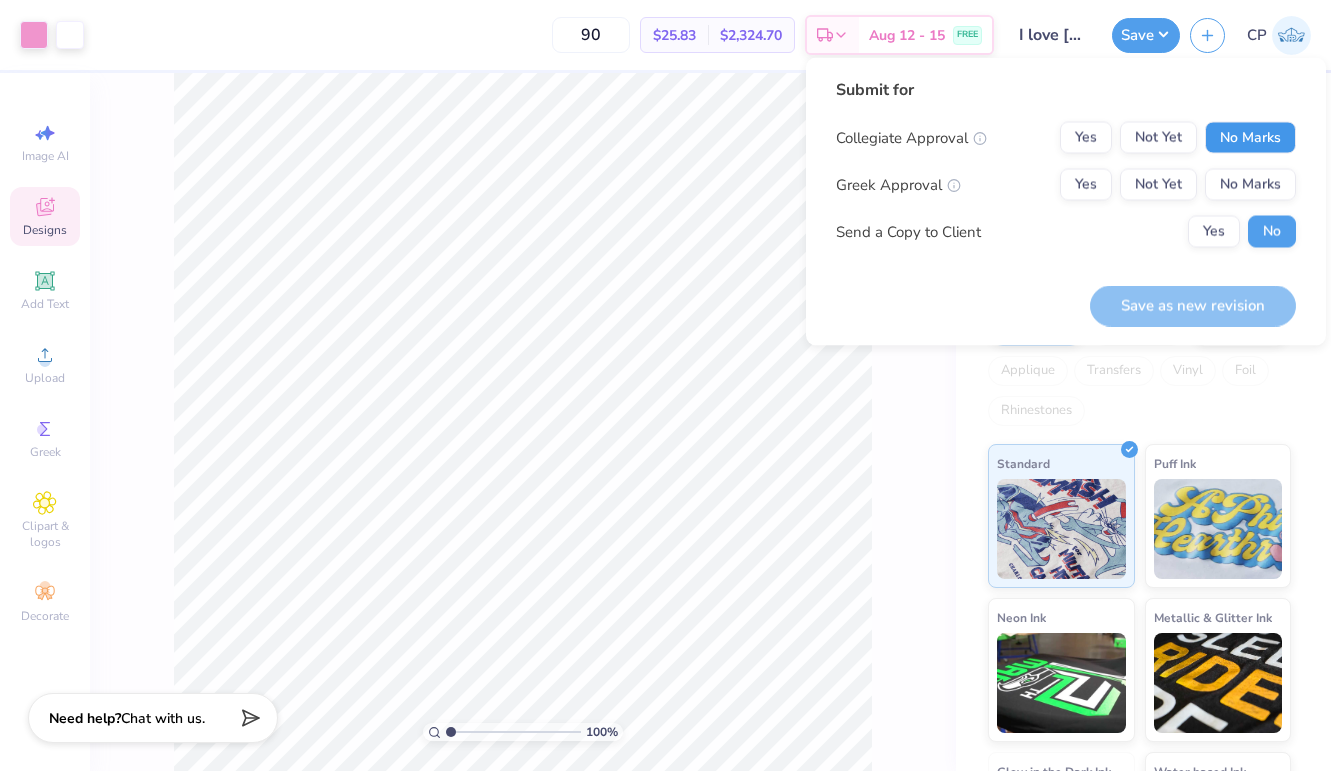click on "No Marks" at bounding box center [1250, 138] 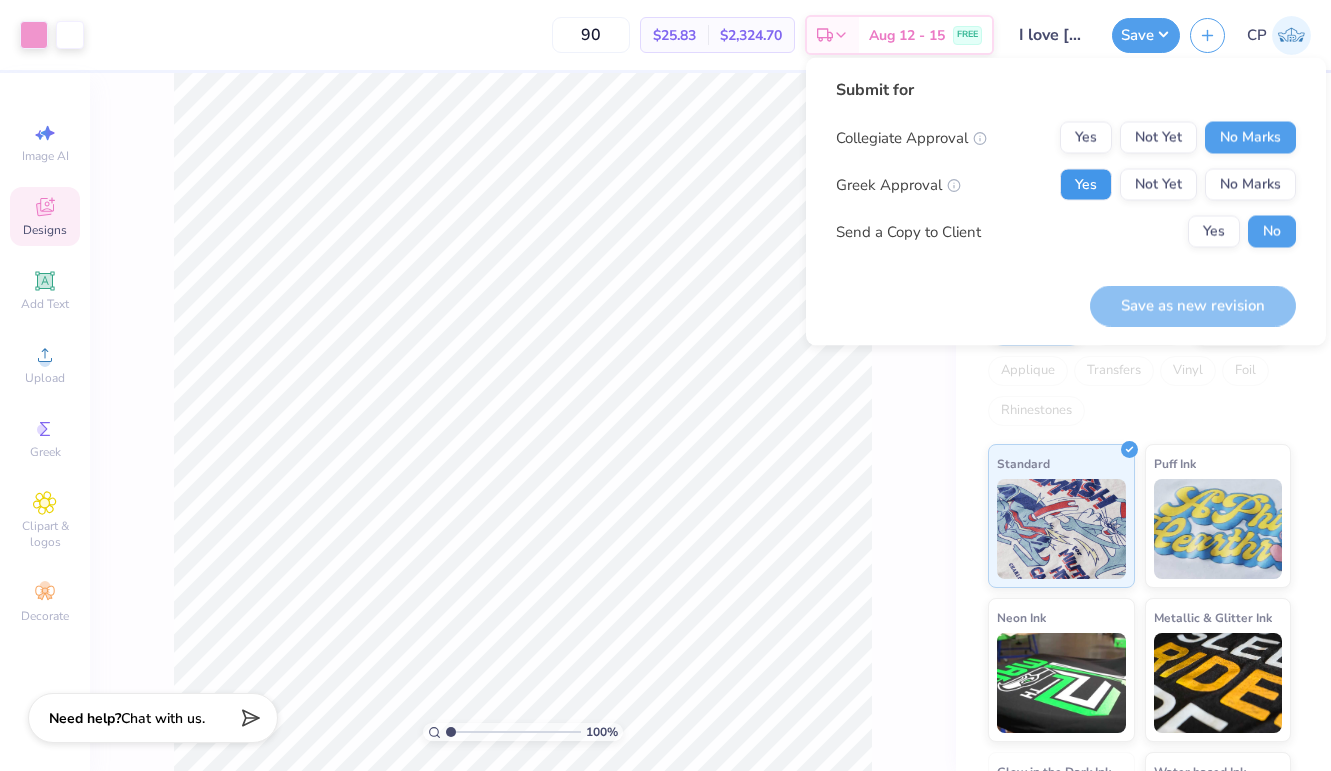 click on "Yes" at bounding box center (1086, 185) 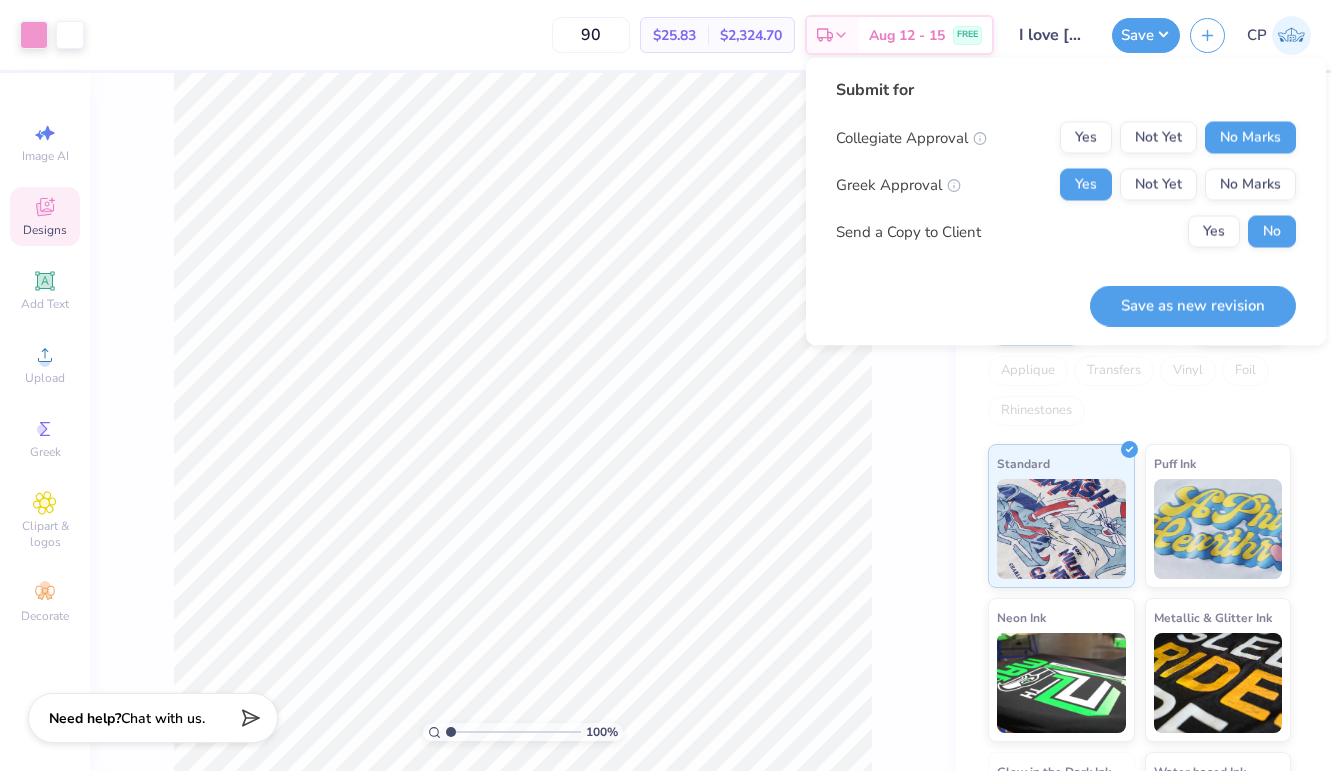 click on "Applique" at bounding box center [1028, 371] 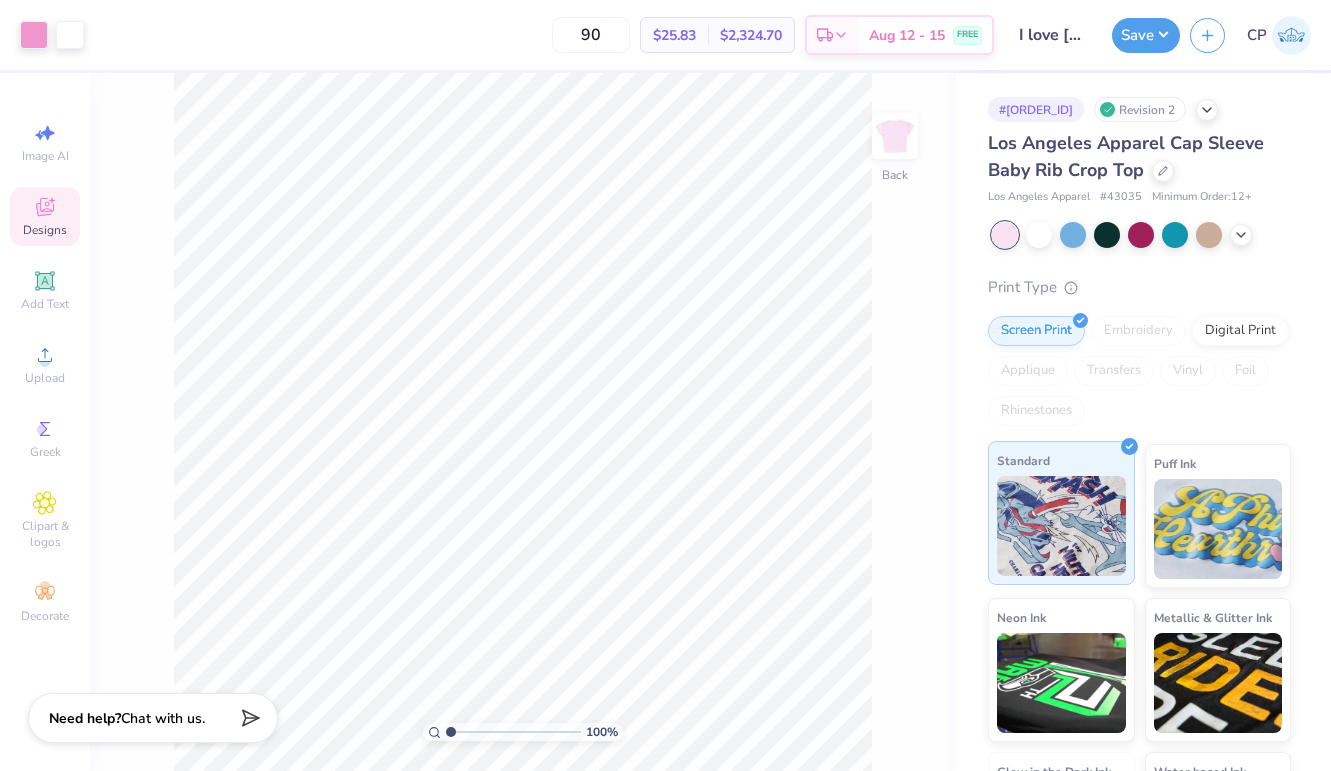 scroll, scrollTop: 0, scrollLeft: 0, axis: both 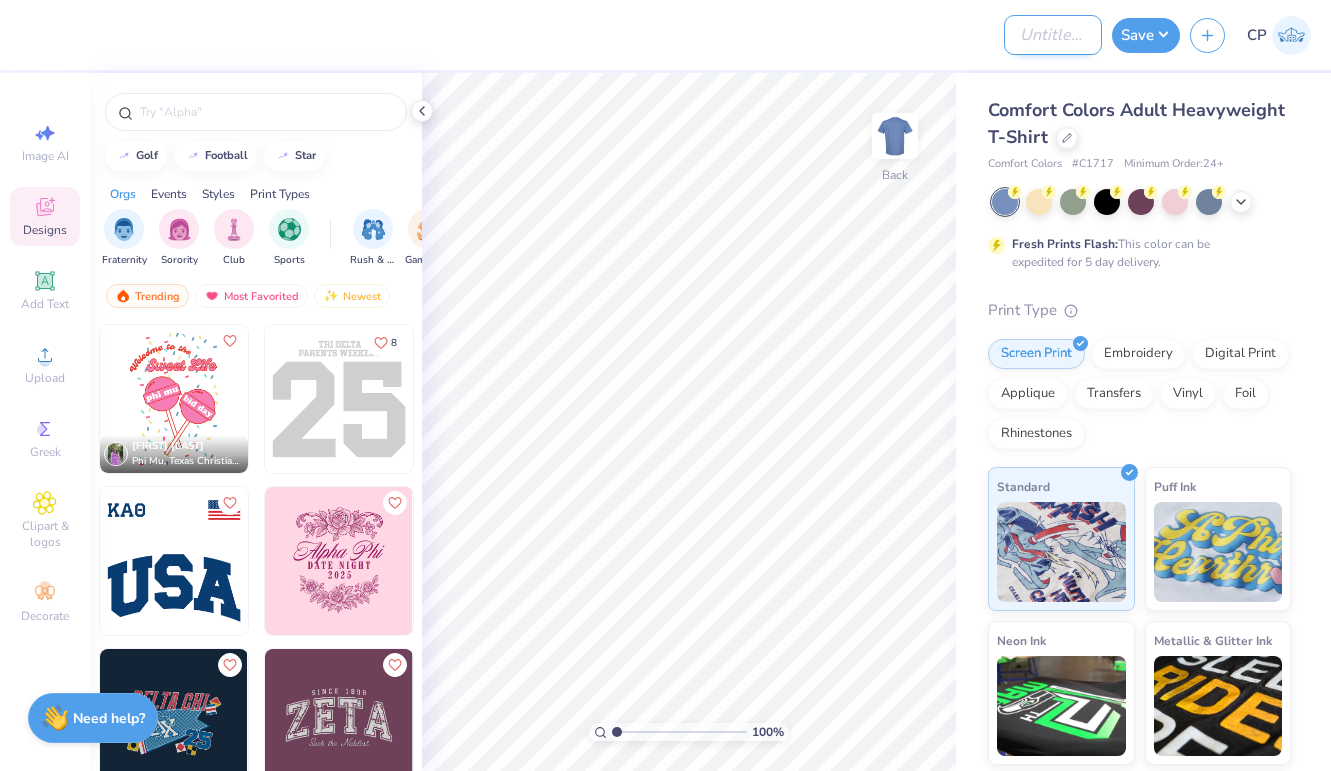 click on "Design Title" at bounding box center (1053, 35) 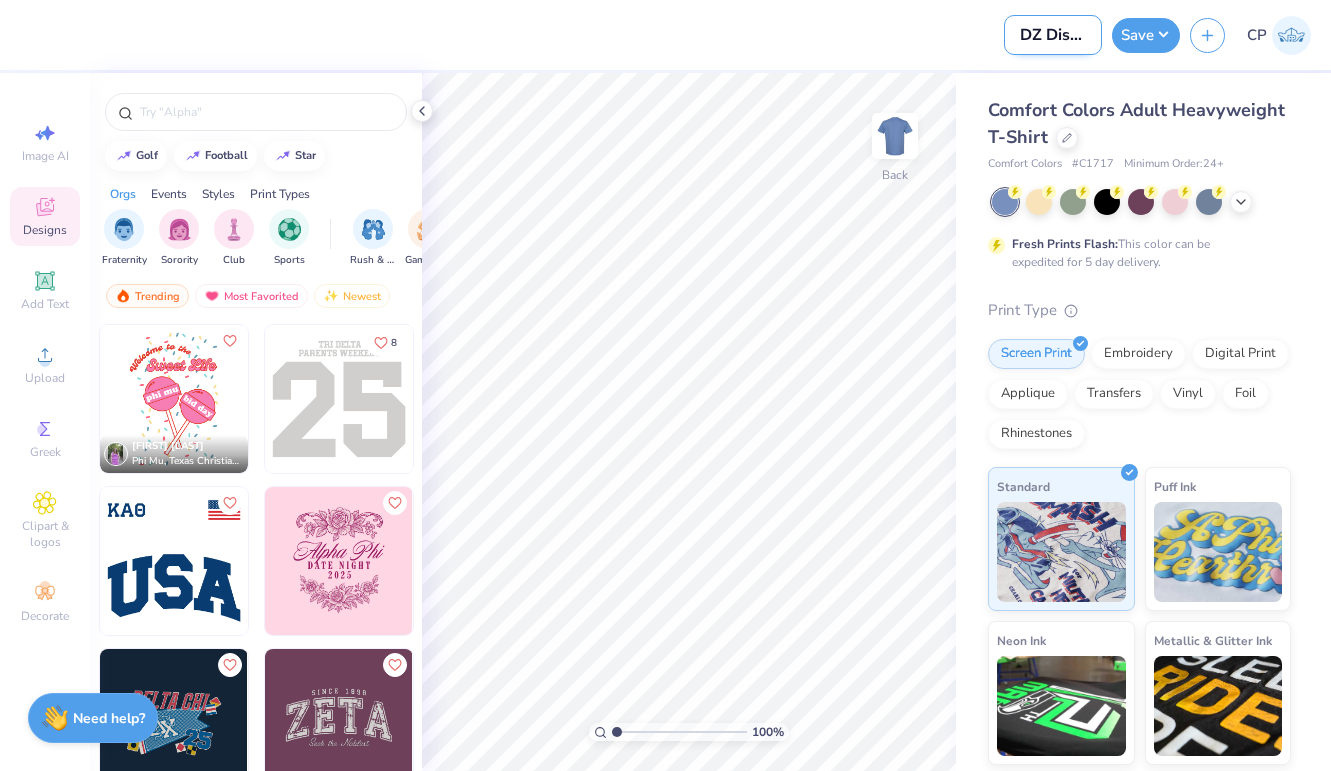 click on "DZ Discover Fest" at bounding box center (1053, 35) 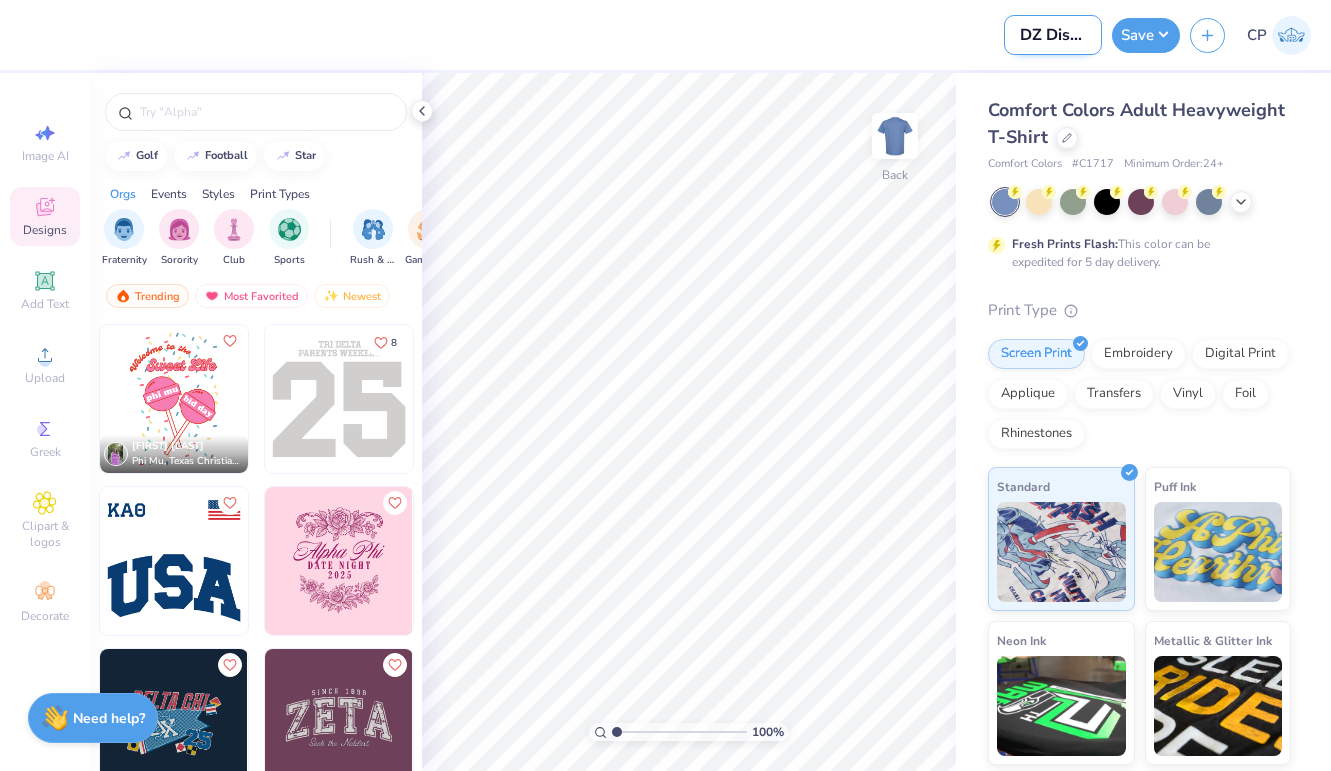 click on "DZ Discover Fest" at bounding box center (1053, 35) 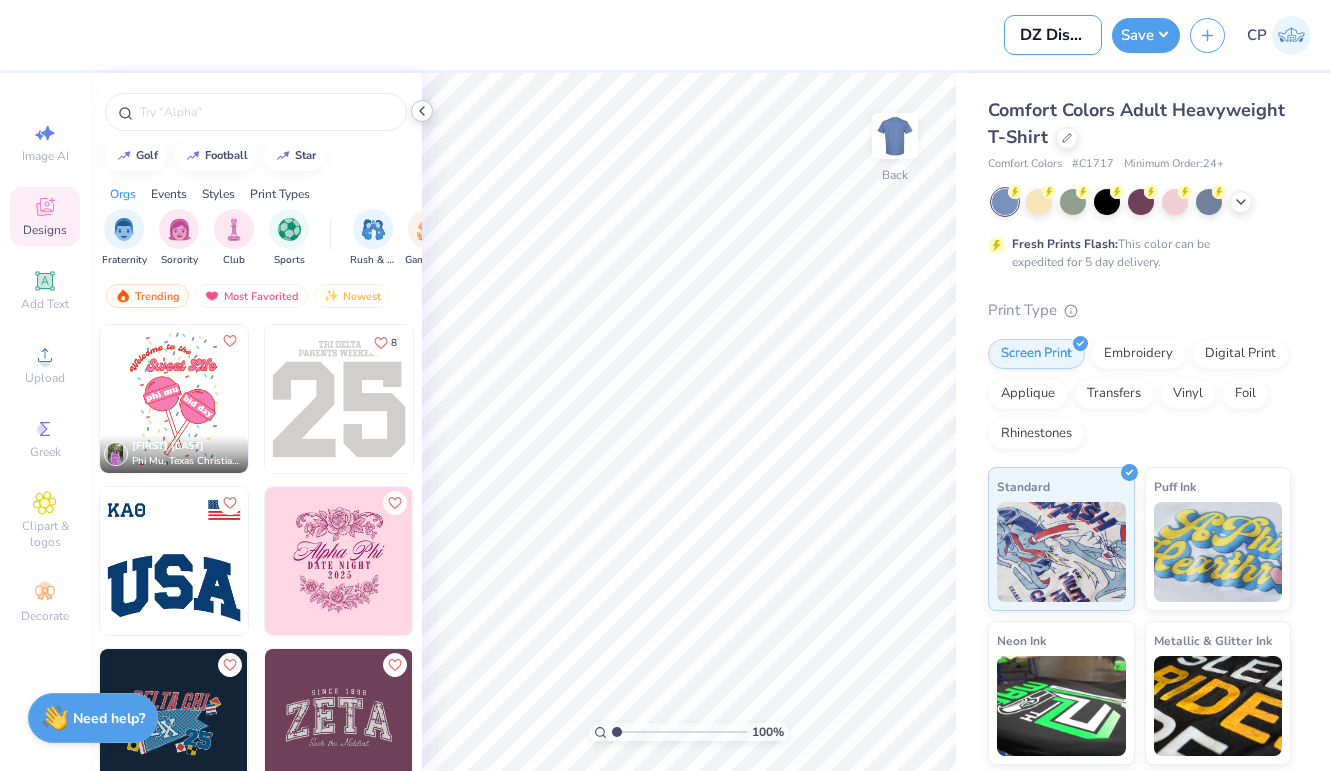 type on "DZ Discover Fest" 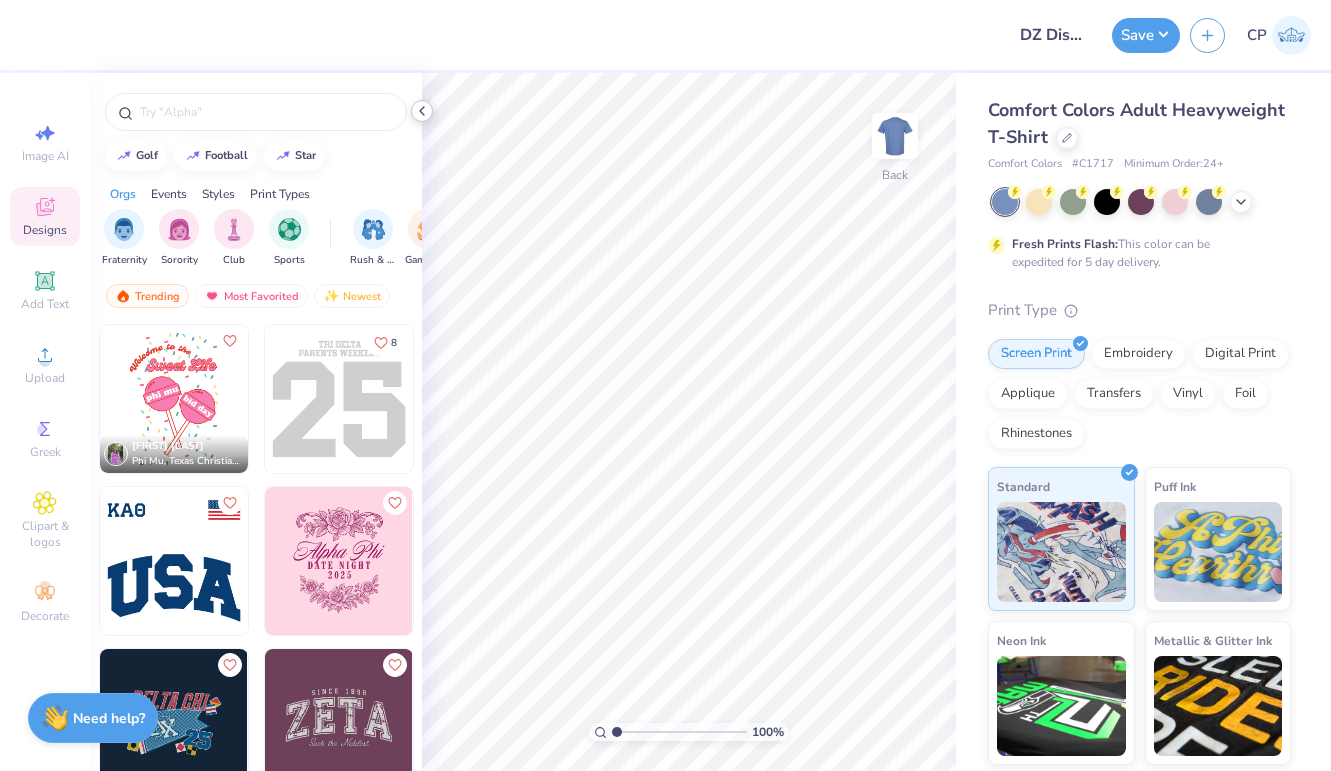 click at bounding box center [422, 111] 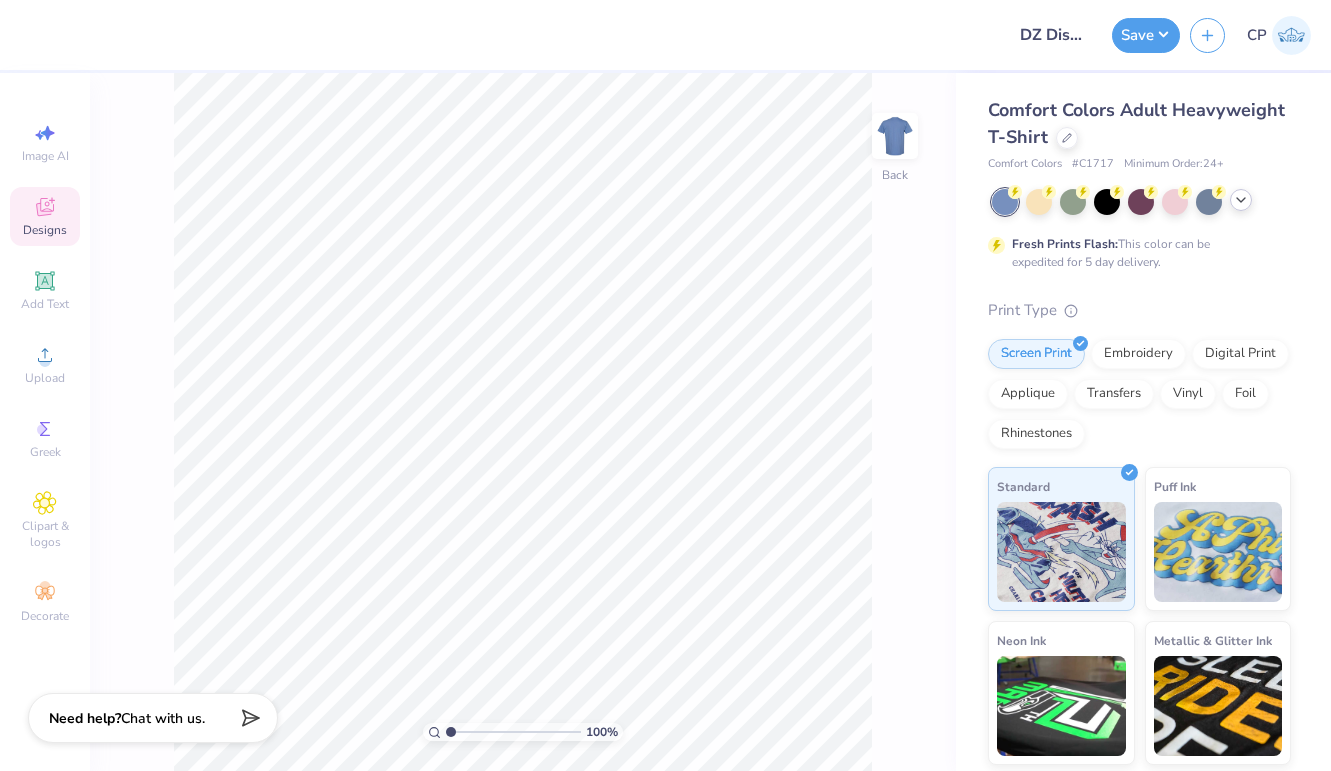 click 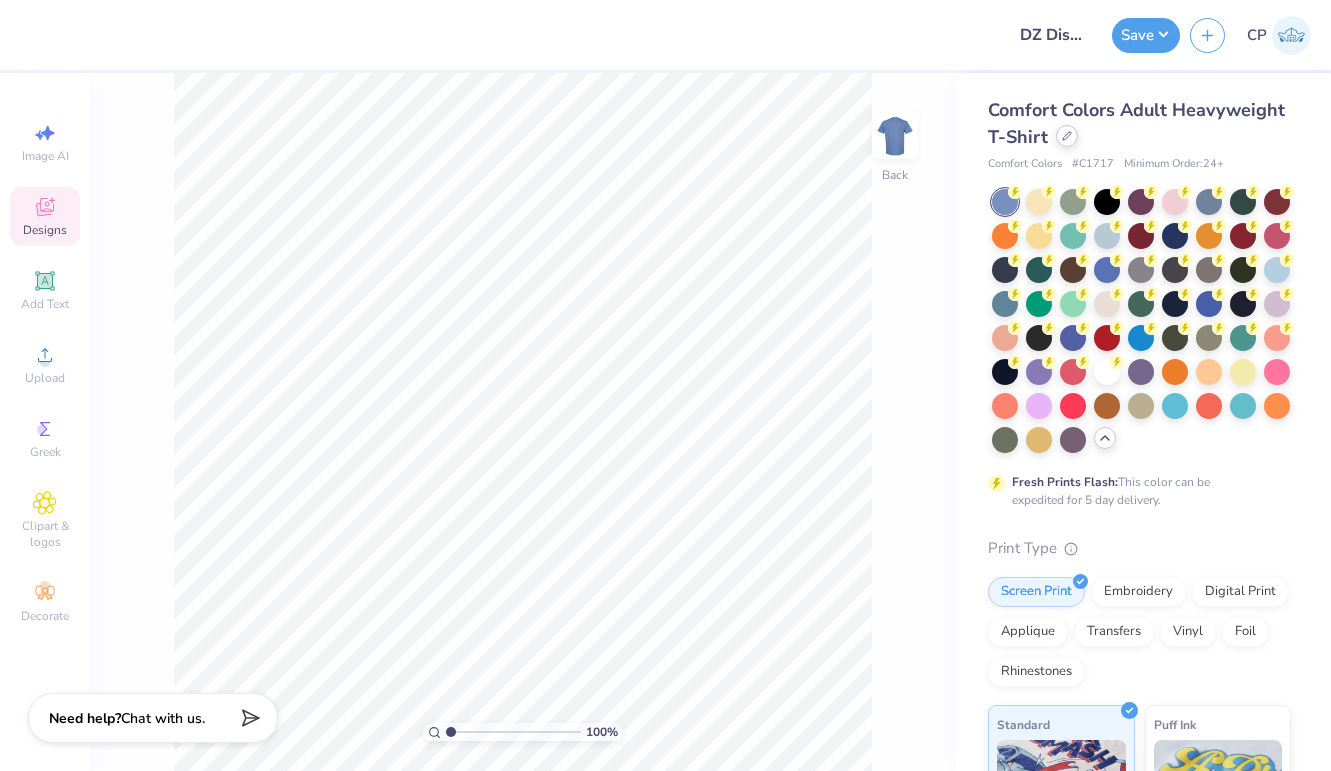 click 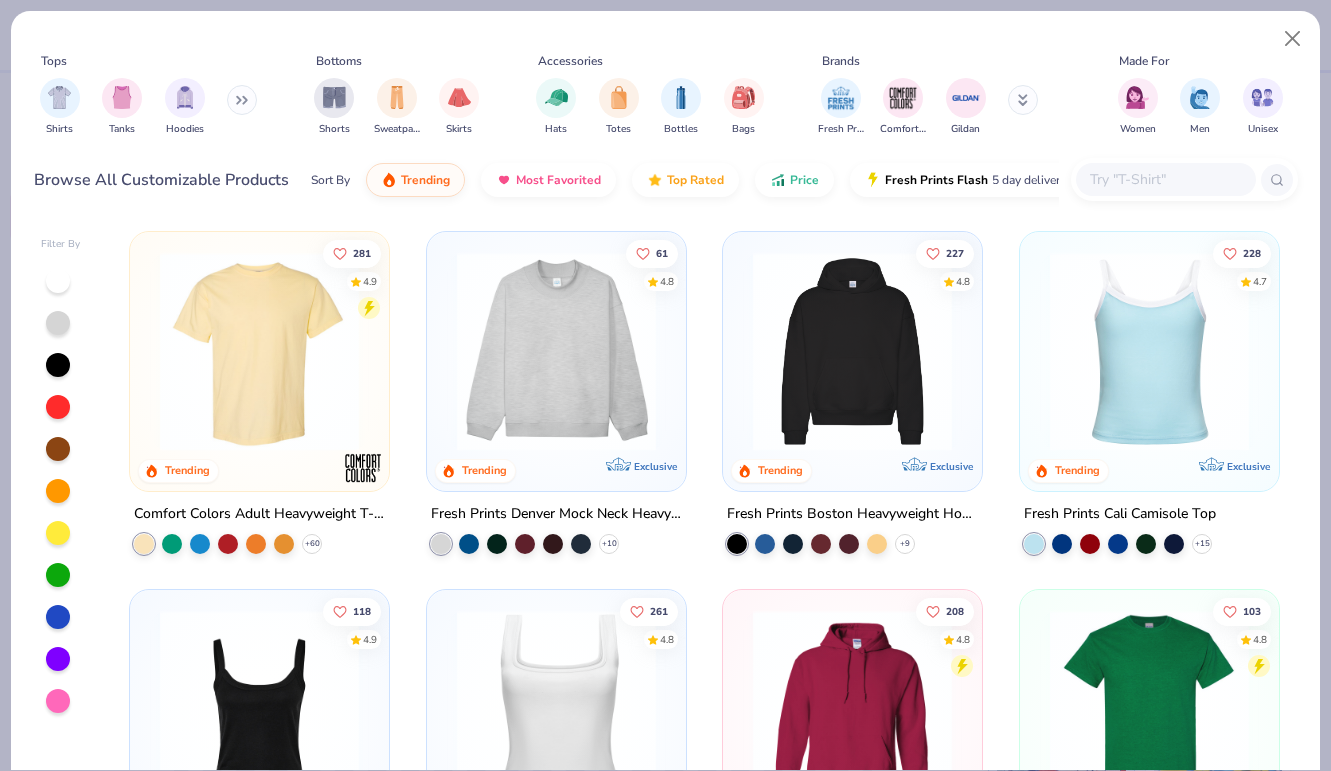 click at bounding box center (1165, 179) 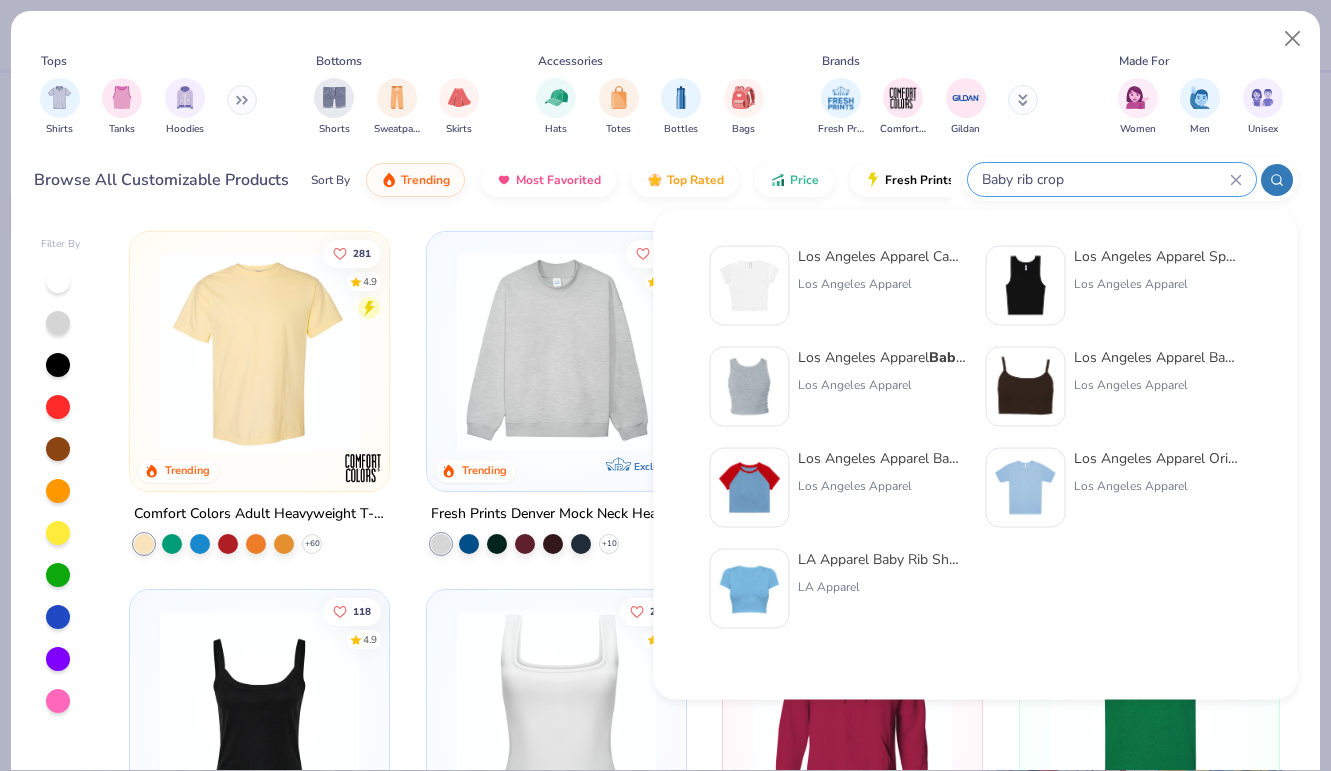 type on "Baby rib crop" 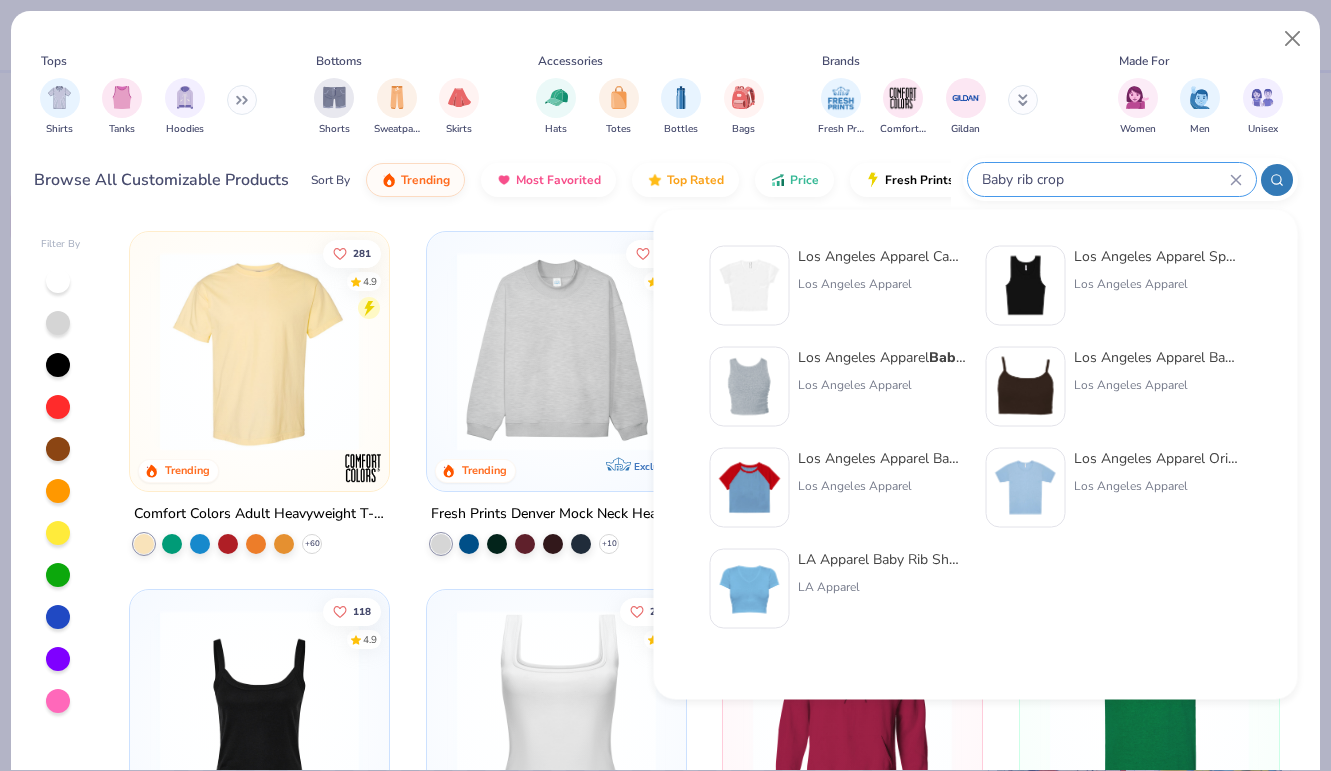 click on "Los Angeles Apparel Cap Sleeve  Baby Rib Crop  Top" at bounding box center (882, 256) 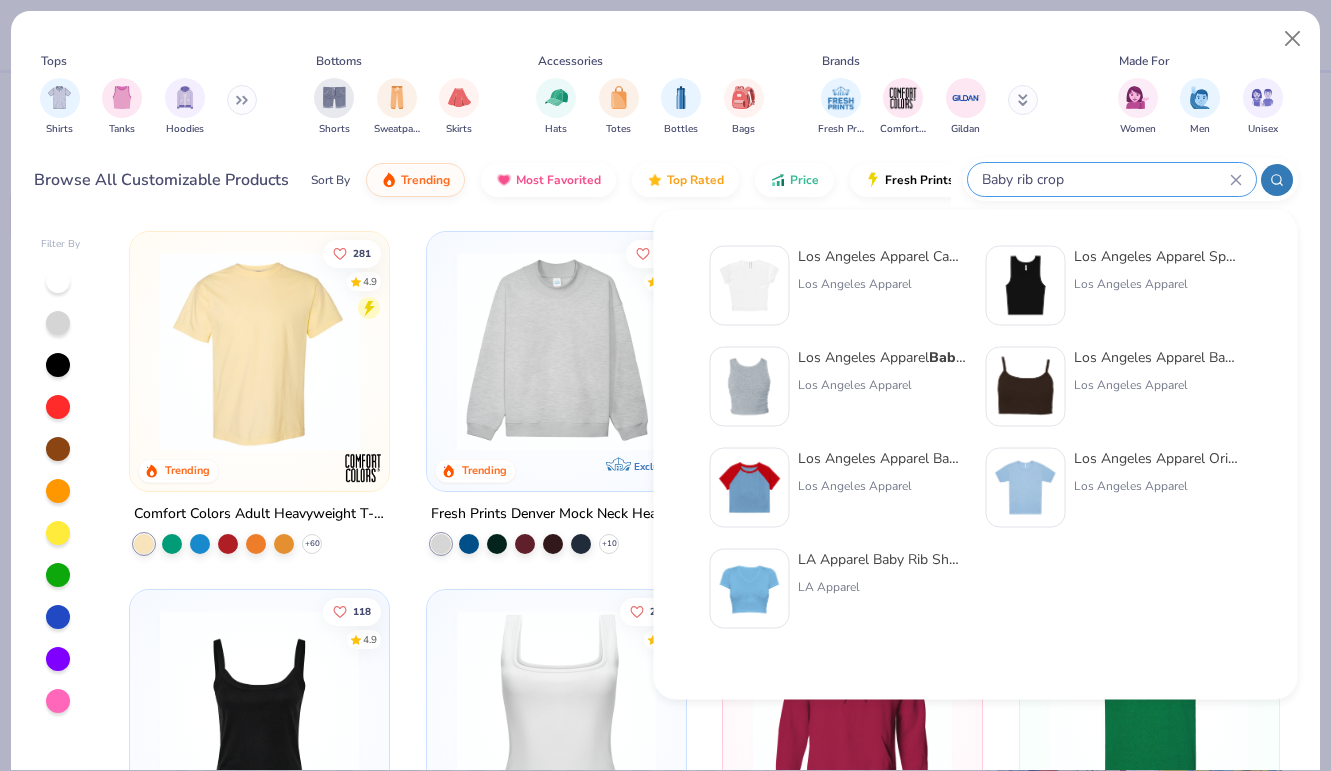 type 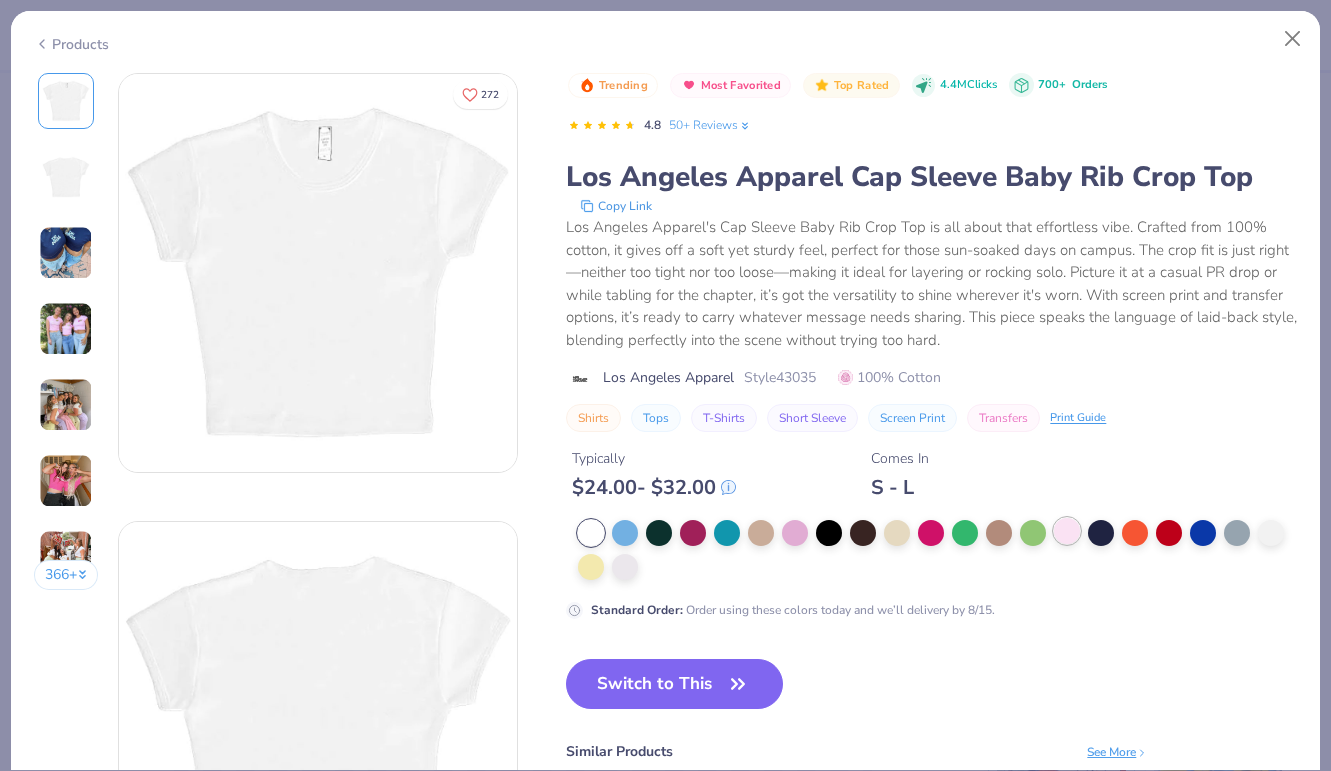 click at bounding box center (1067, 531) 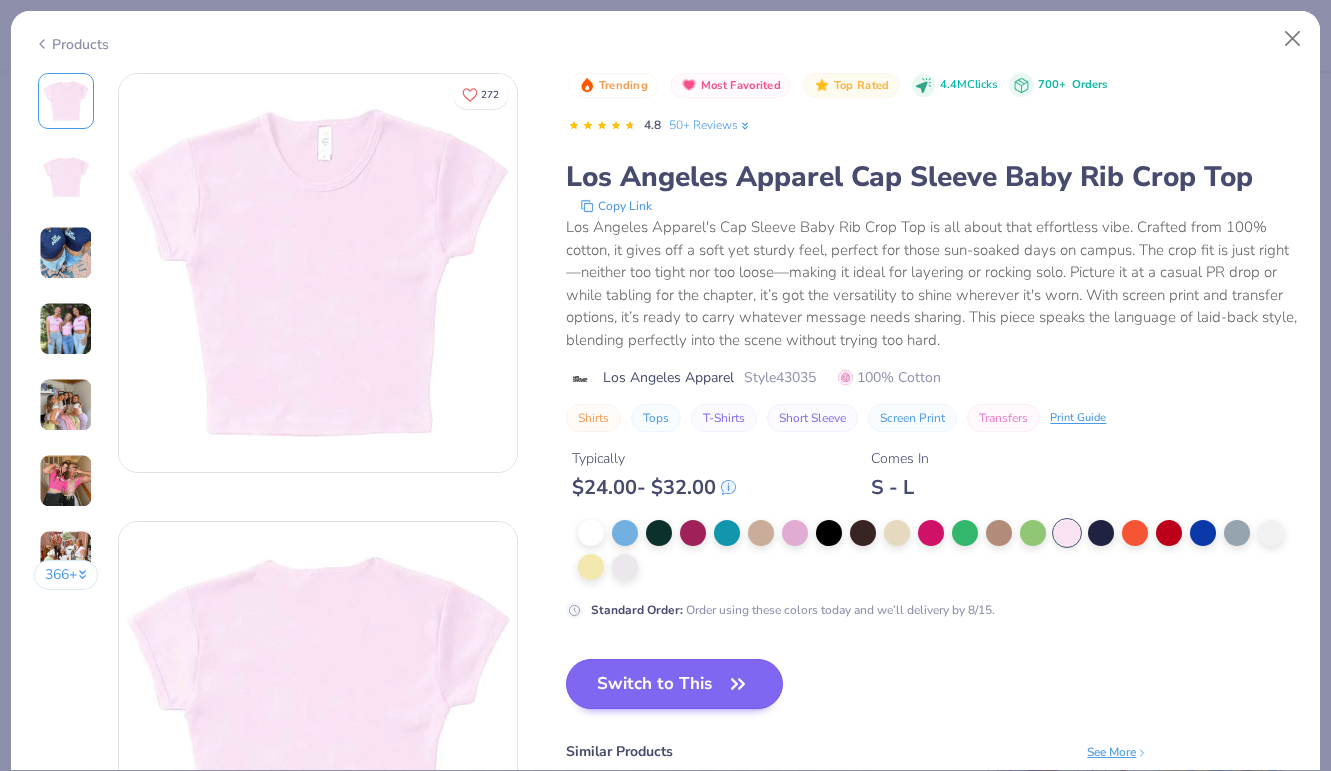 click on "Switch to This" at bounding box center (674, 684) 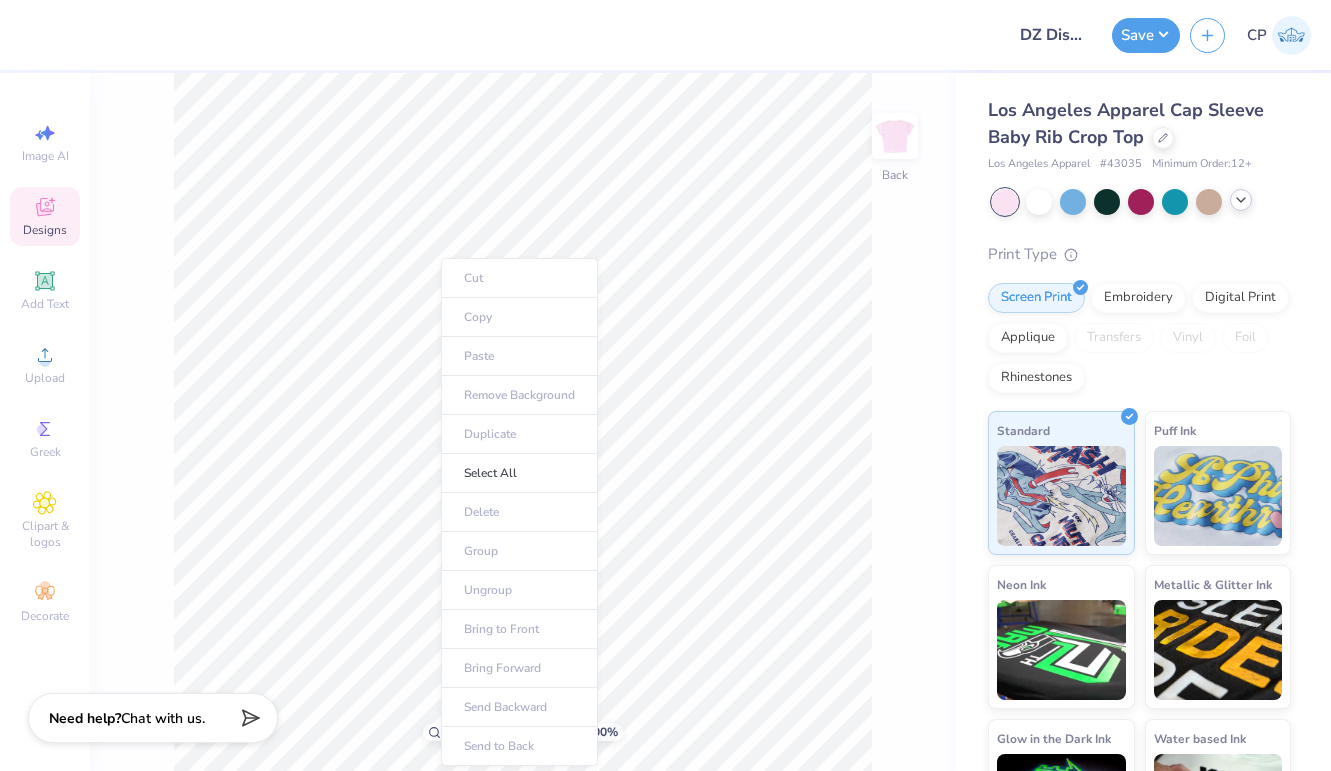 click on "Cut Copy Paste Remove Background Duplicate Select All Delete Group Ungroup Bring to Front Bring Forward Send Backward Send to Back" at bounding box center [519, 512] 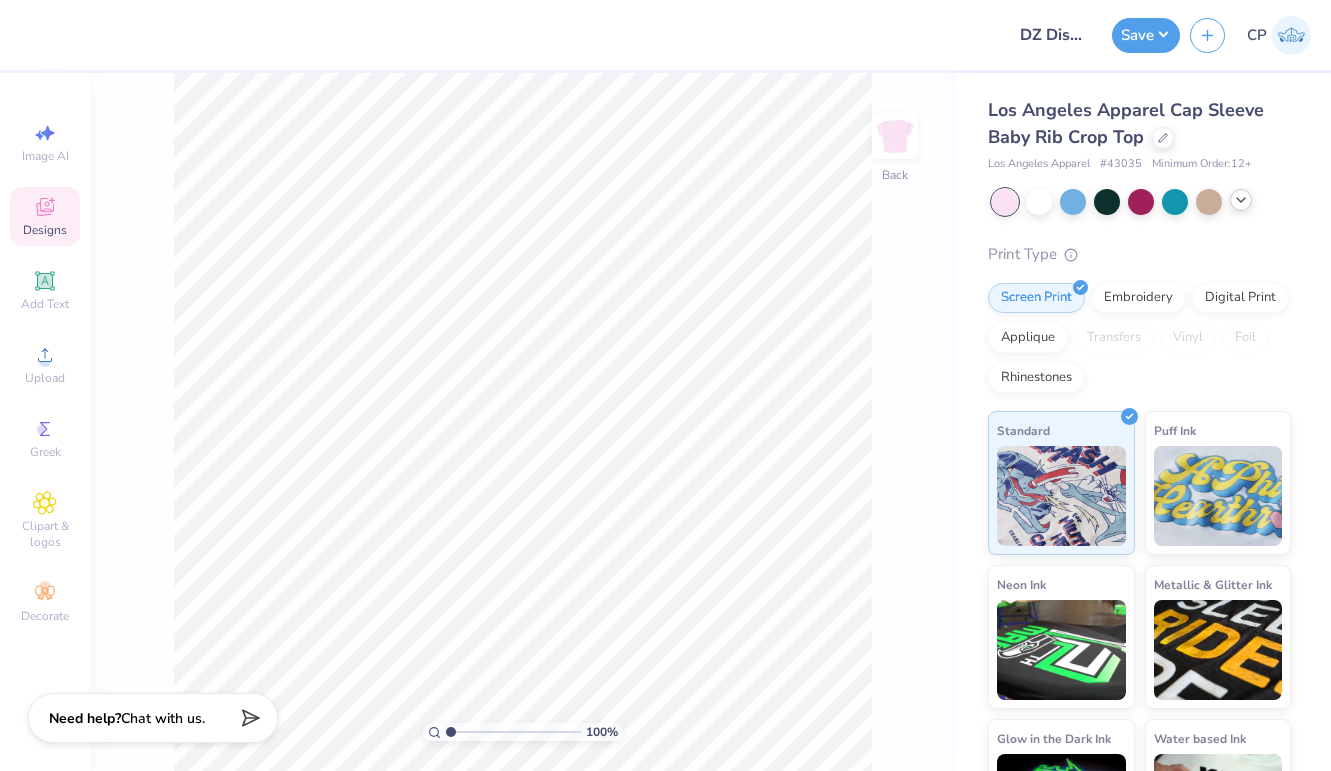 click on "Designs" at bounding box center [45, 216] 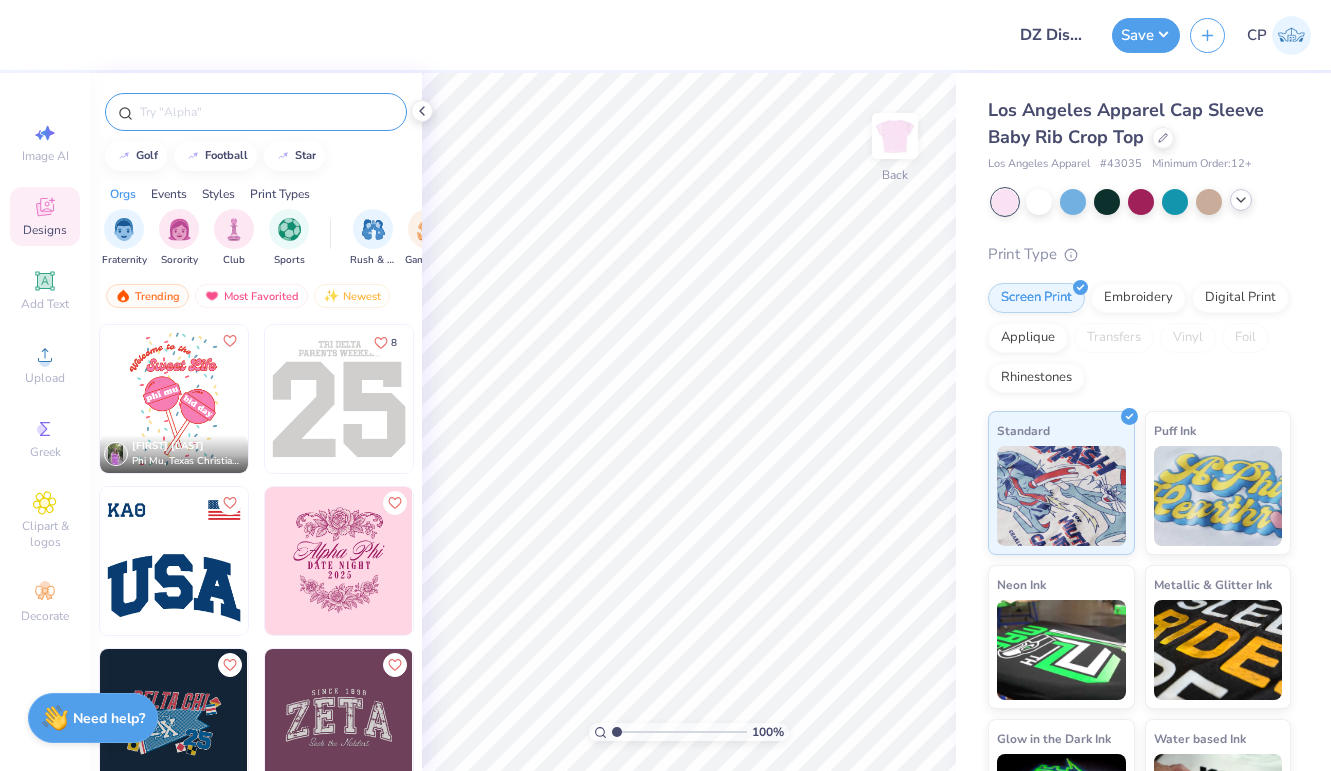 click at bounding box center (256, 112) 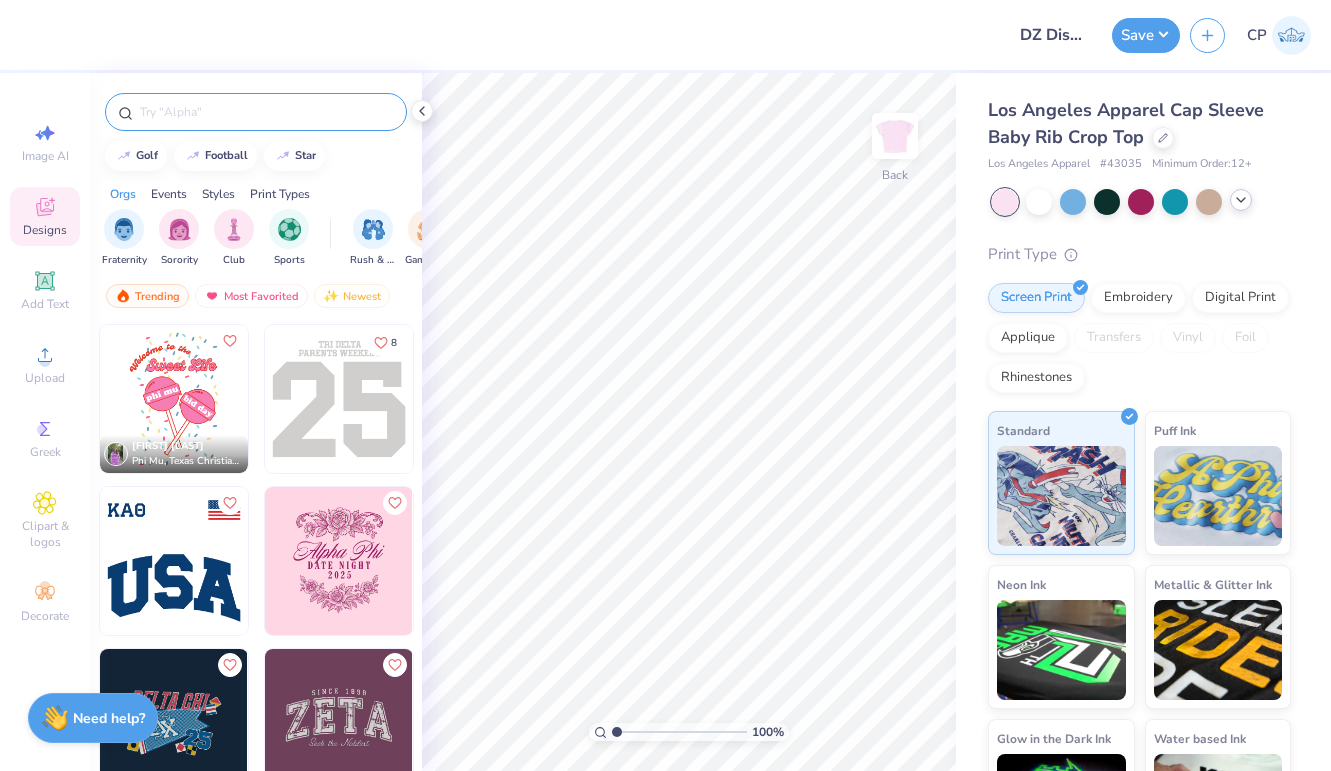 click at bounding box center (266, 112) 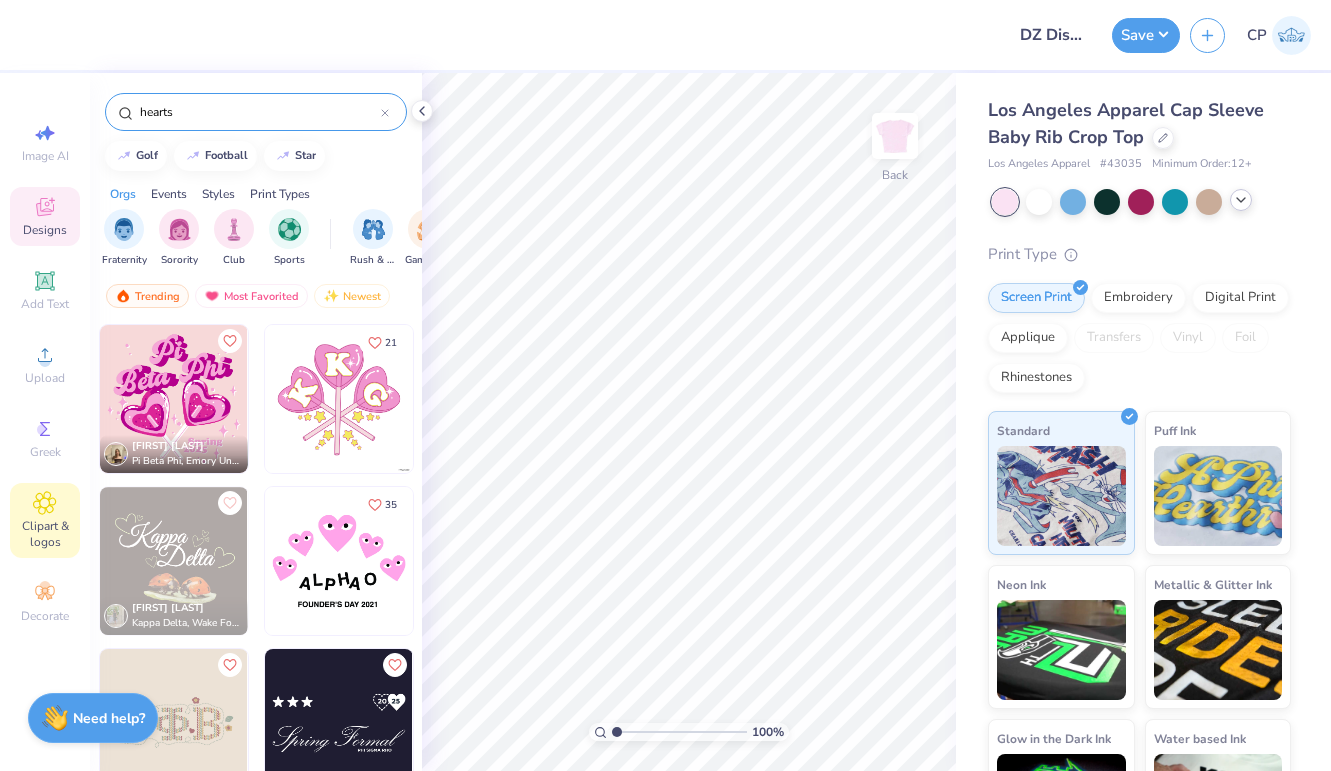 type on "hearts" 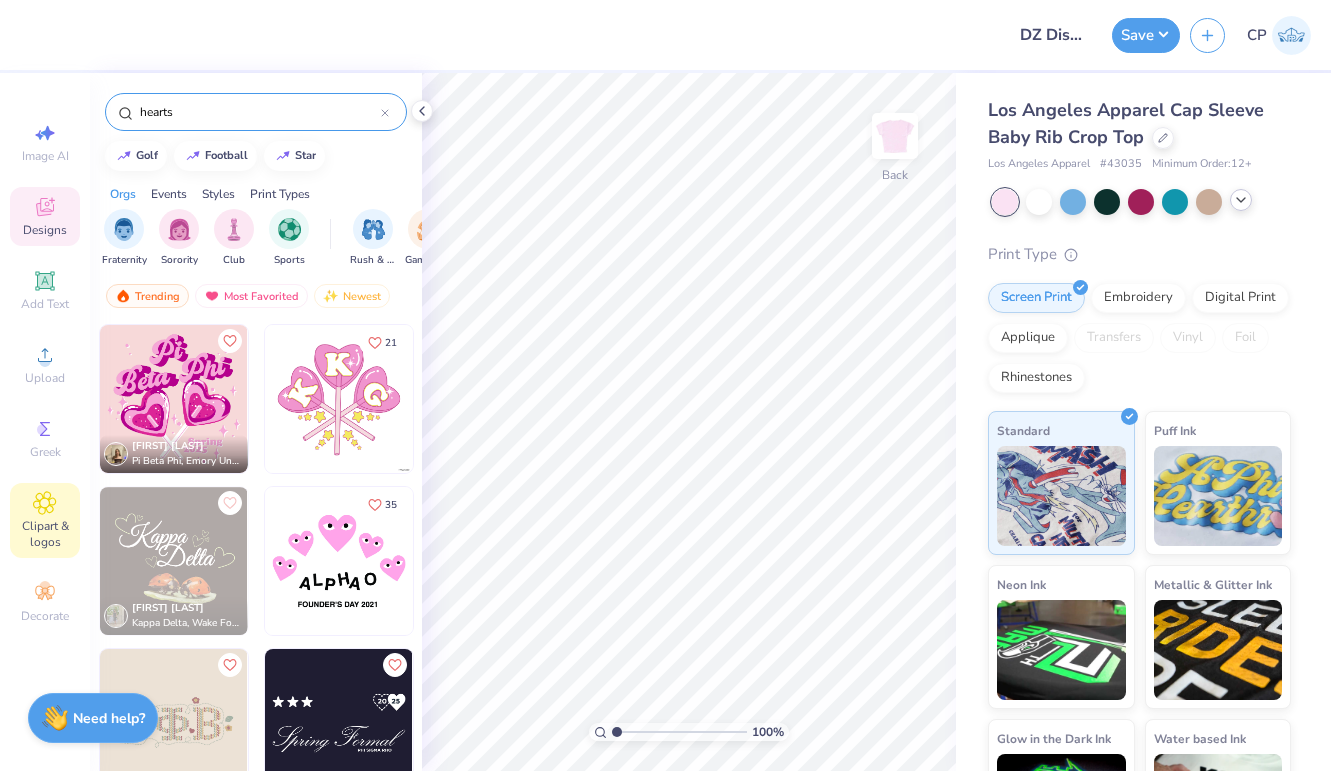 click on "Clipart & logos" at bounding box center (45, 534) 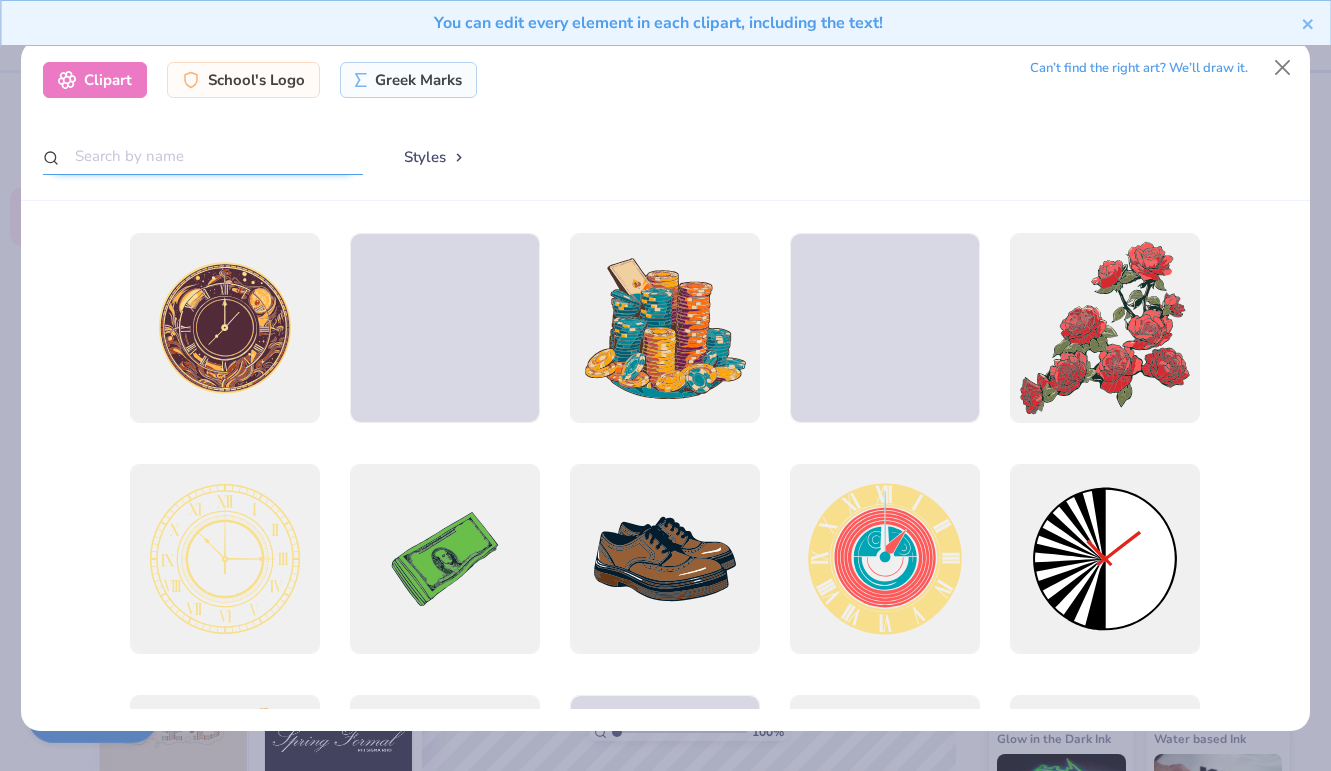 click at bounding box center (203, 156) 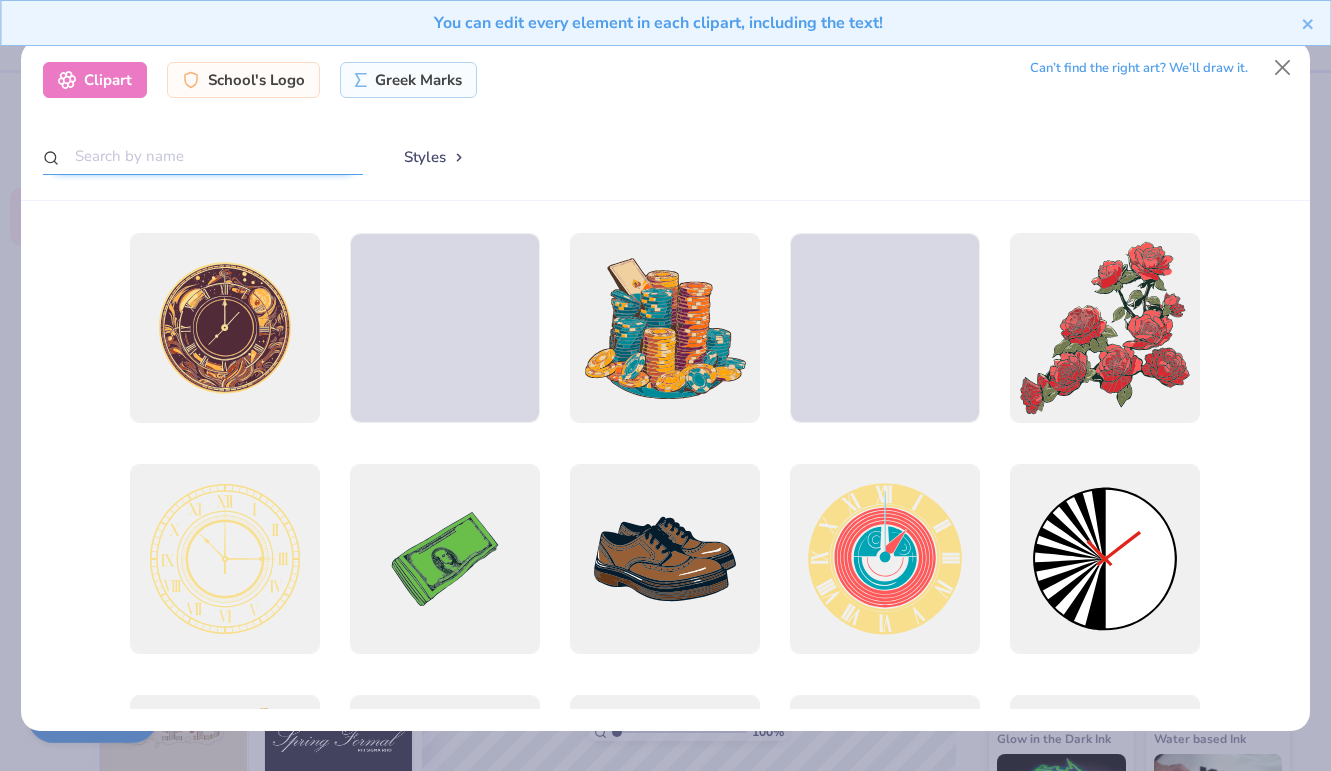 type on "e" 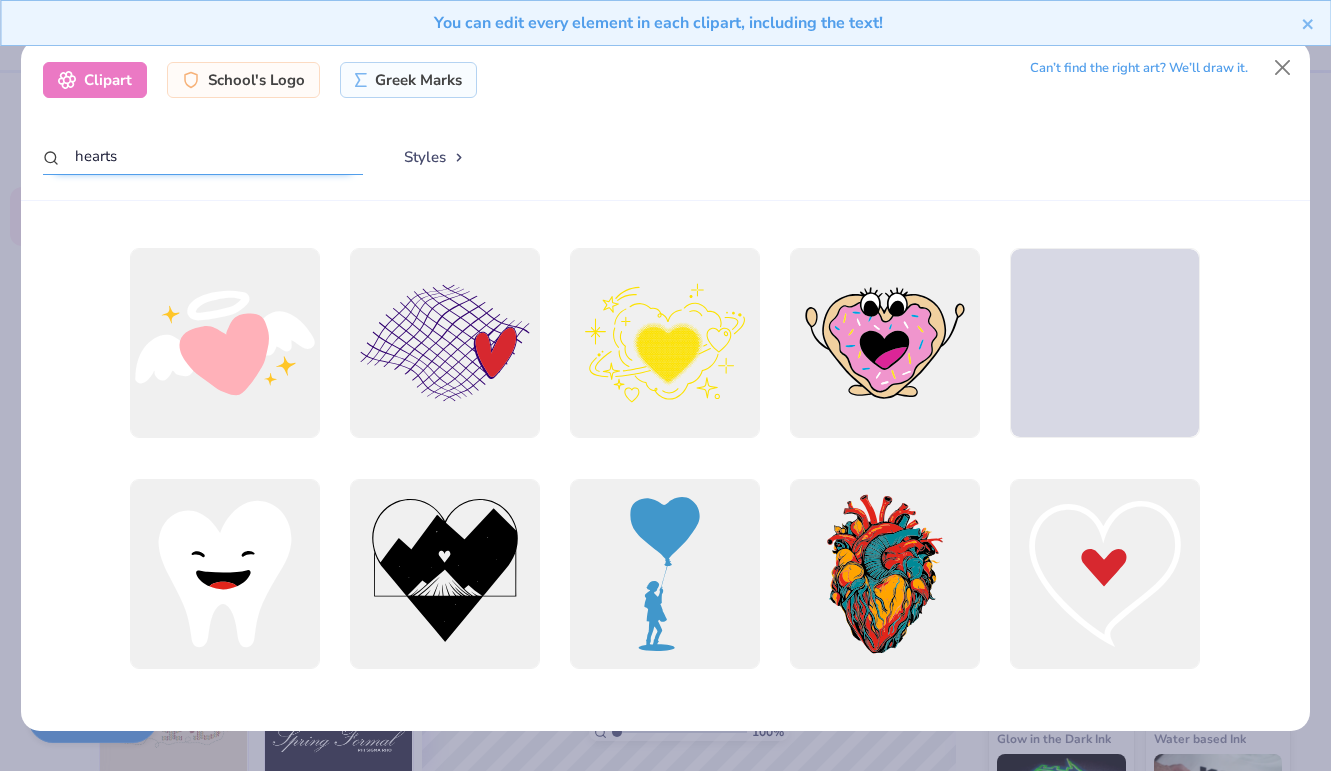 scroll, scrollTop: 6270, scrollLeft: 0, axis: vertical 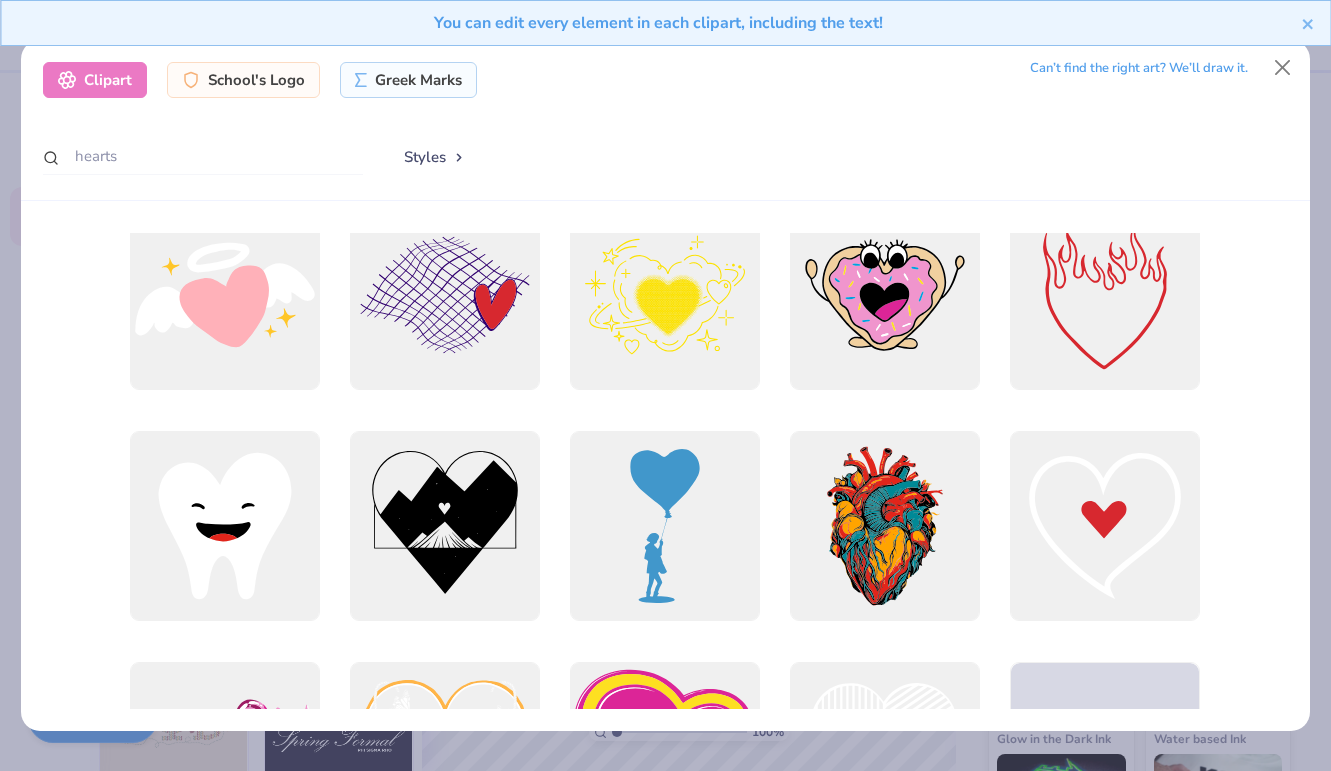 click on "You can edit every element in each clipart, including the text!" at bounding box center [665, 23] 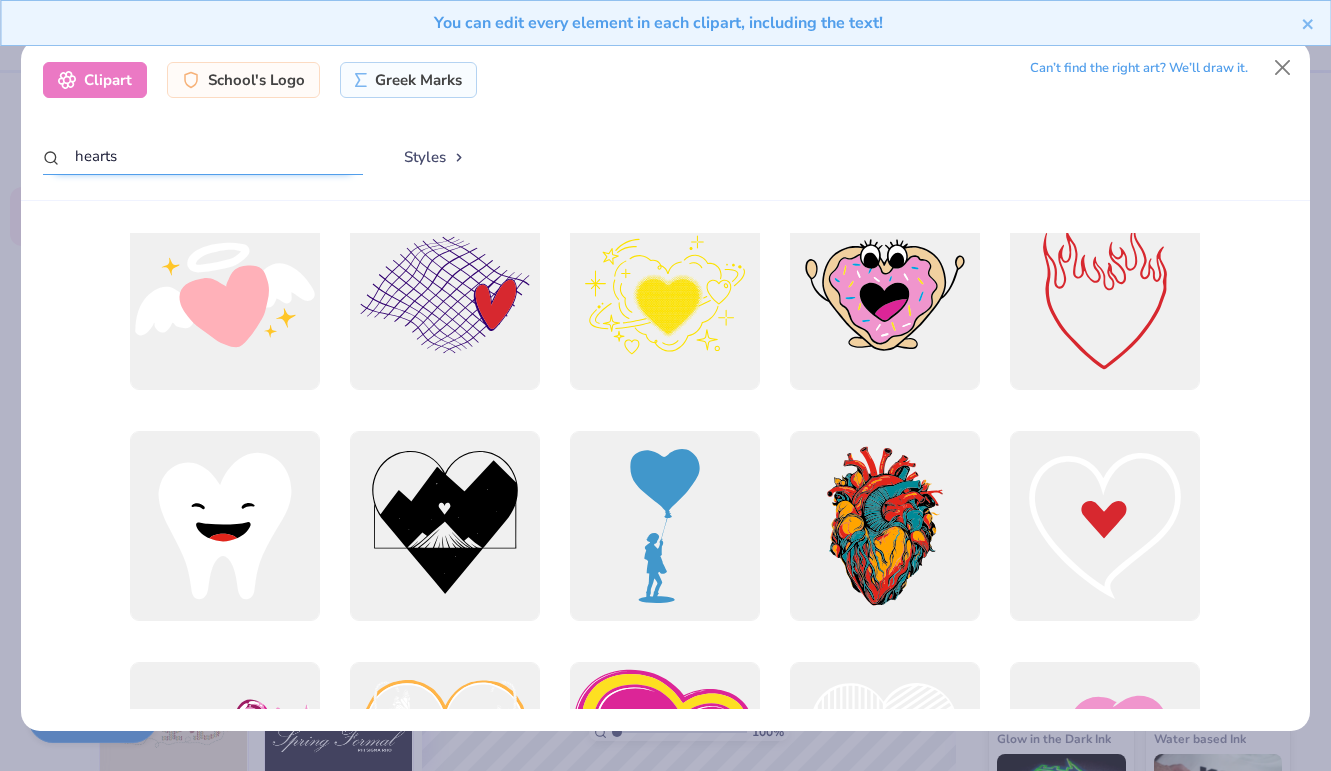 click on "hearts" at bounding box center [203, 156] 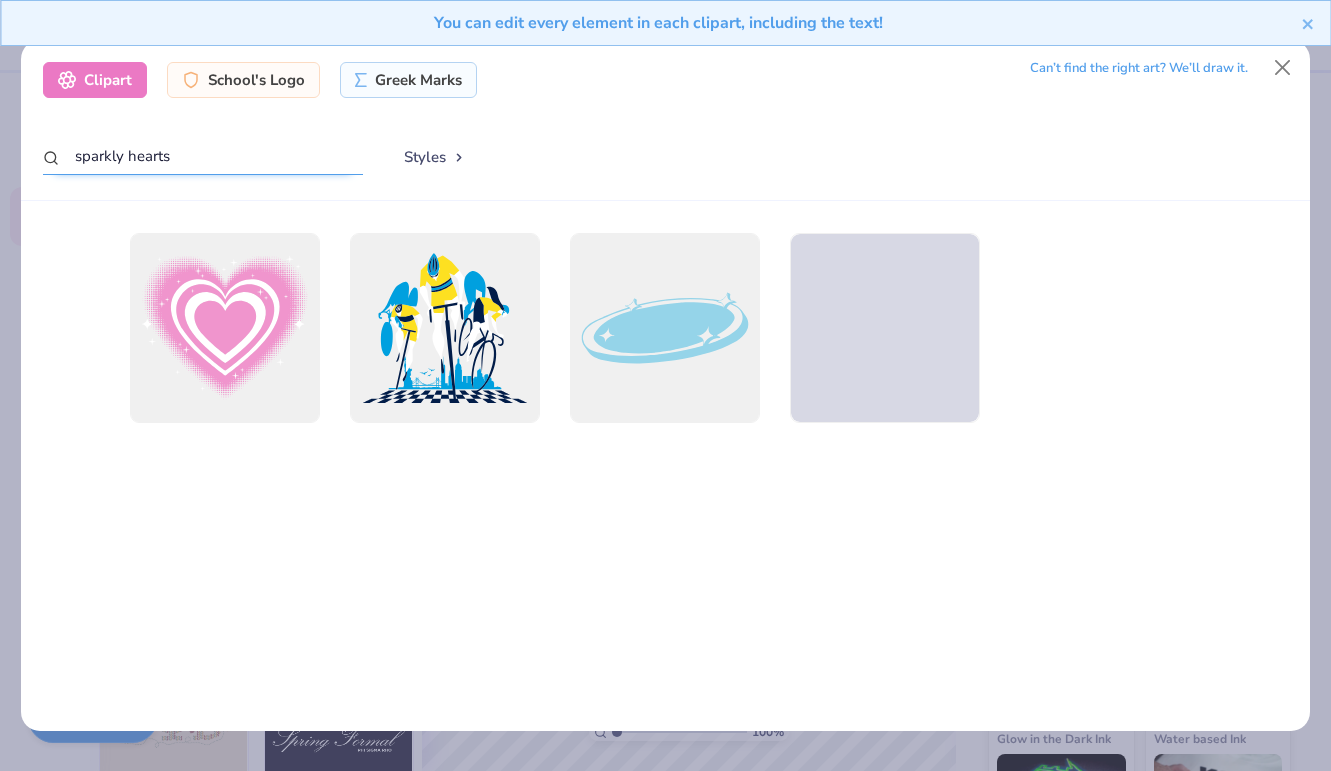 click on "sparkly hearts" at bounding box center (203, 156) 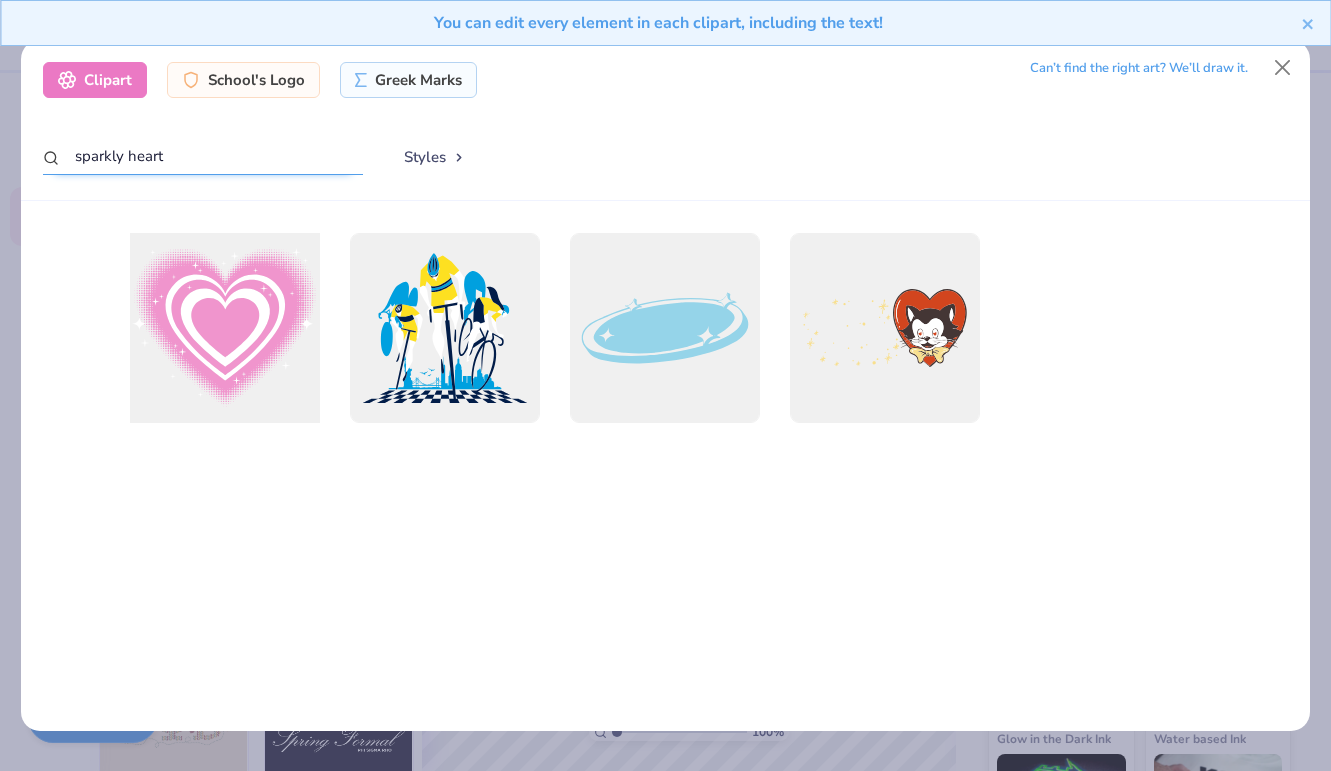 type on "sparkly heart" 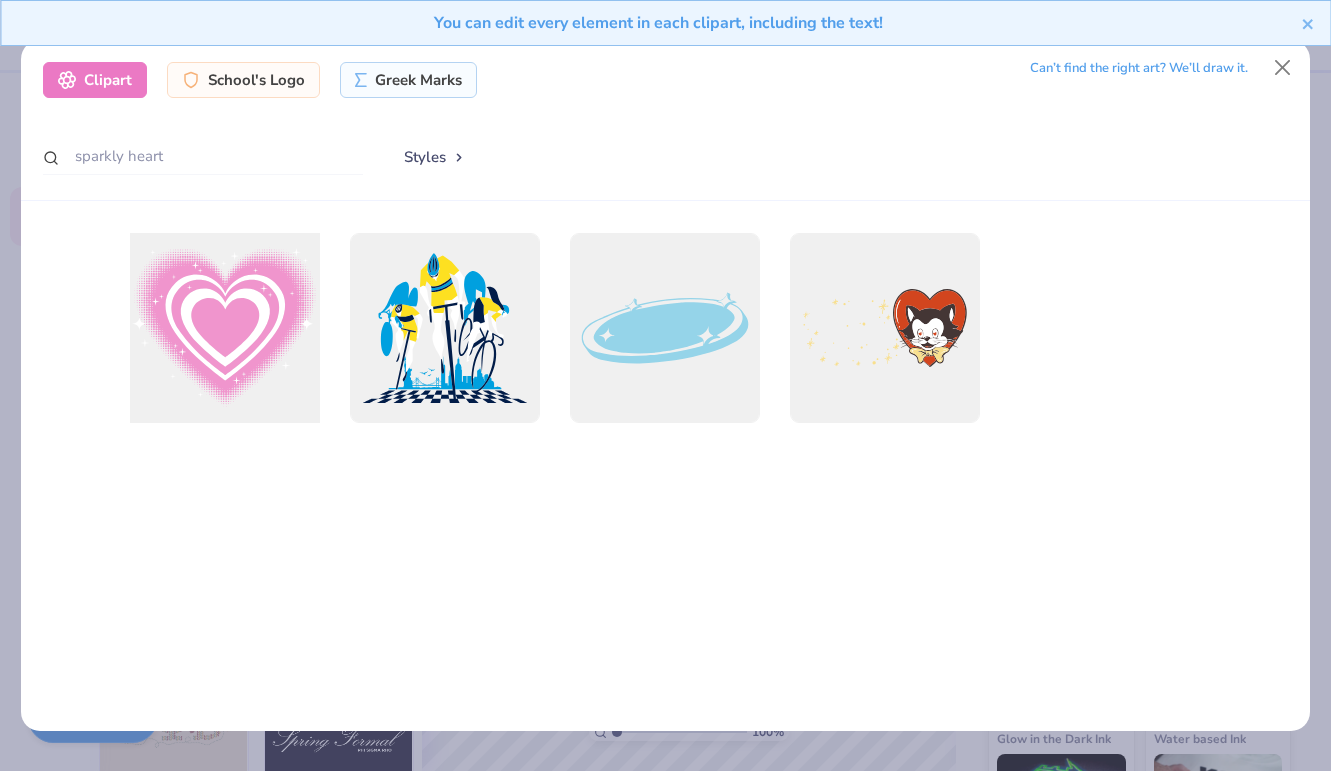 click at bounding box center (225, 328) 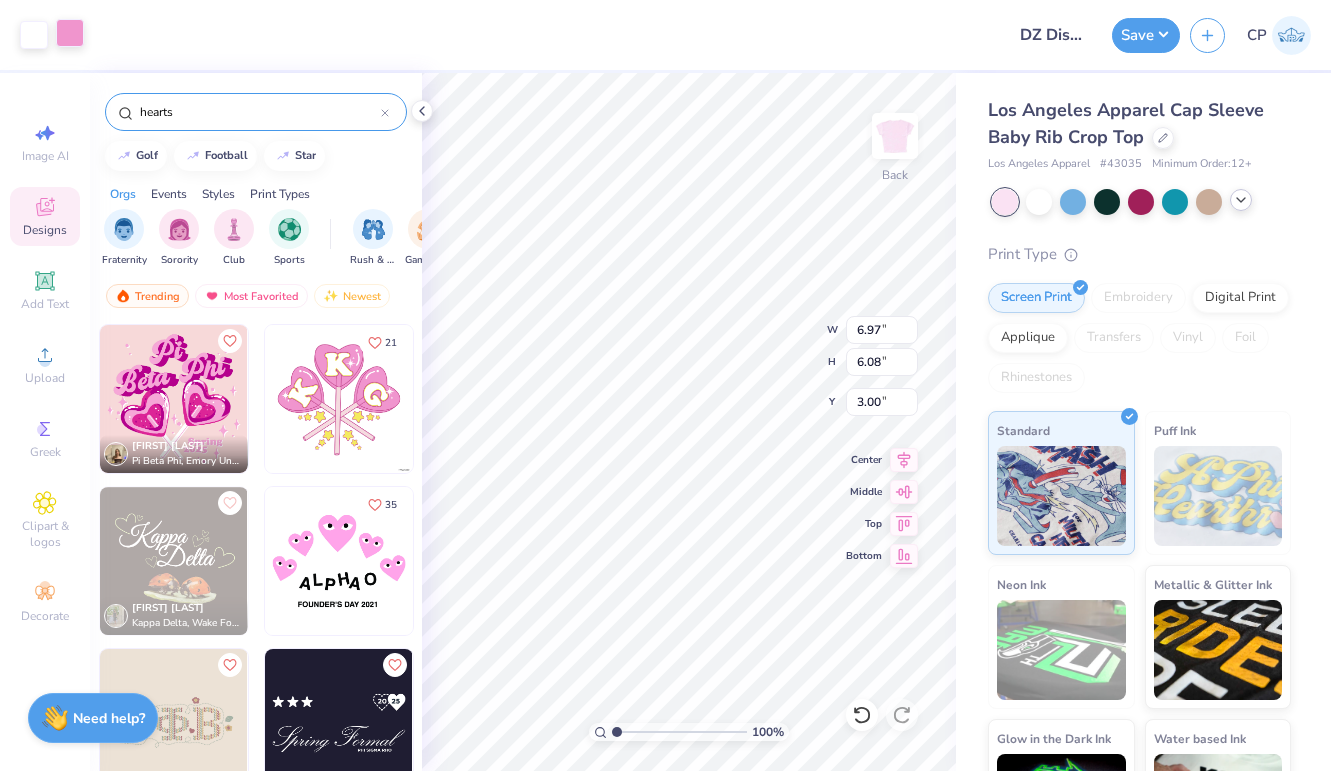 click at bounding box center [70, 33] 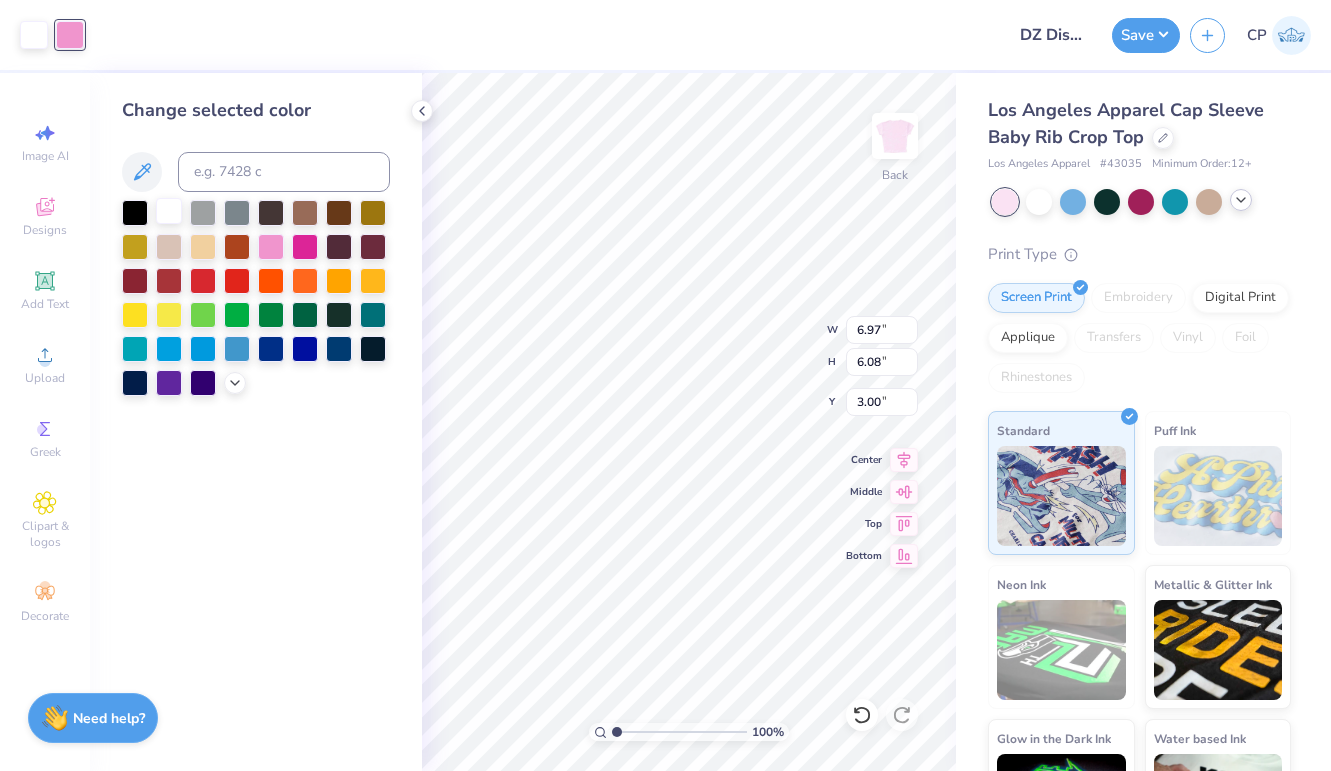 click at bounding box center [169, 211] 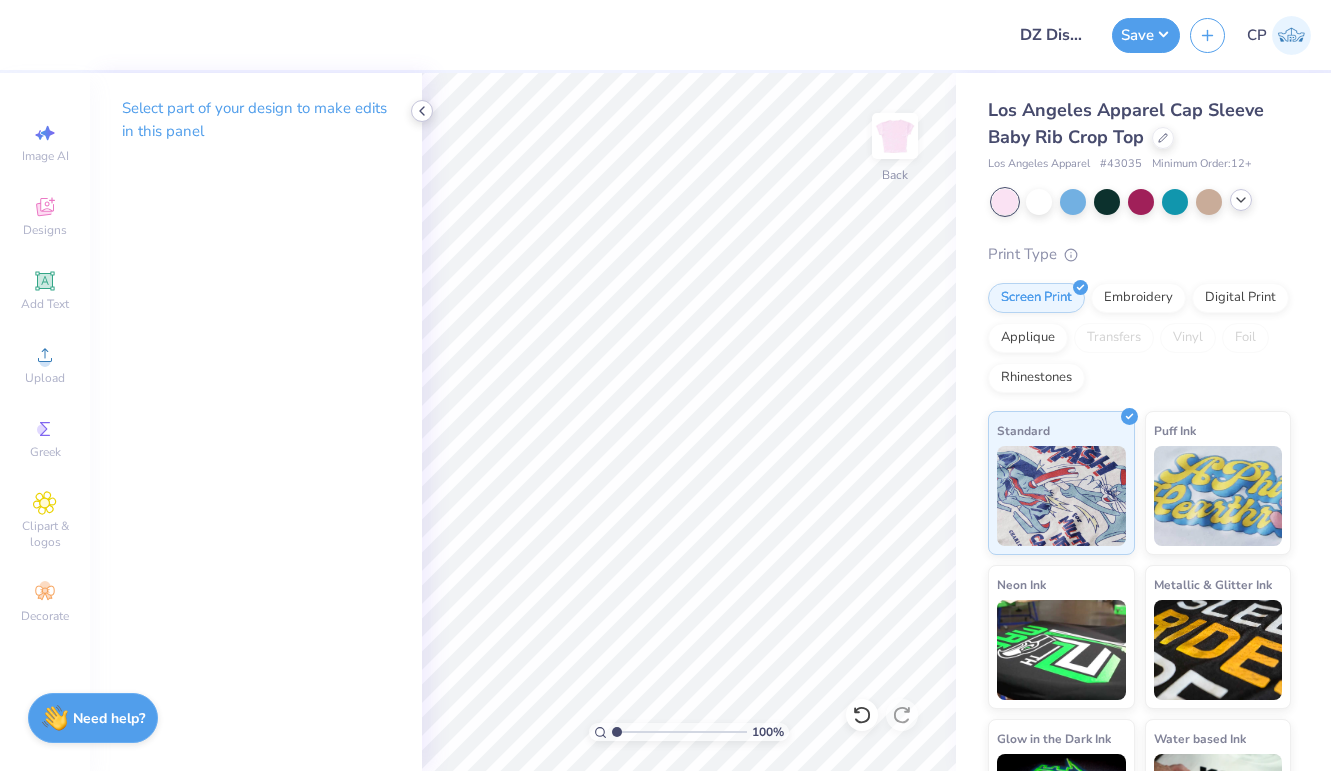 click at bounding box center [422, 111] 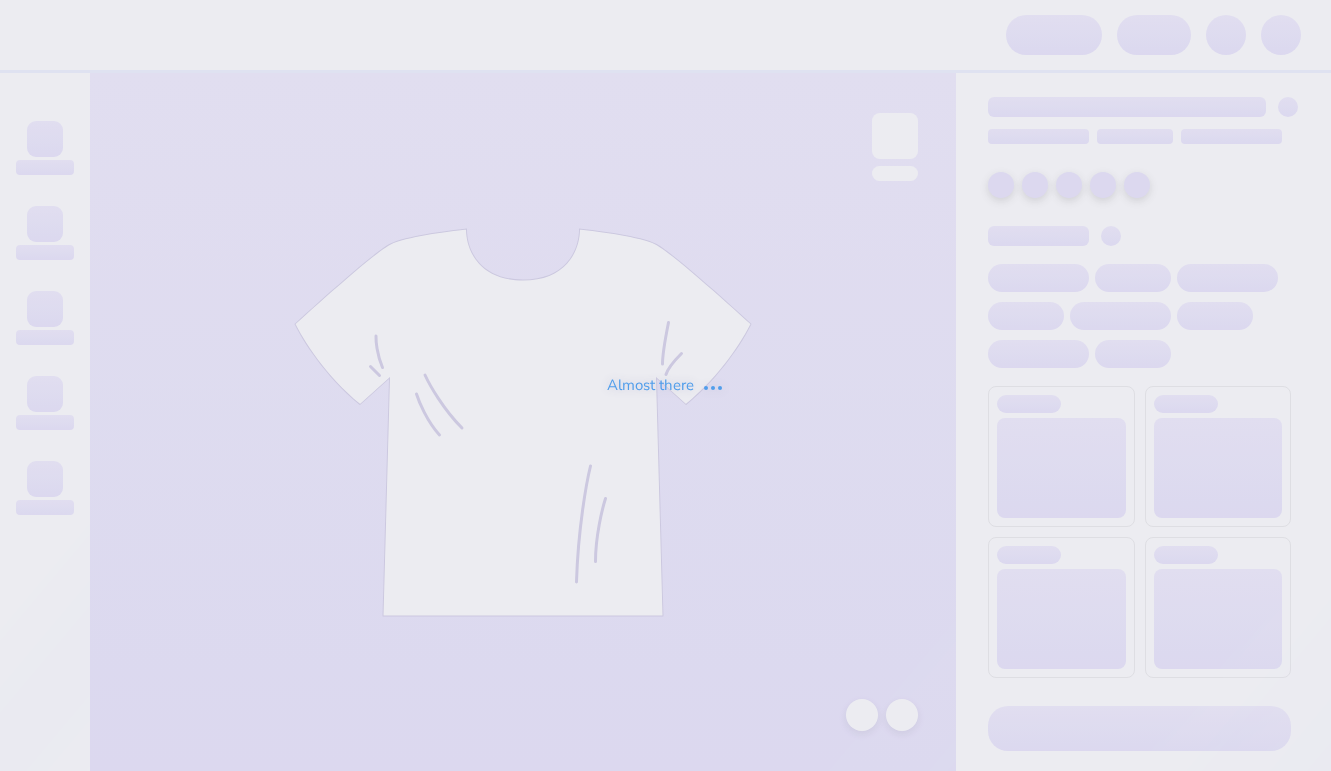 scroll, scrollTop: 0, scrollLeft: 0, axis: both 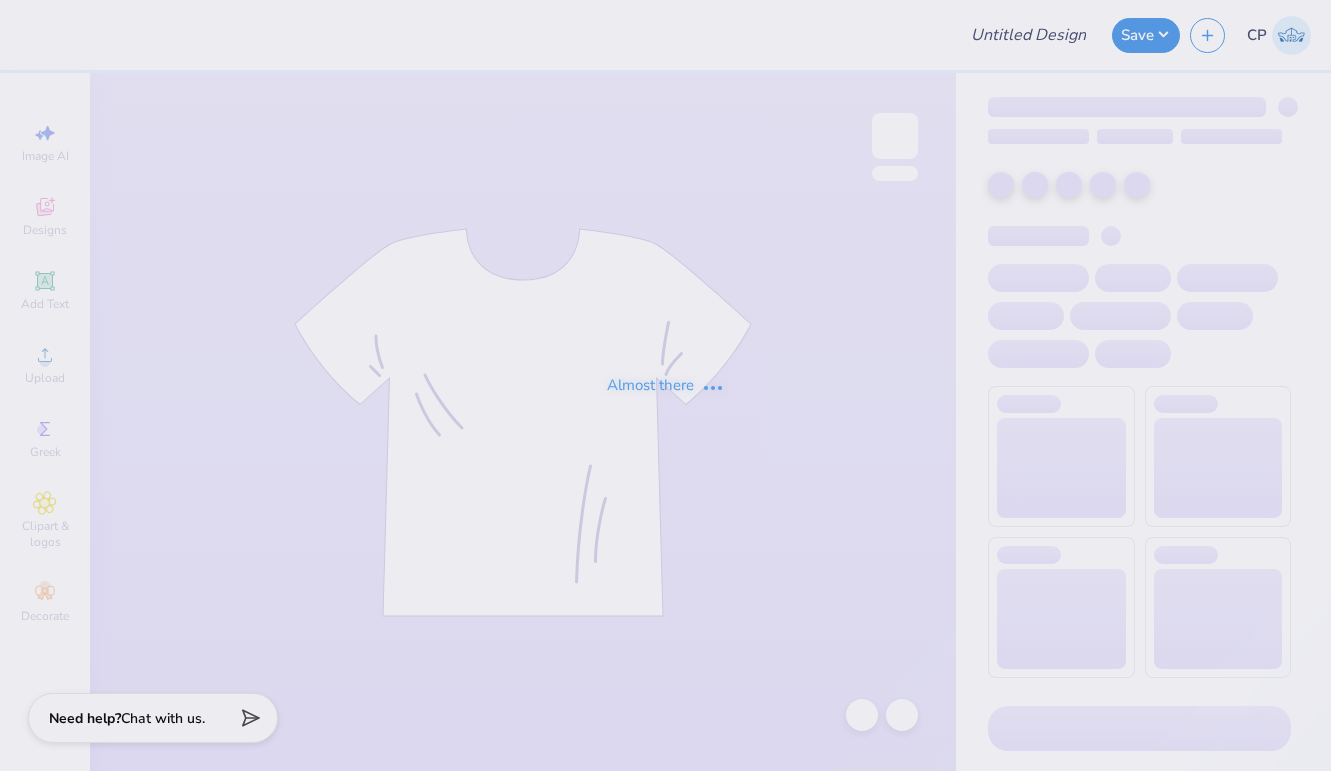 type on "I love Dz" 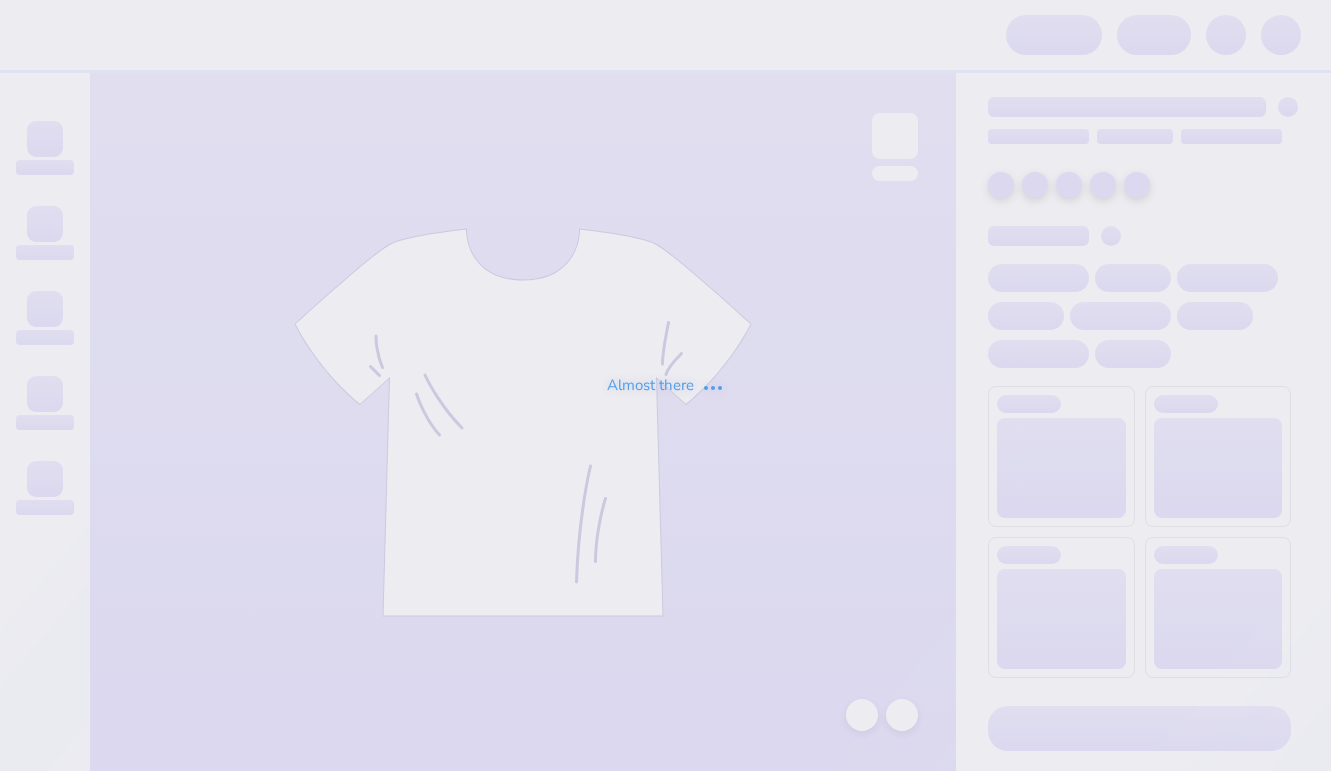 scroll, scrollTop: 0, scrollLeft: 0, axis: both 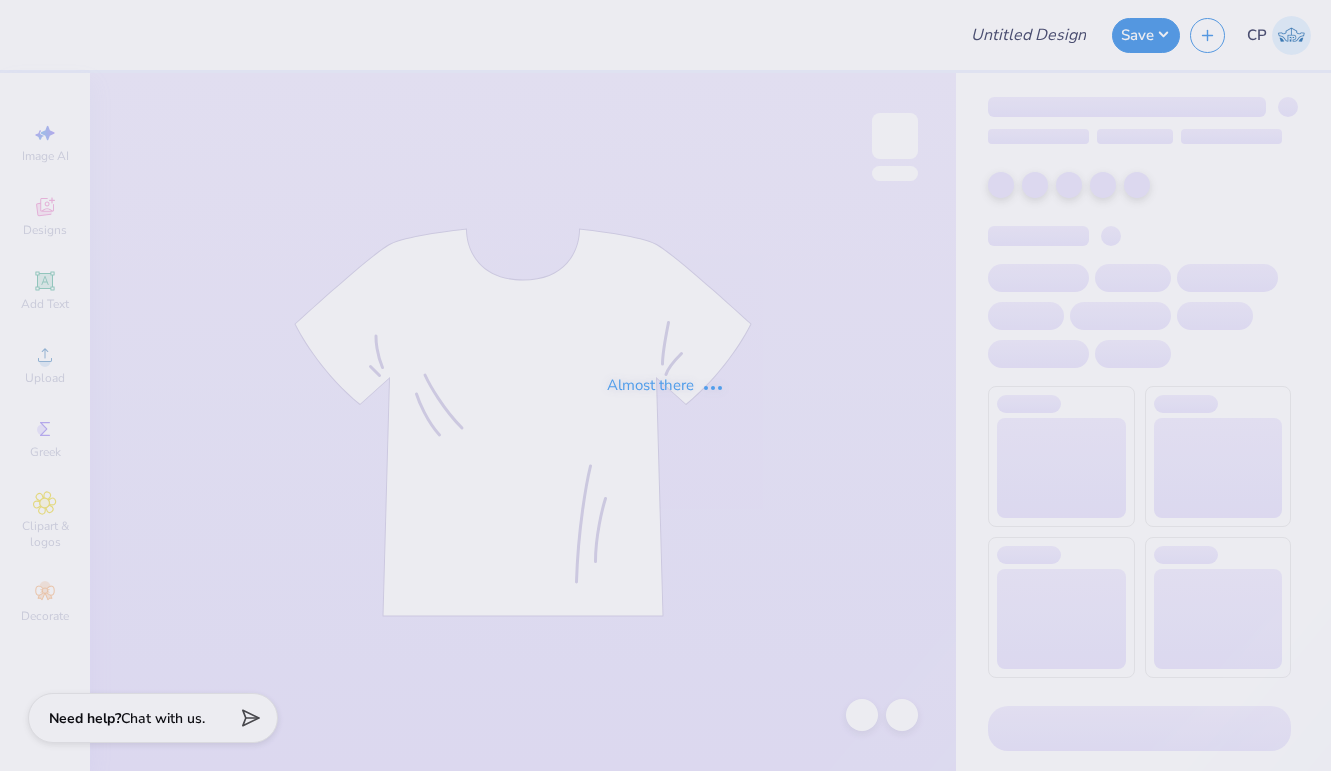 type on "I love Dz" 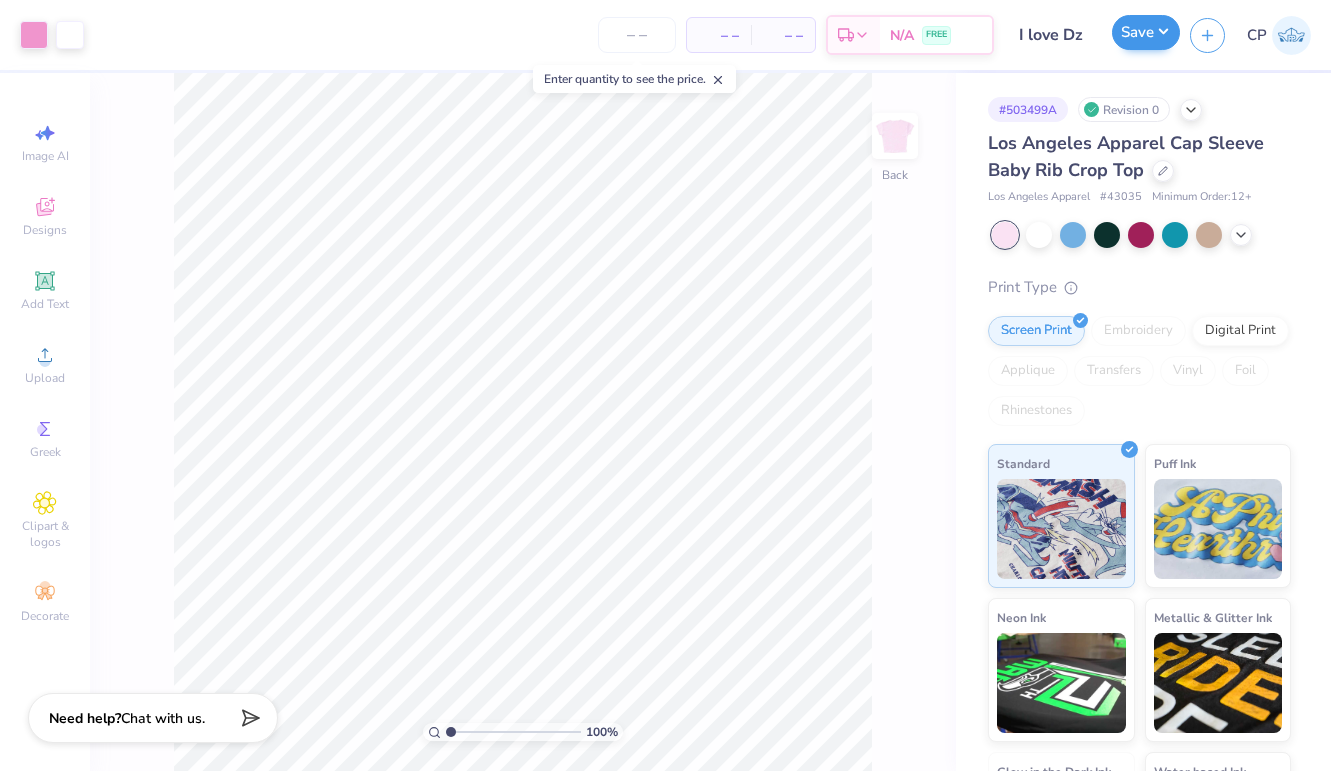 click on "Save" at bounding box center [1146, 32] 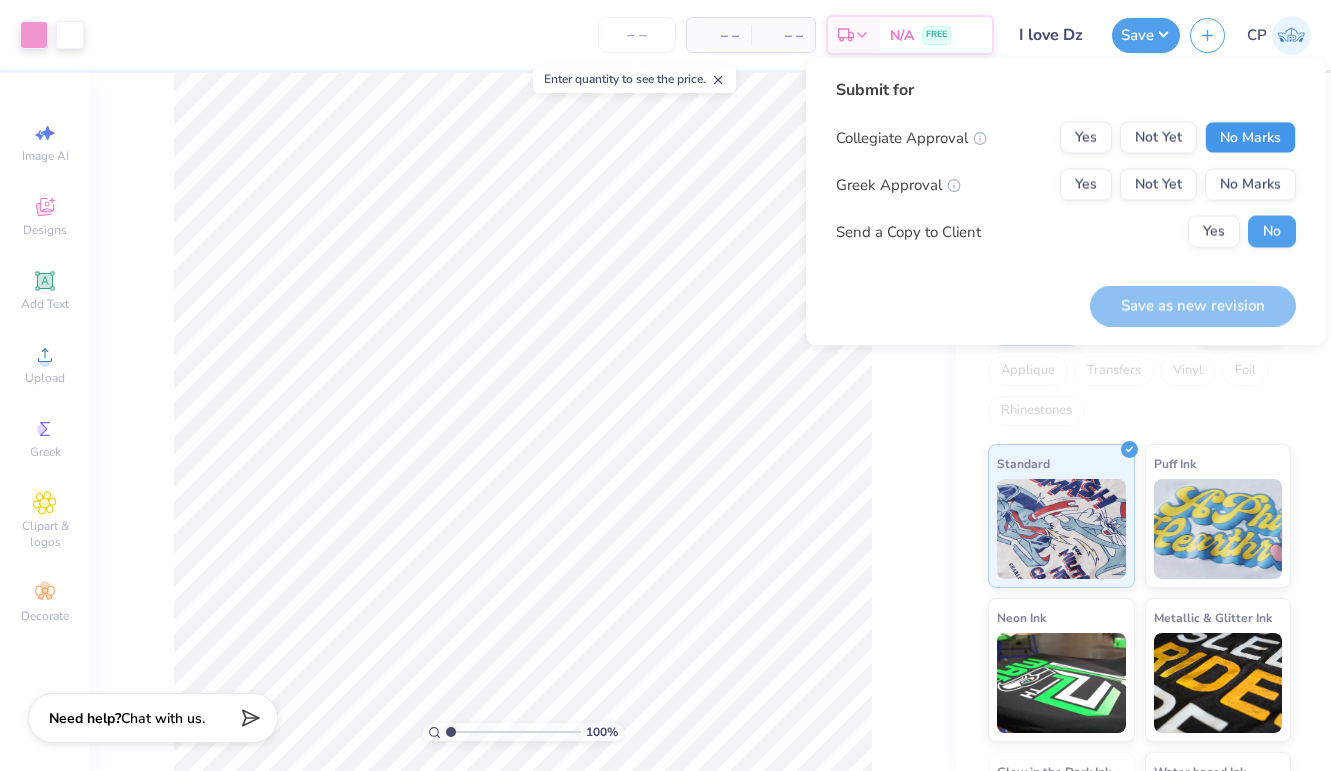 click on "No Marks" at bounding box center (1250, 138) 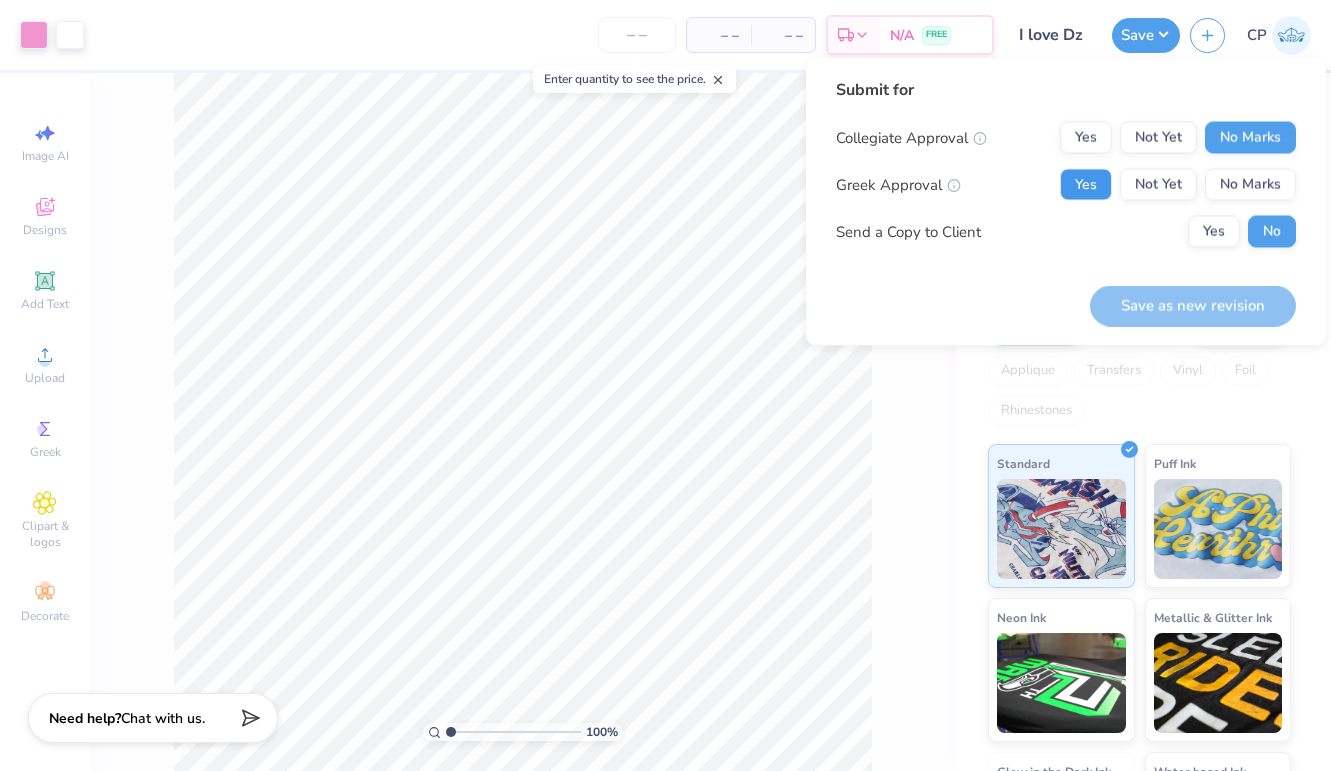 click on "Yes" at bounding box center [1086, 185] 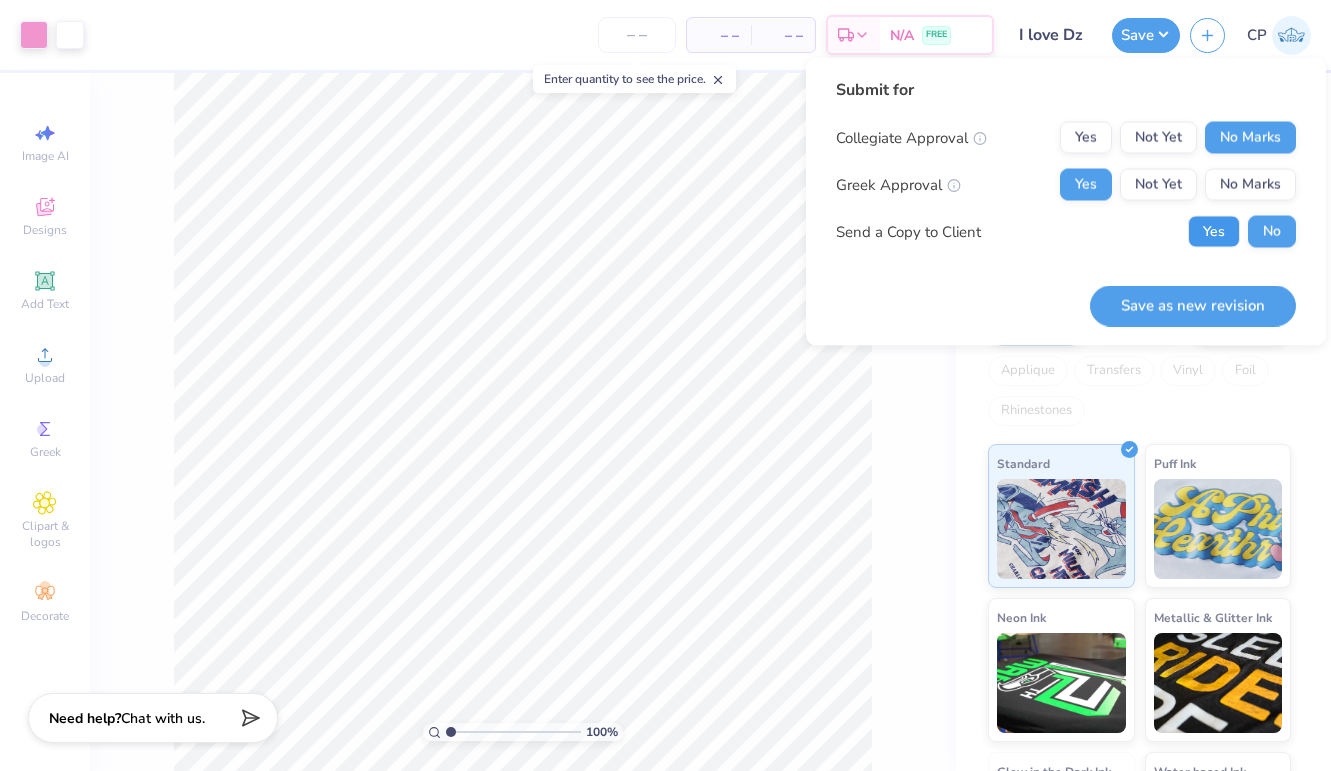 click on "Yes" at bounding box center [1214, 232] 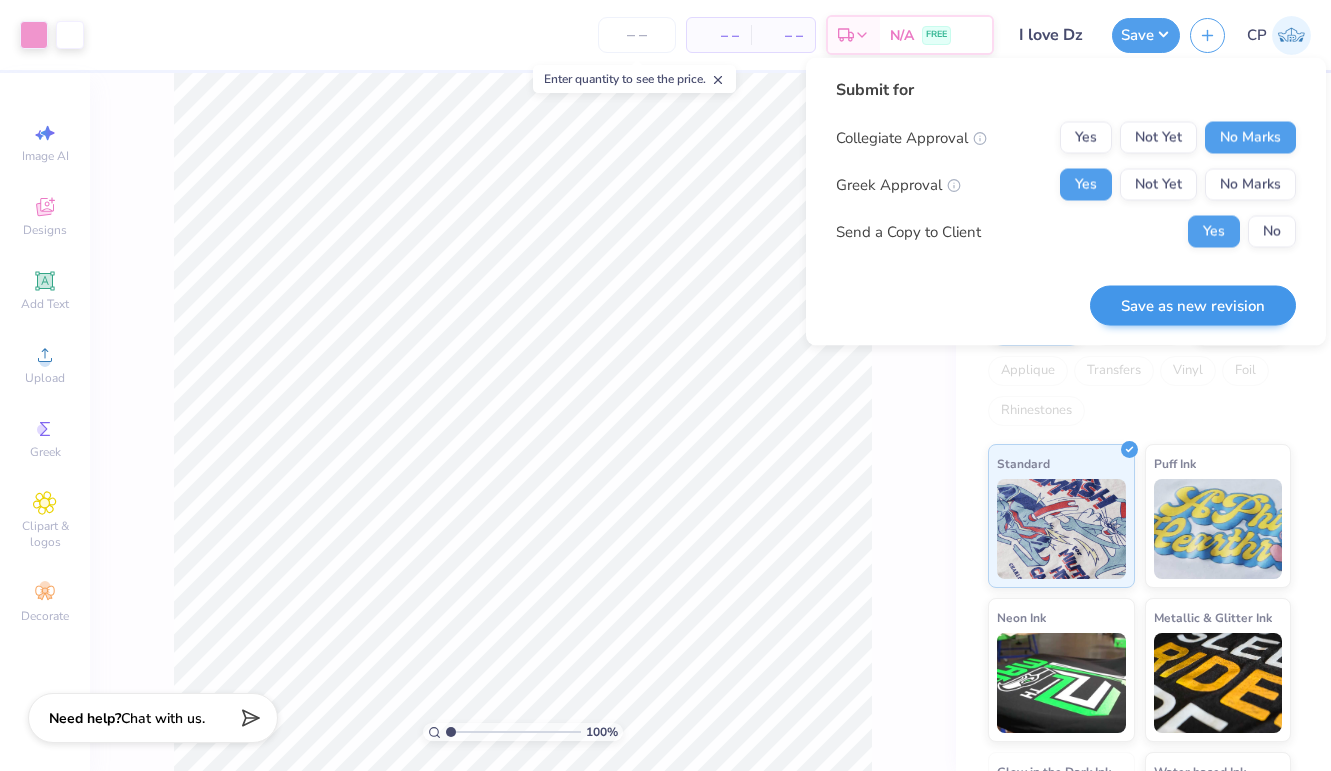 click on "Save as new revision" at bounding box center [1193, 305] 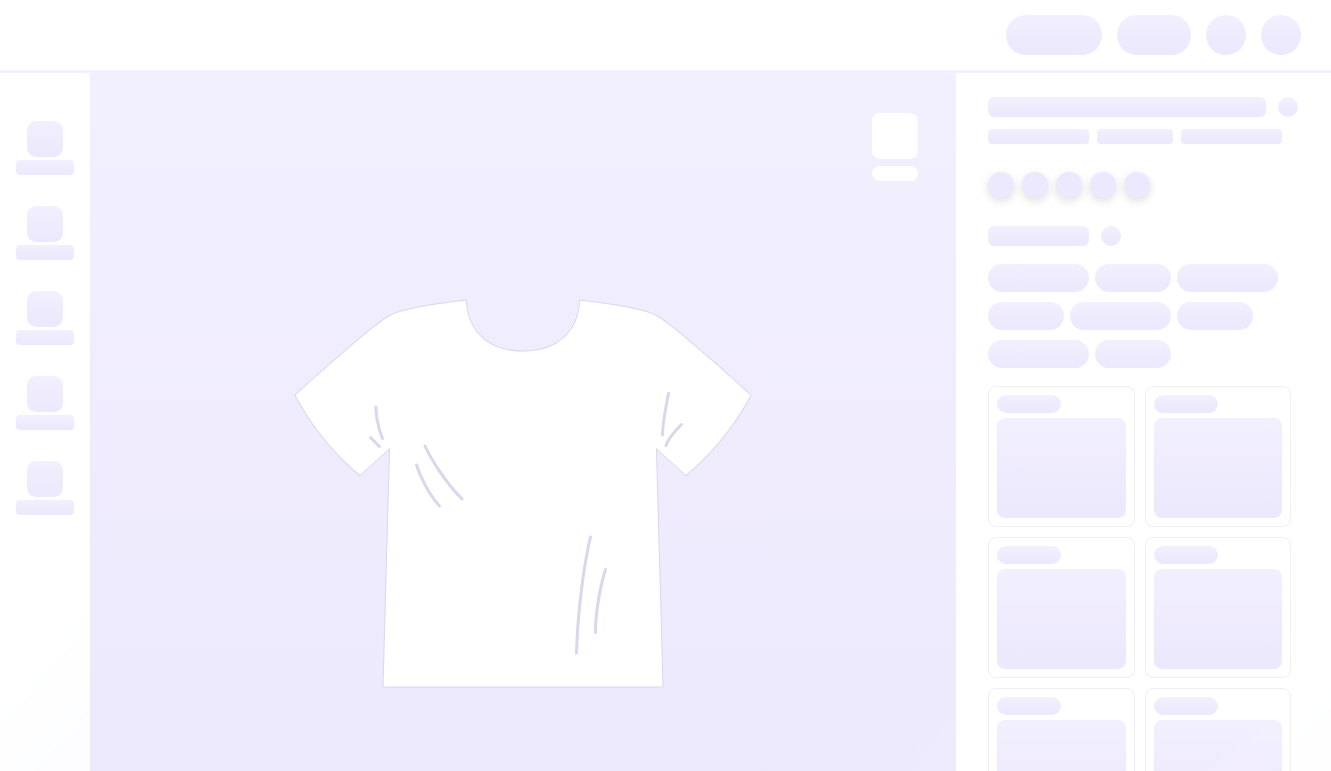 scroll, scrollTop: 0, scrollLeft: 0, axis: both 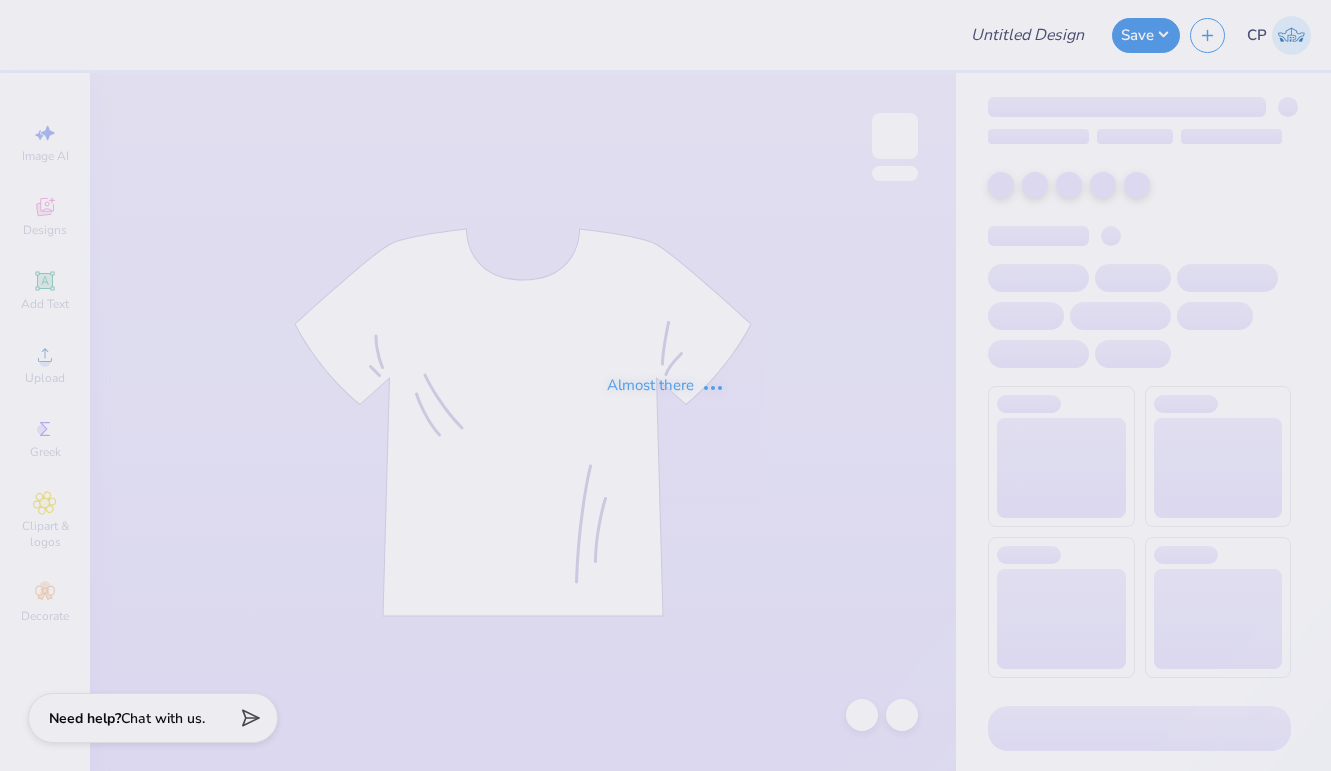 type on "I love Dz" 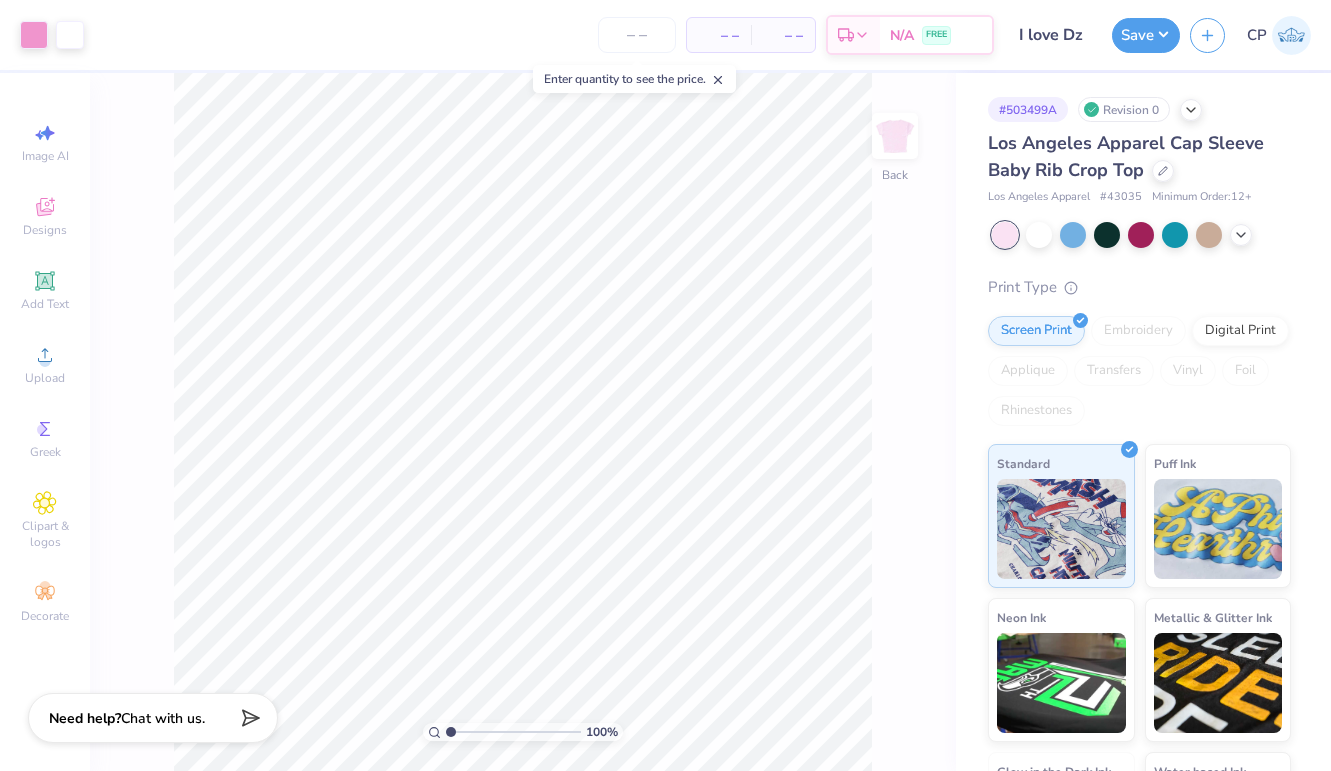 click on "– – Per Item – – Total Est.  Delivery N/A FREE" at bounding box center [544, 35] 